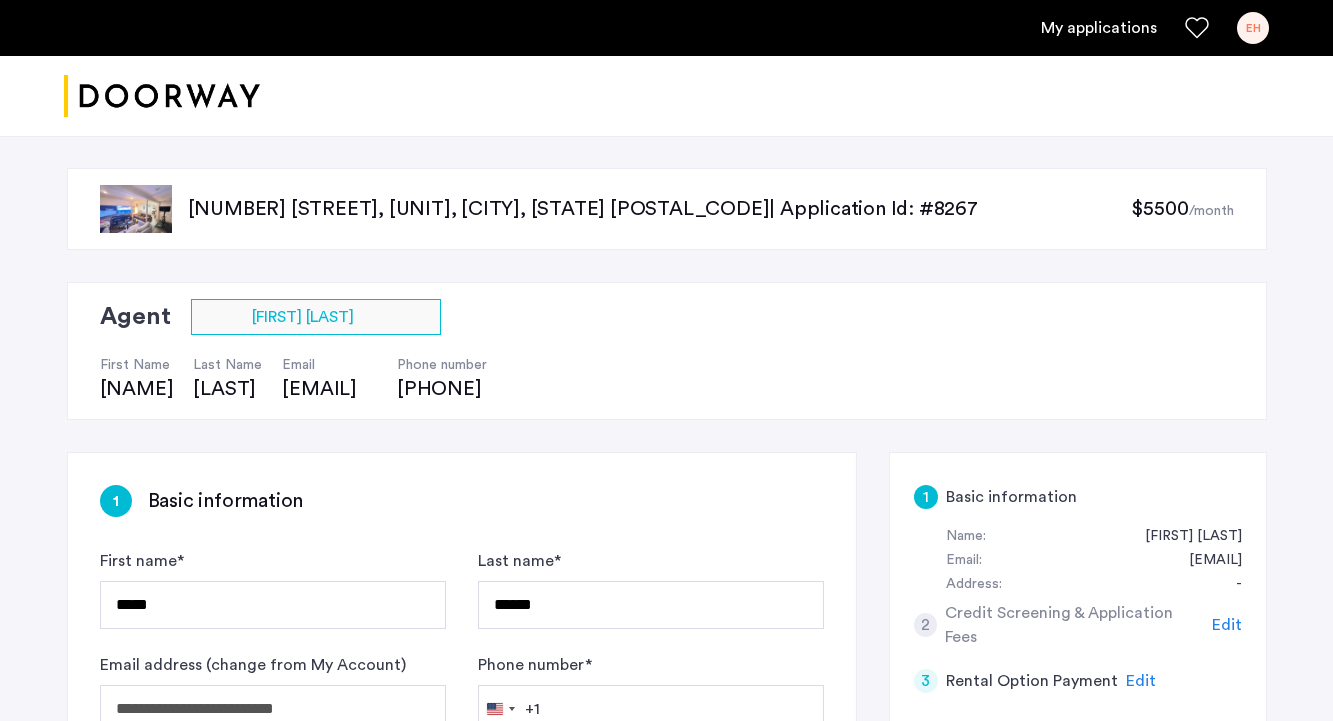 scroll, scrollTop: 119, scrollLeft: 0, axis: vertical 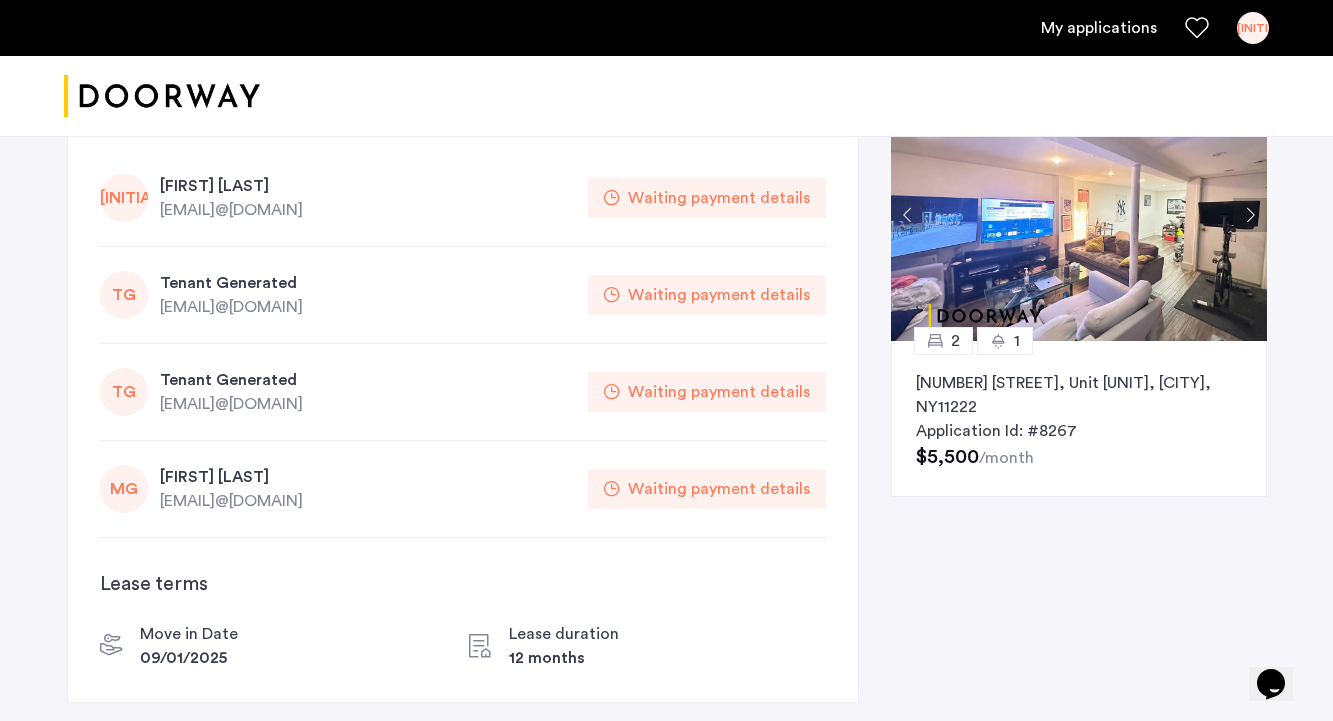 click on "My applications" at bounding box center (1099, 28) 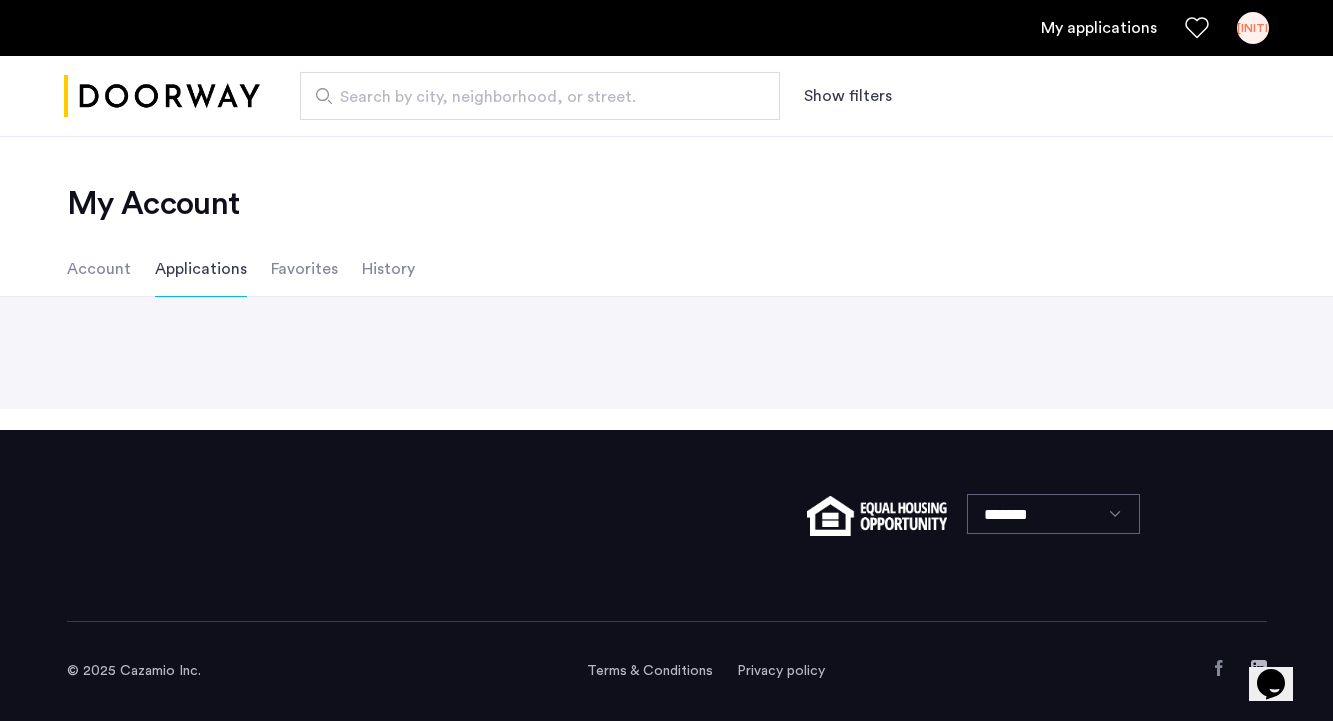 scroll, scrollTop: 0, scrollLeft: 0, axis: both 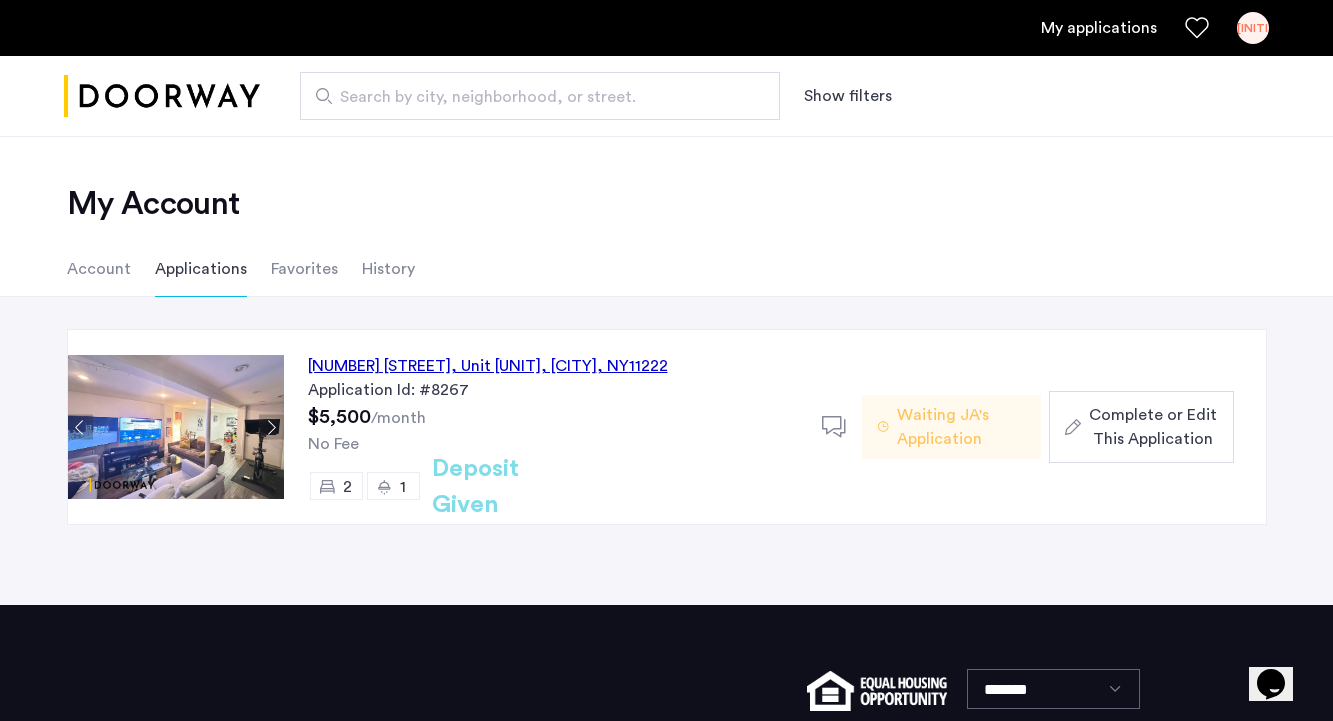 click on "Complete or Edit This Application" 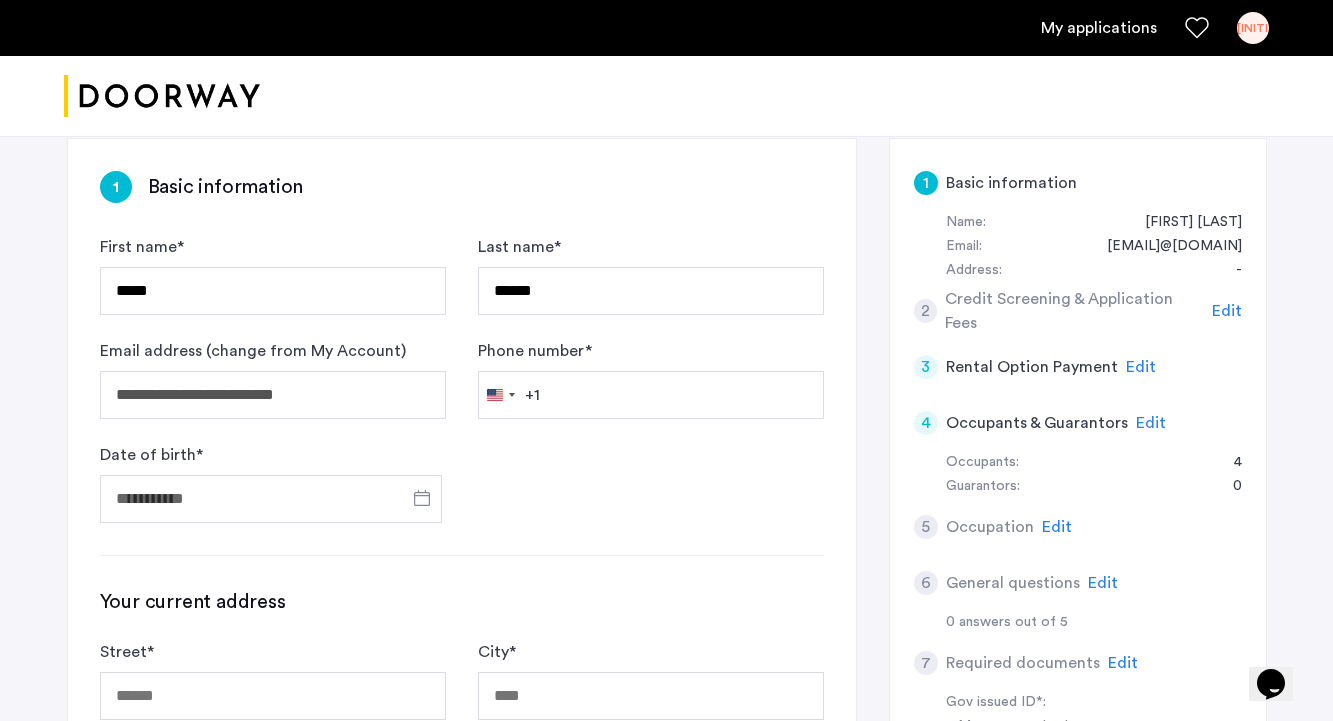 scroll, scrollTop: 348, scrollLeft: 0, axis: vertical 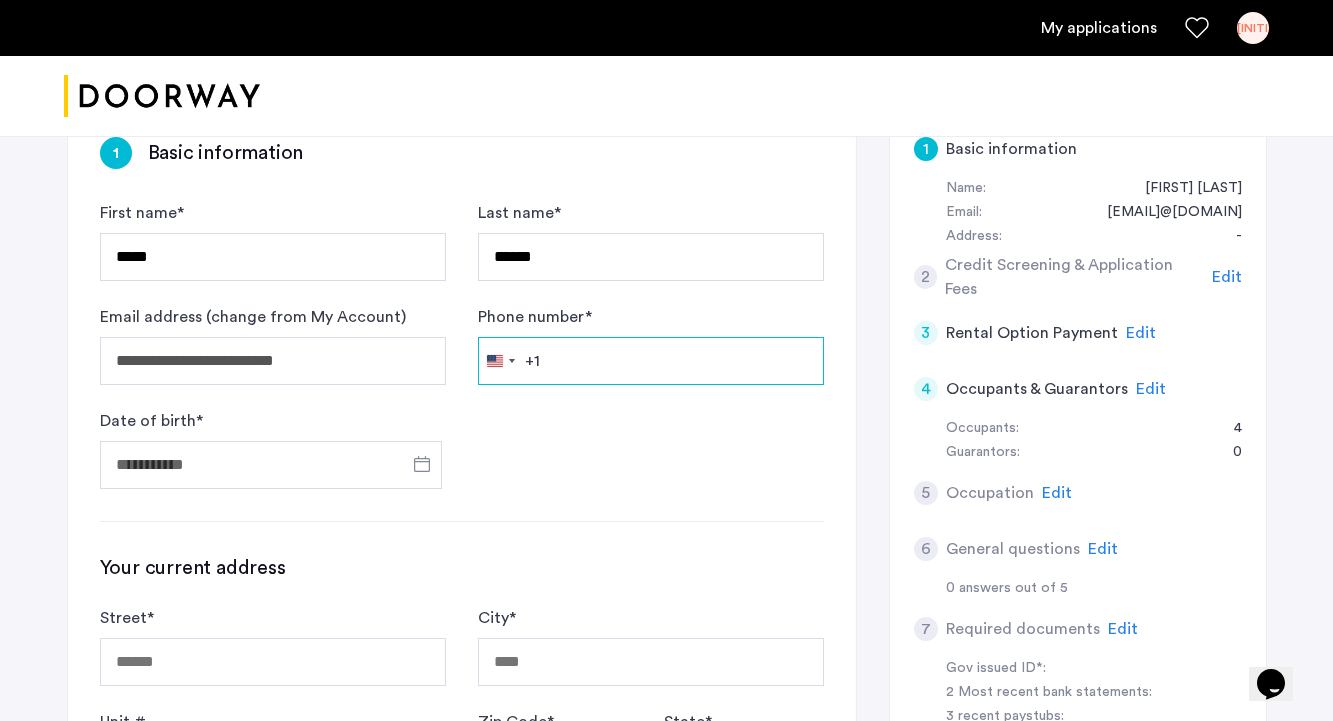 click on "Phone number  *" at bounding box center (651, 361) 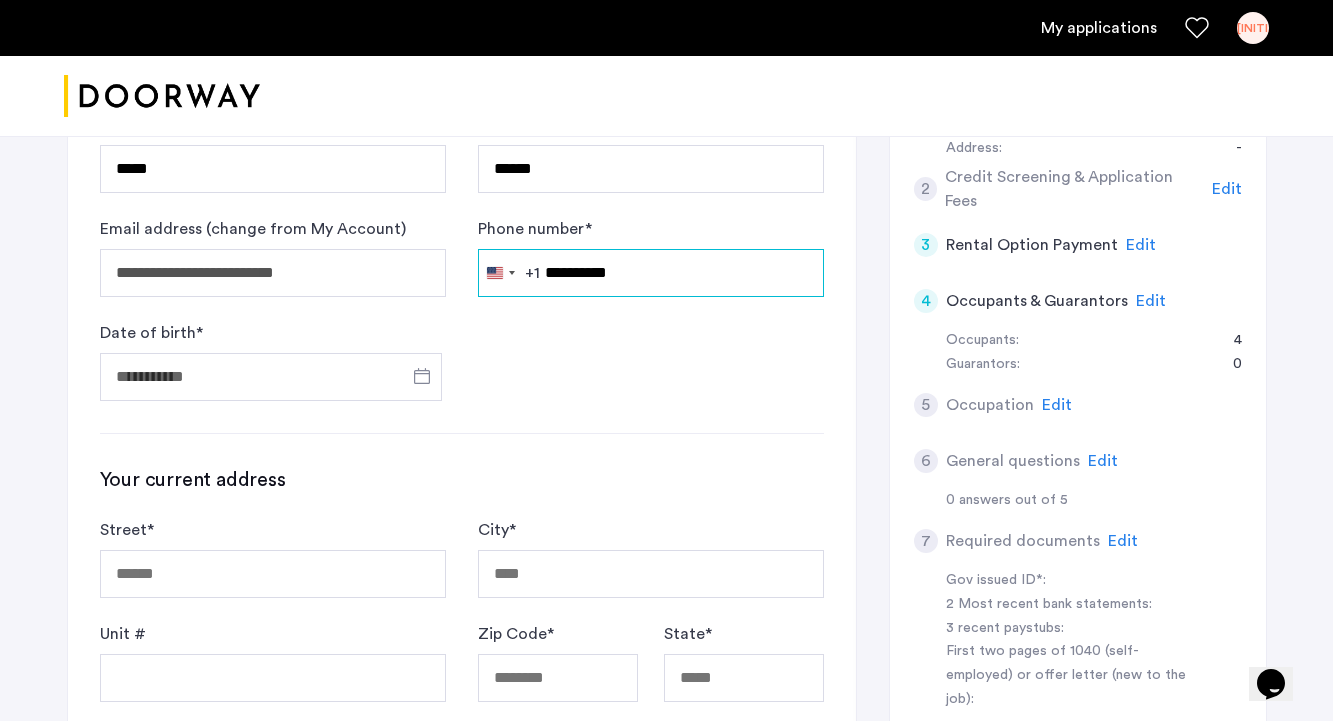 scroll, scrollTop: 441, scrollLeft: 0, axis: vertical 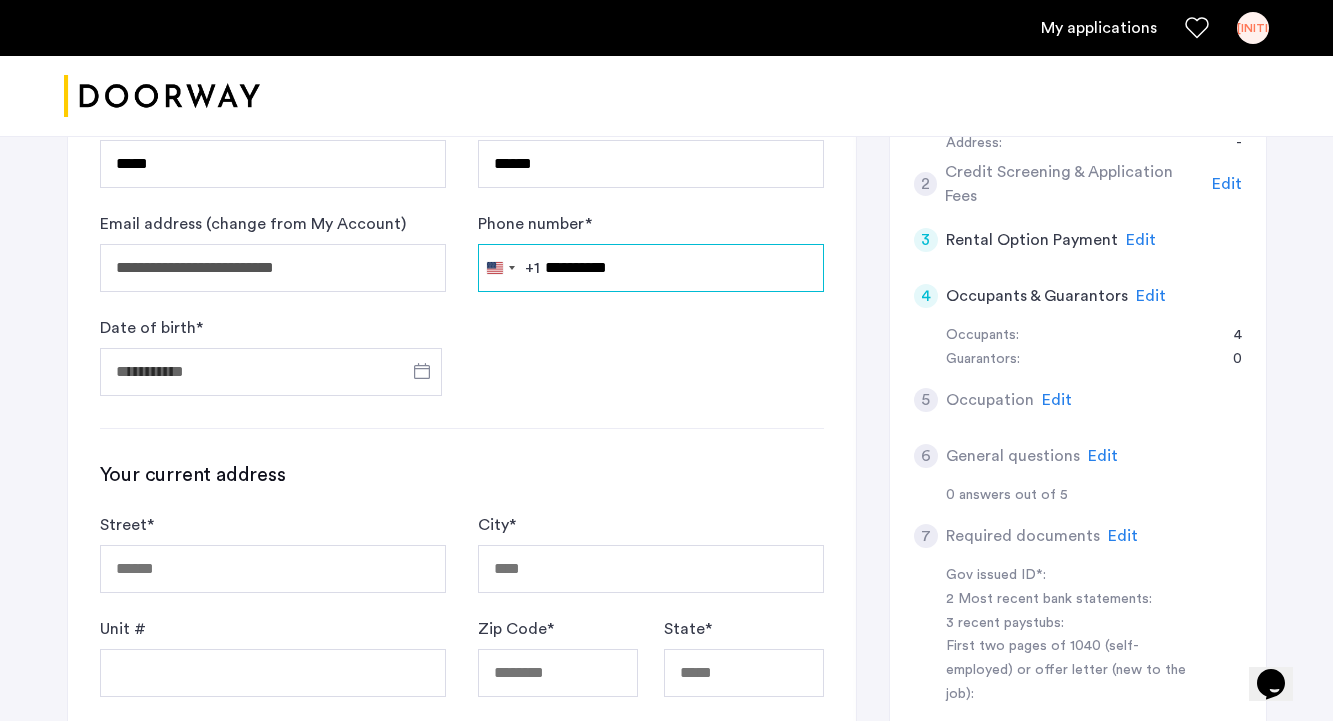 type on "**********" 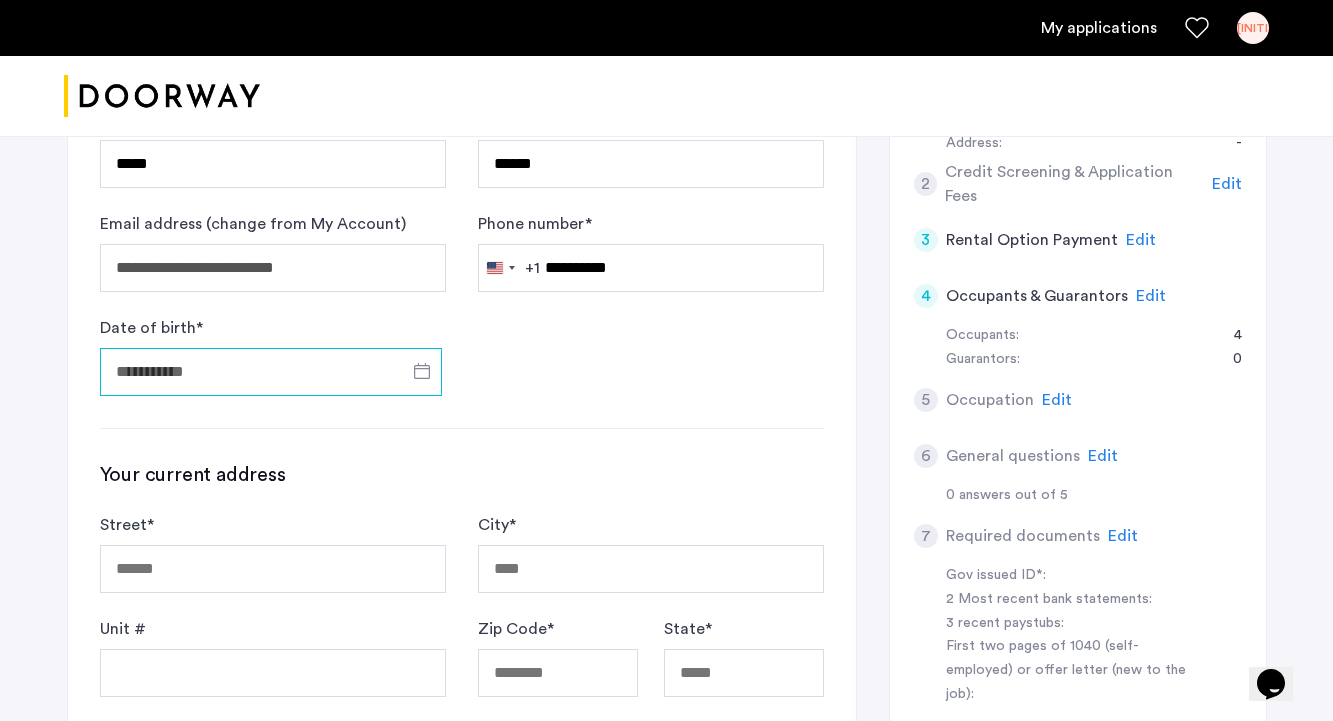click on "Date of birth  *" at bounding box center [271, 372] 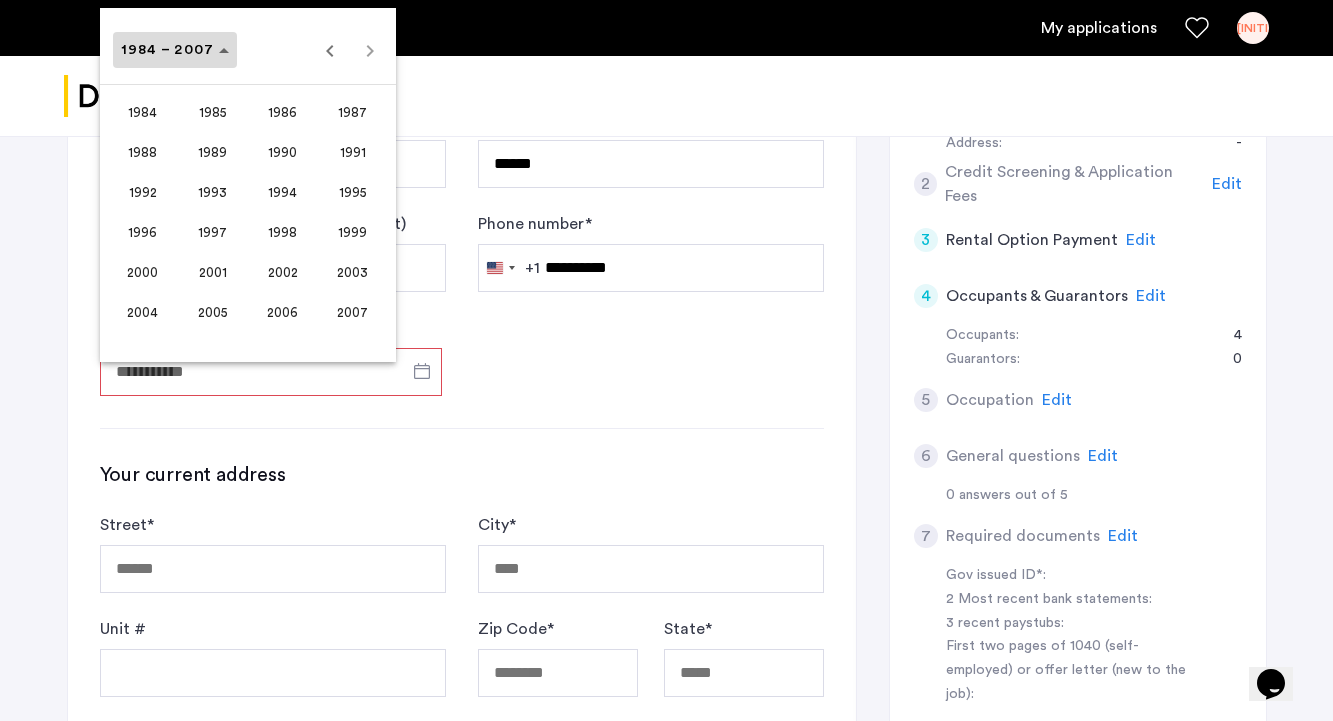 click on "1984 – 2007" at bounding box center [168, 50] 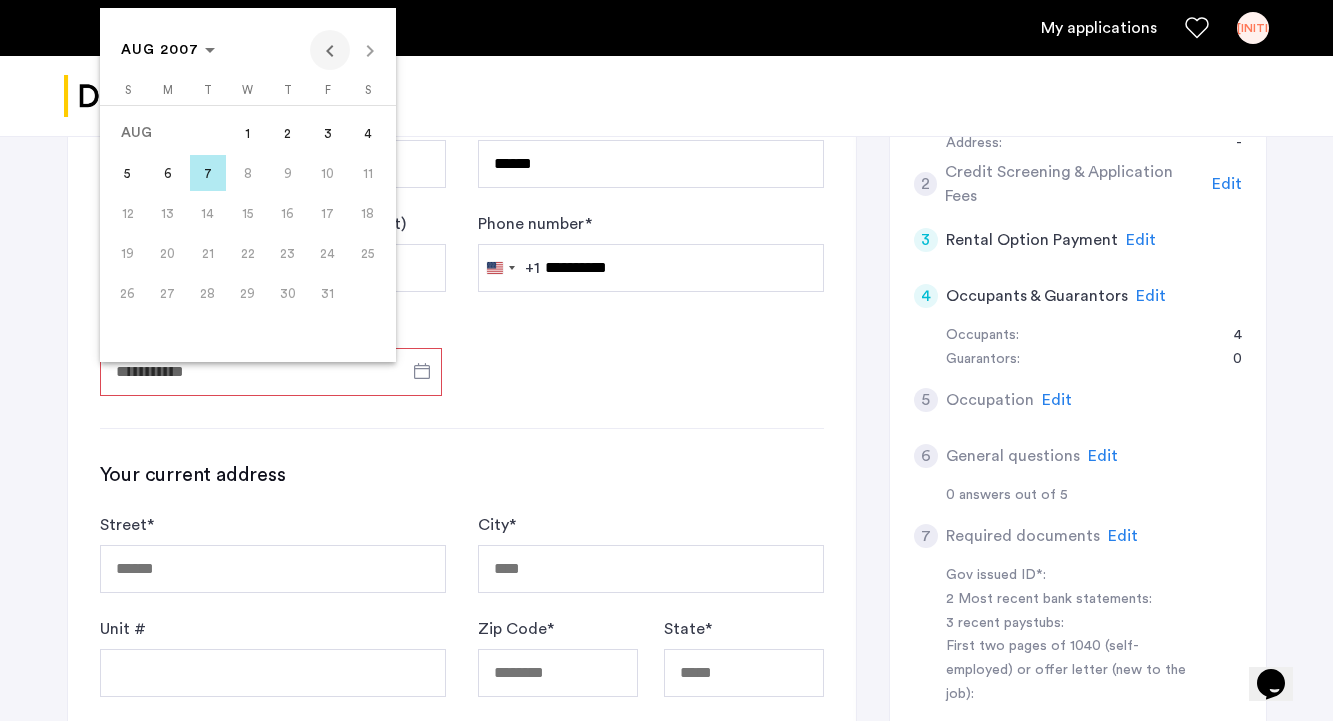 click at bounding box center [330, 50] 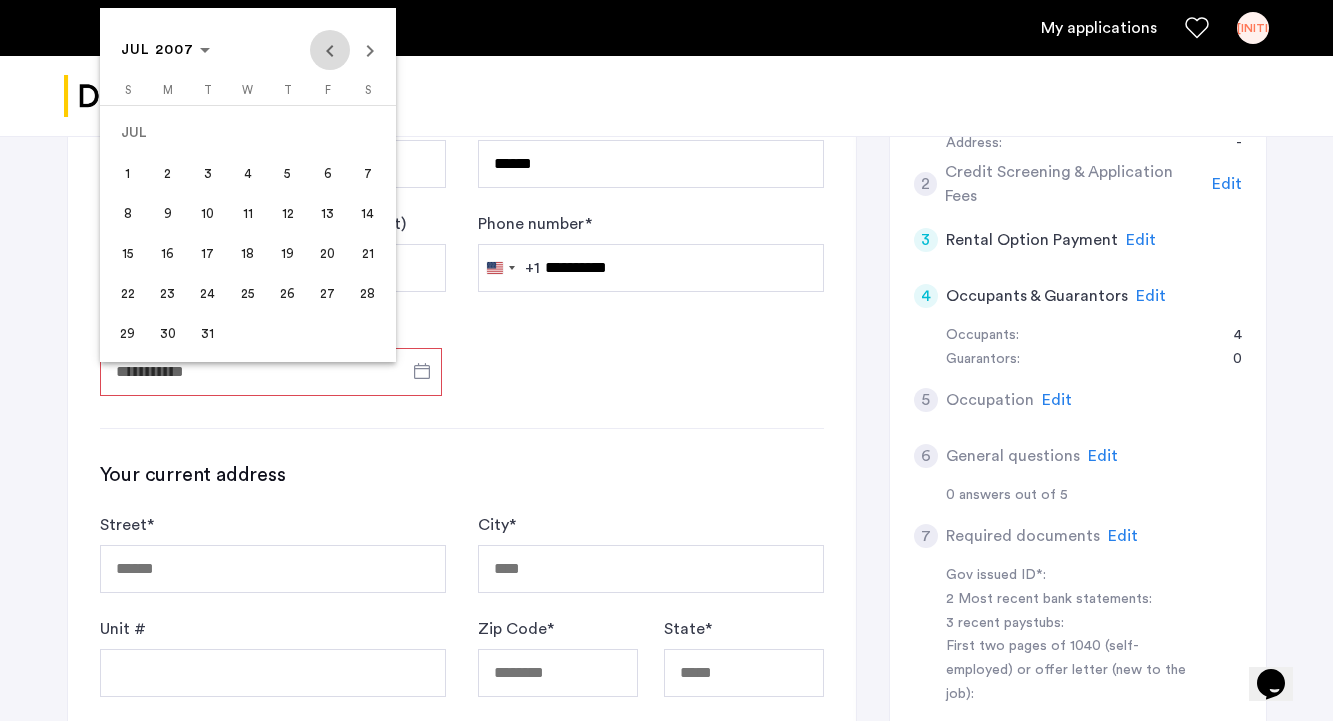 click at bounding box center (330, 50) 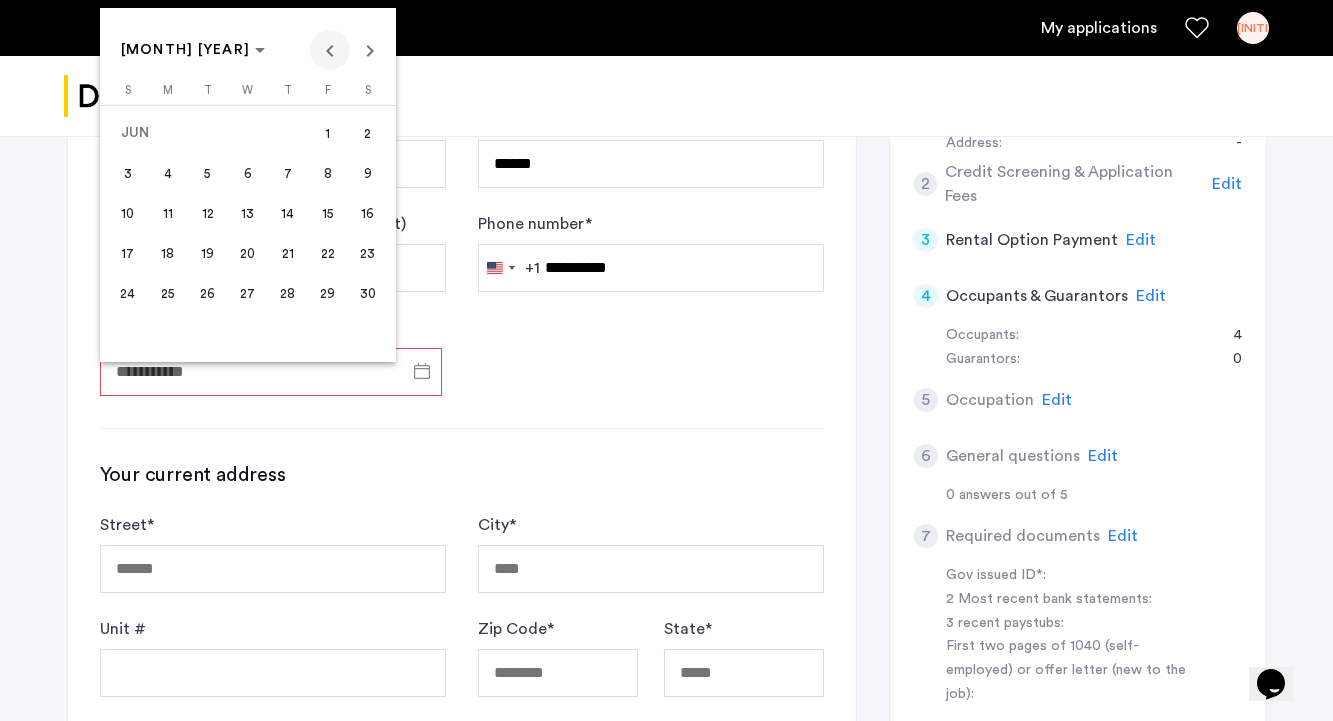 click at bounding box center [330, 50] 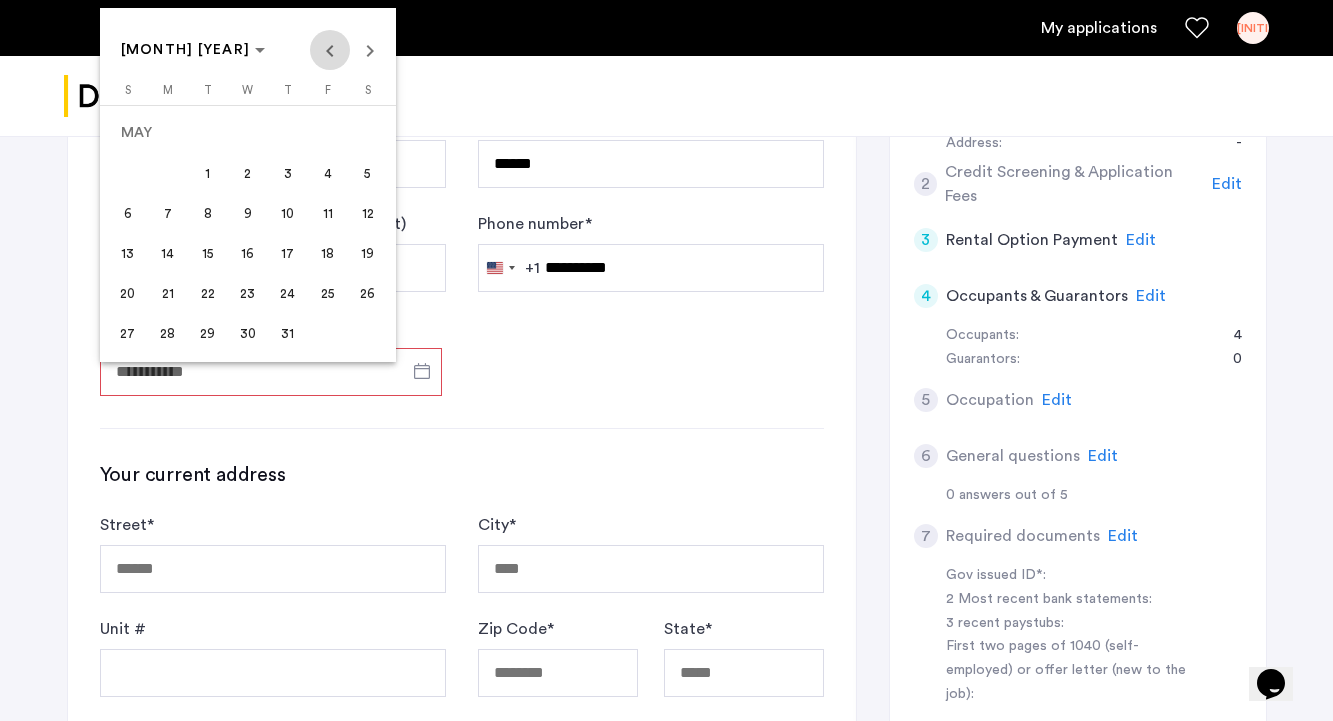 click at bounding box center [330, 50] 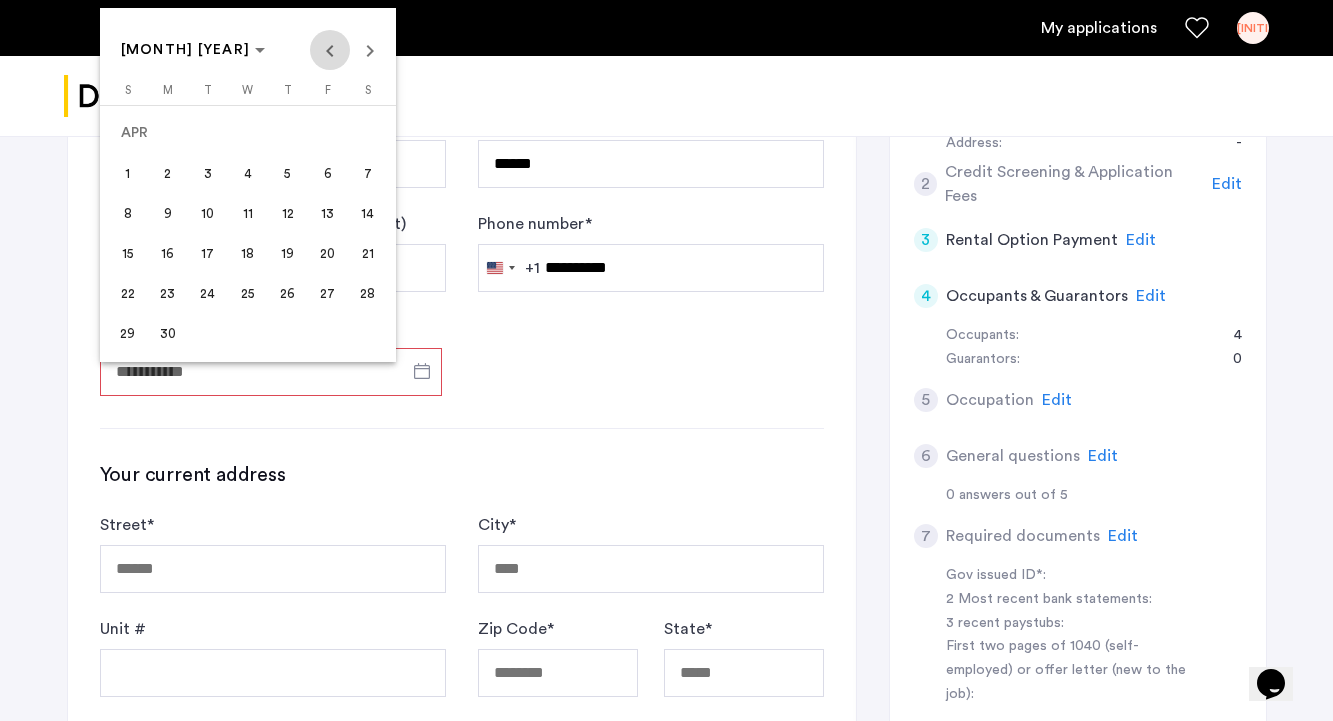 click at bounding box center [330, 50] 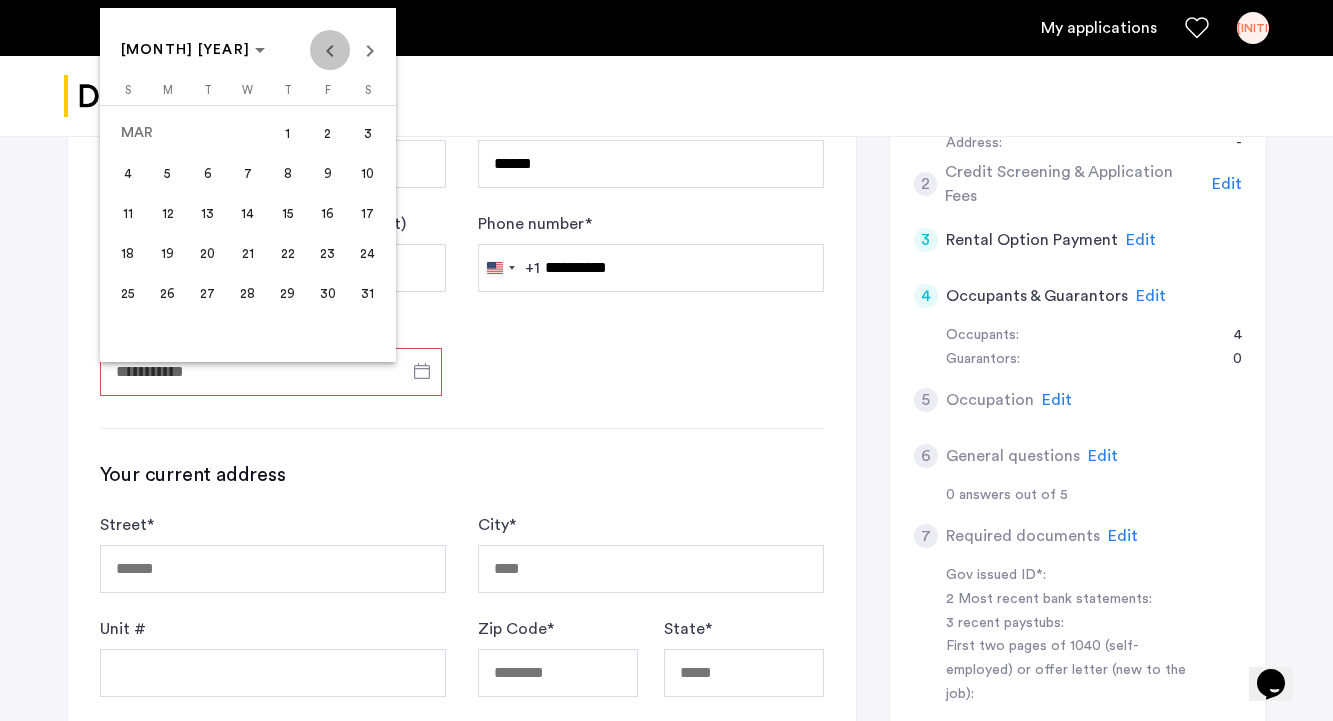 click at bounding box center [330, 50] 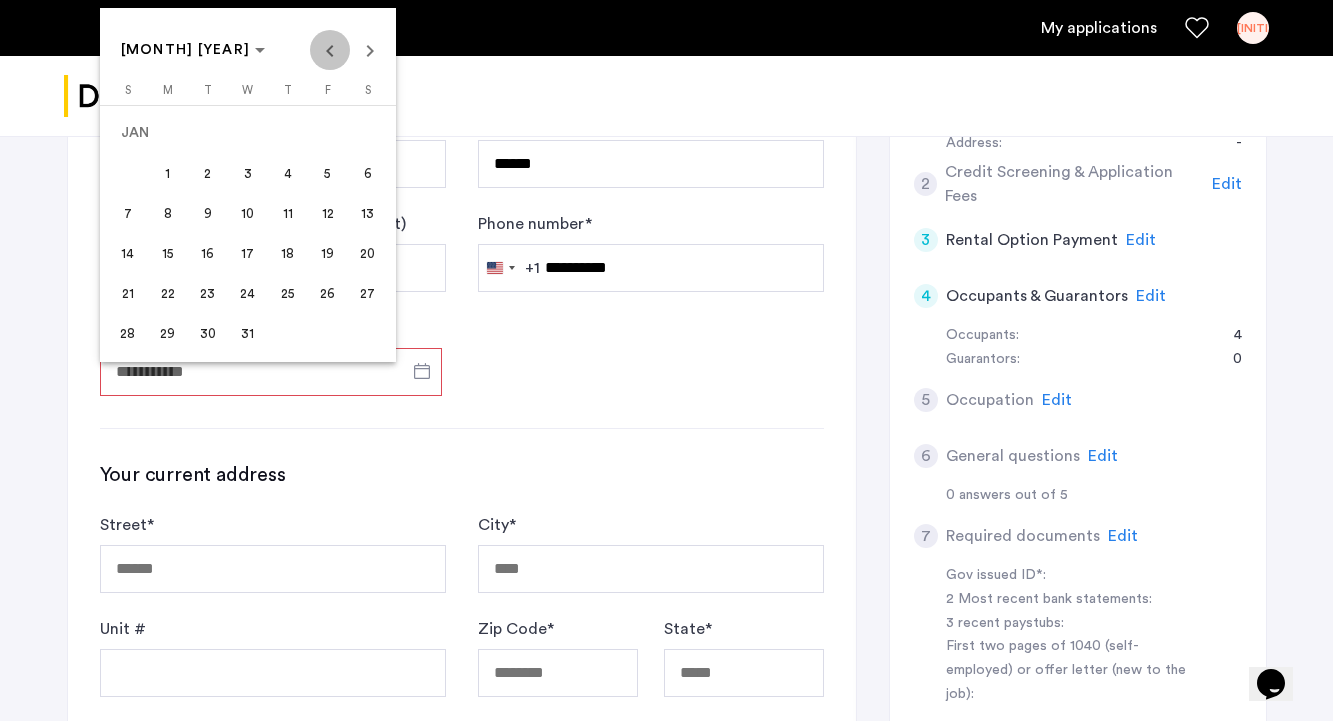 click at bounding box center (330, 50) 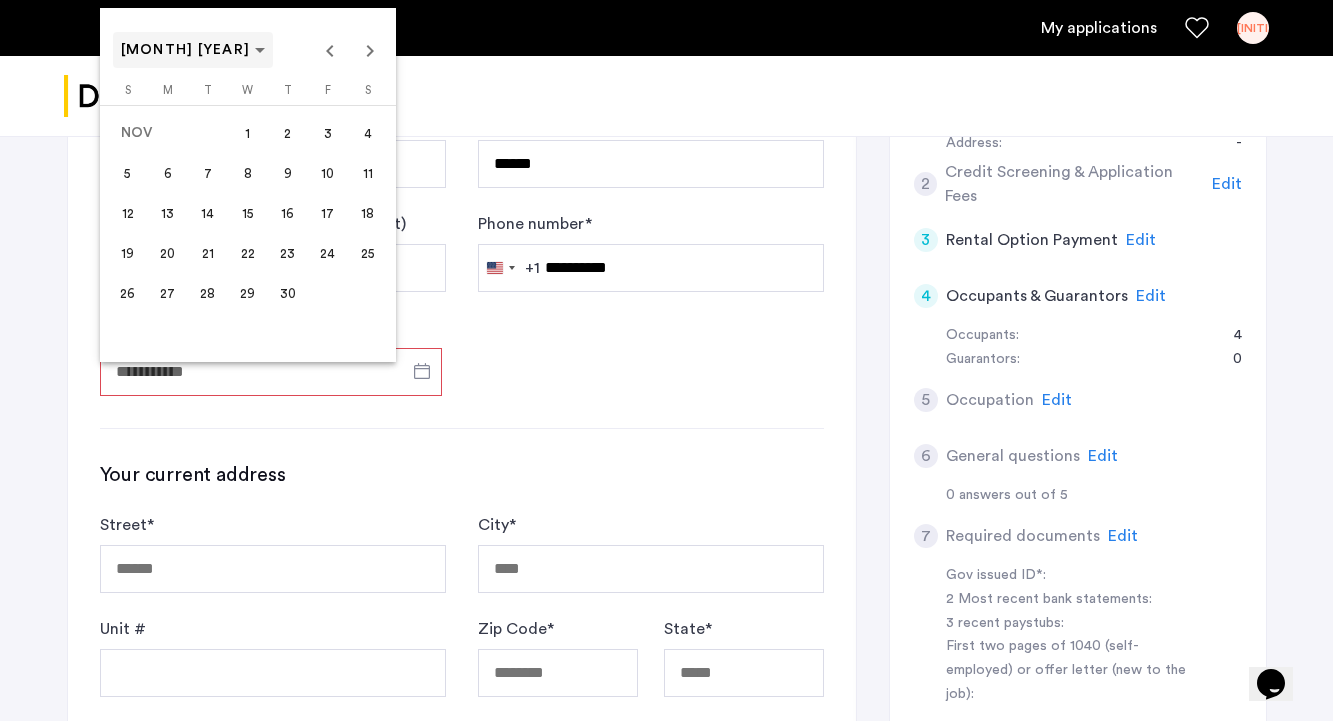 click at bounding box center [193, 50] 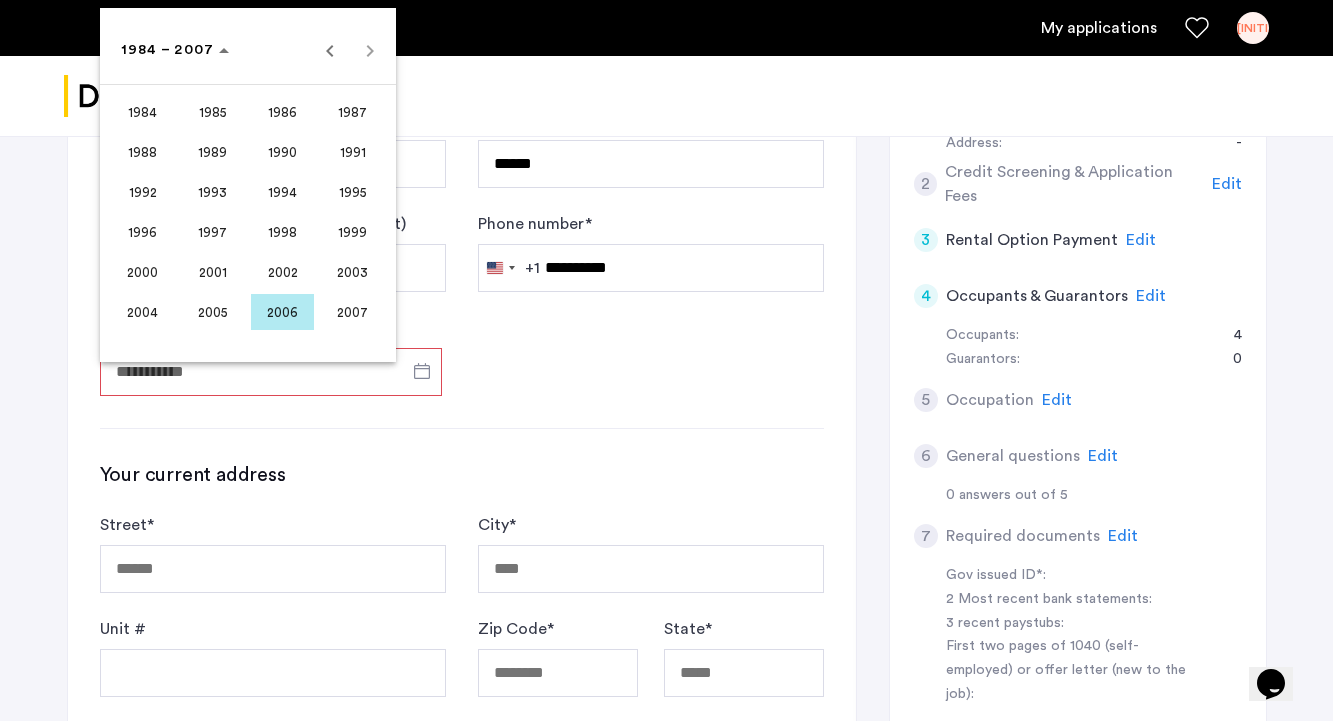 click on "2001" at bounding box center [212, 272] 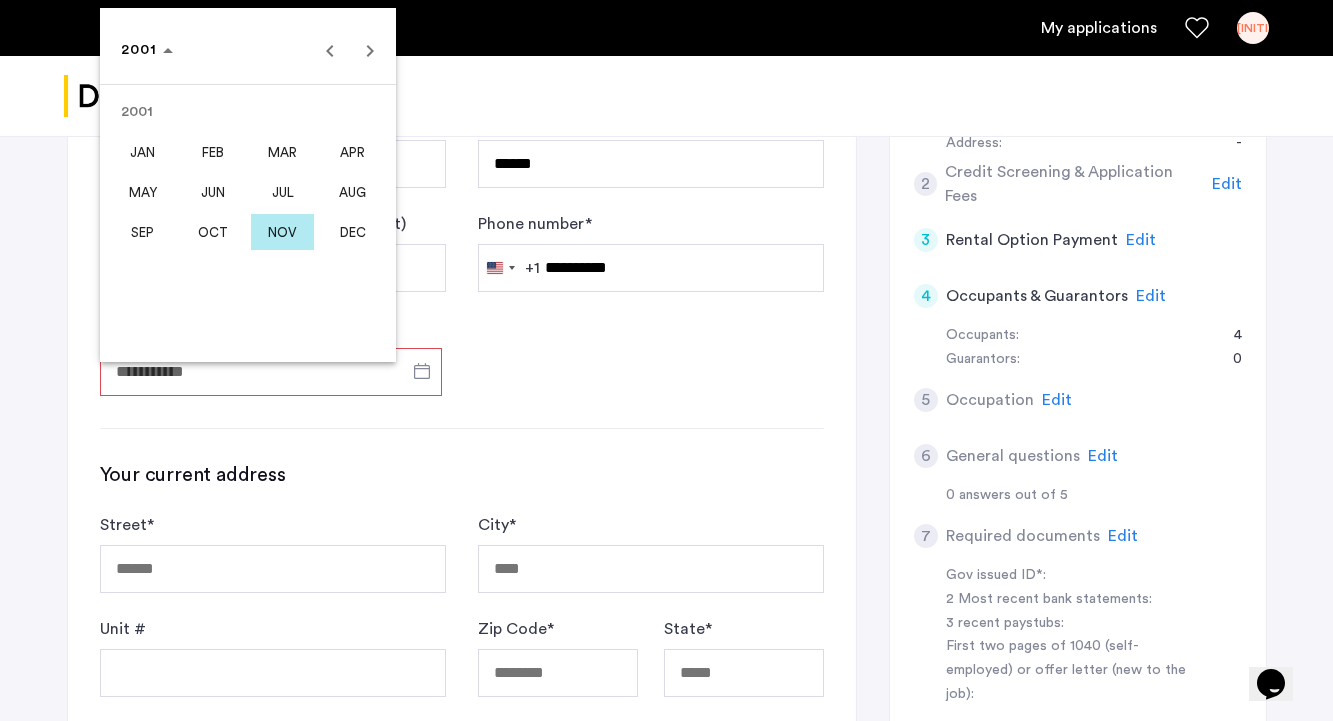click on "NOV" at bounding box center (282, 232) 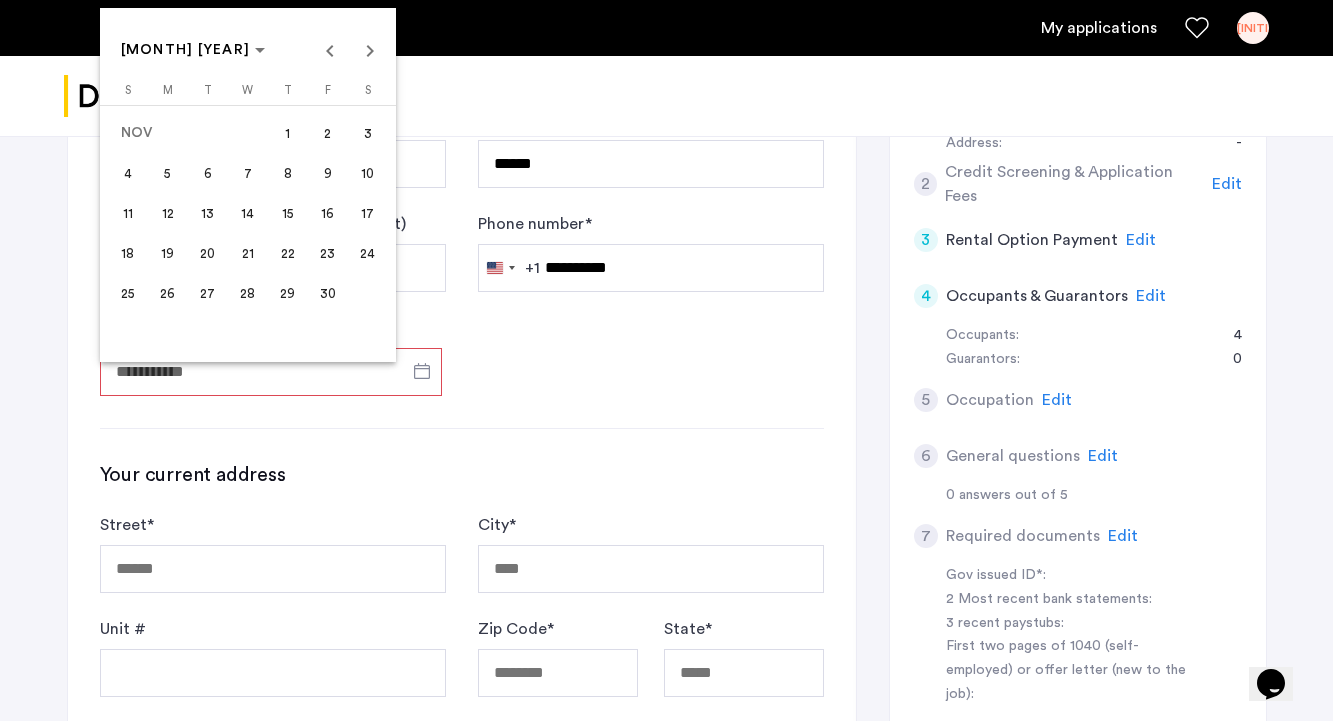 click on "12" at bounding box center (168, 213) 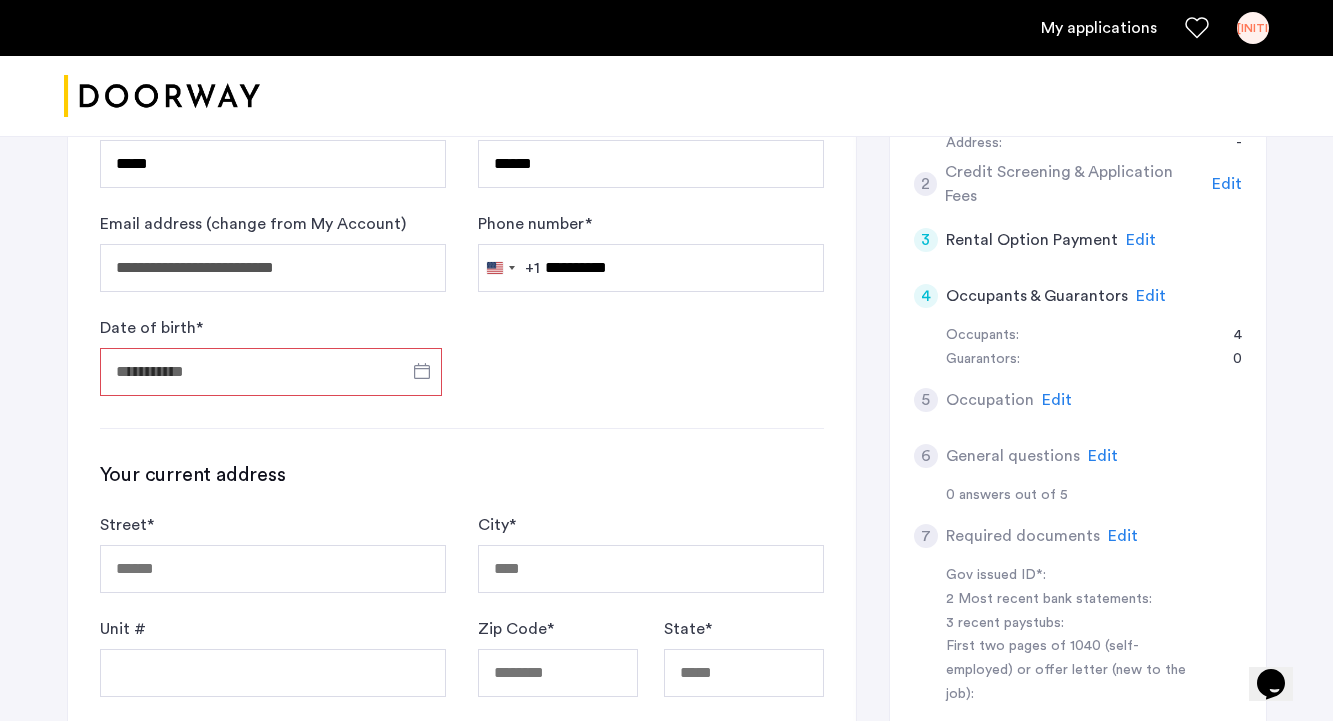 type on "**********" 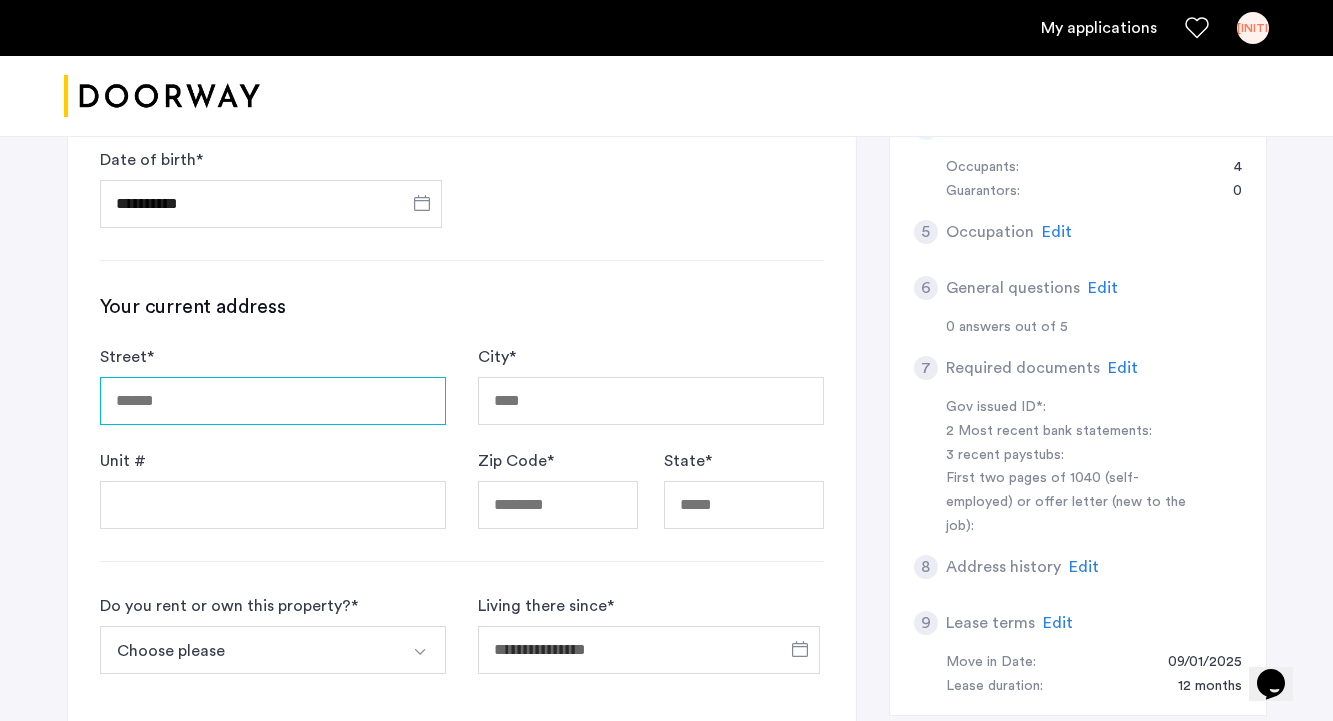 click on "Street  *" at bounding box center (273, 401) 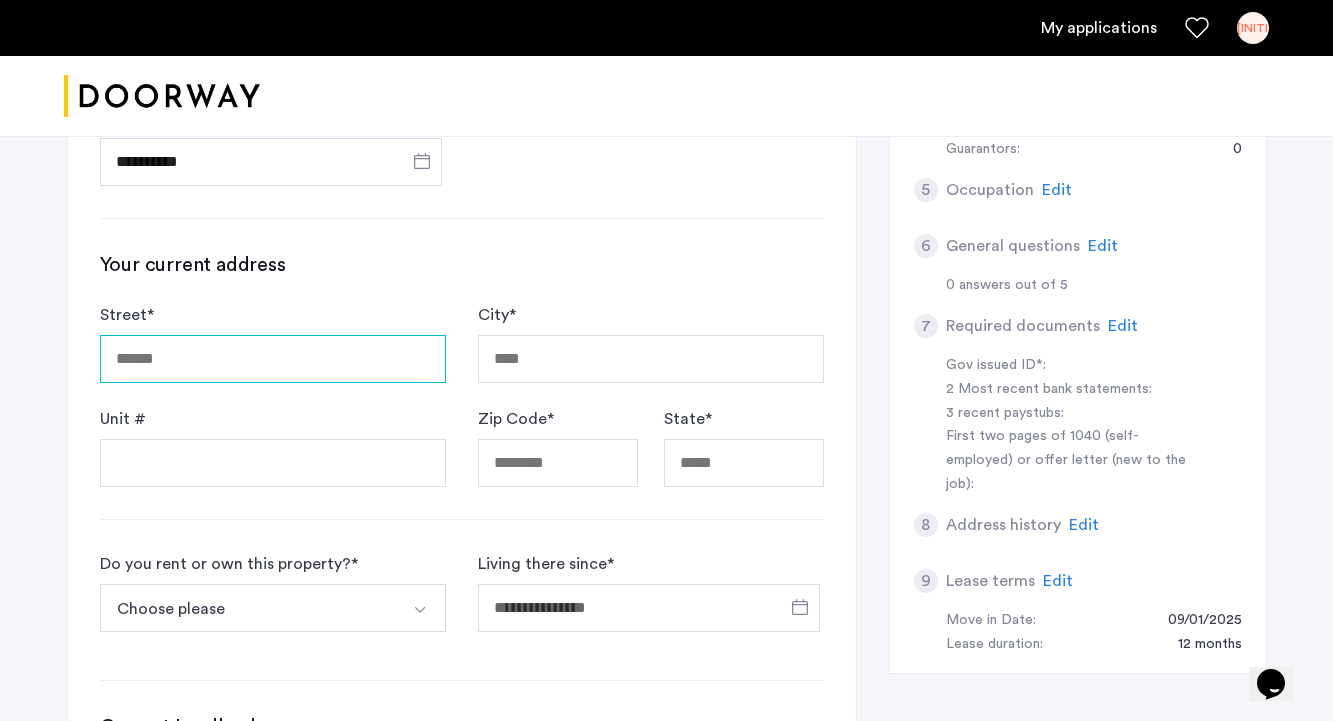 scroll, scrollTop: 657, scrollLeft: 0, axis: vertical 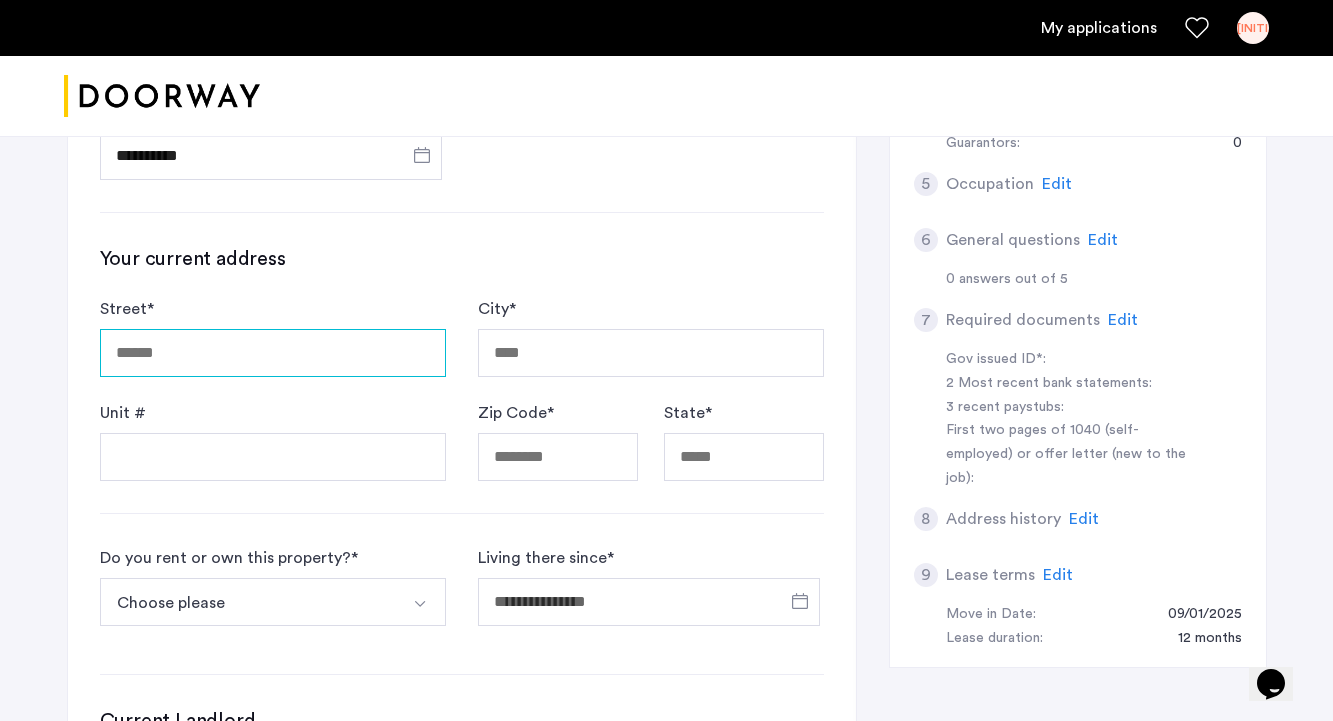click on "Street  *" at bounding box center (273, 353) 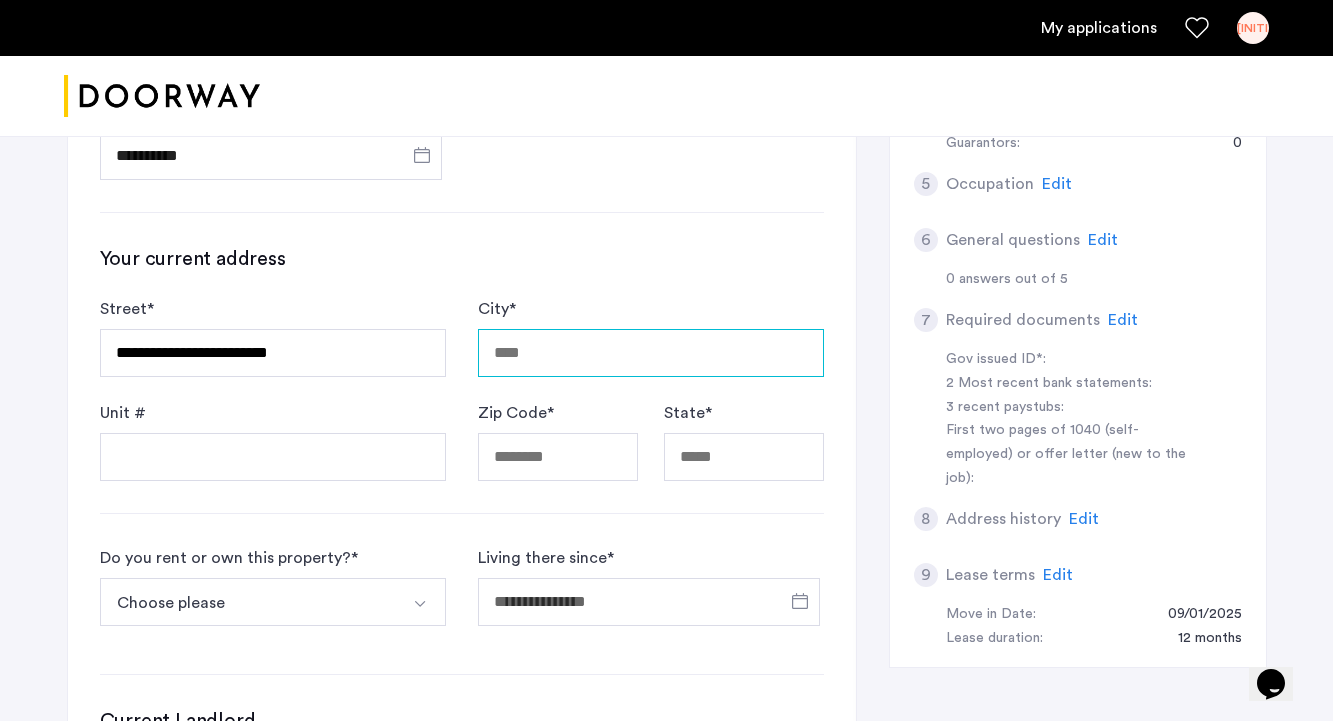 type on "*********" 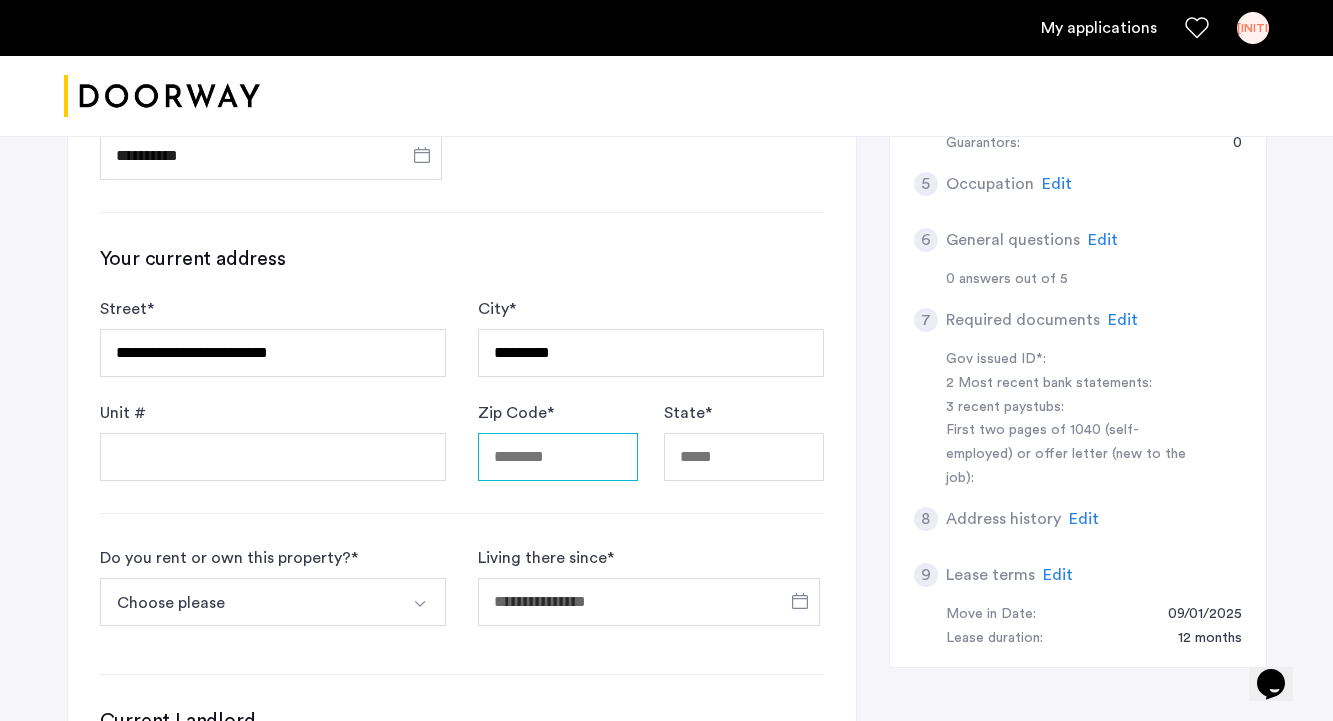 type on "*****" 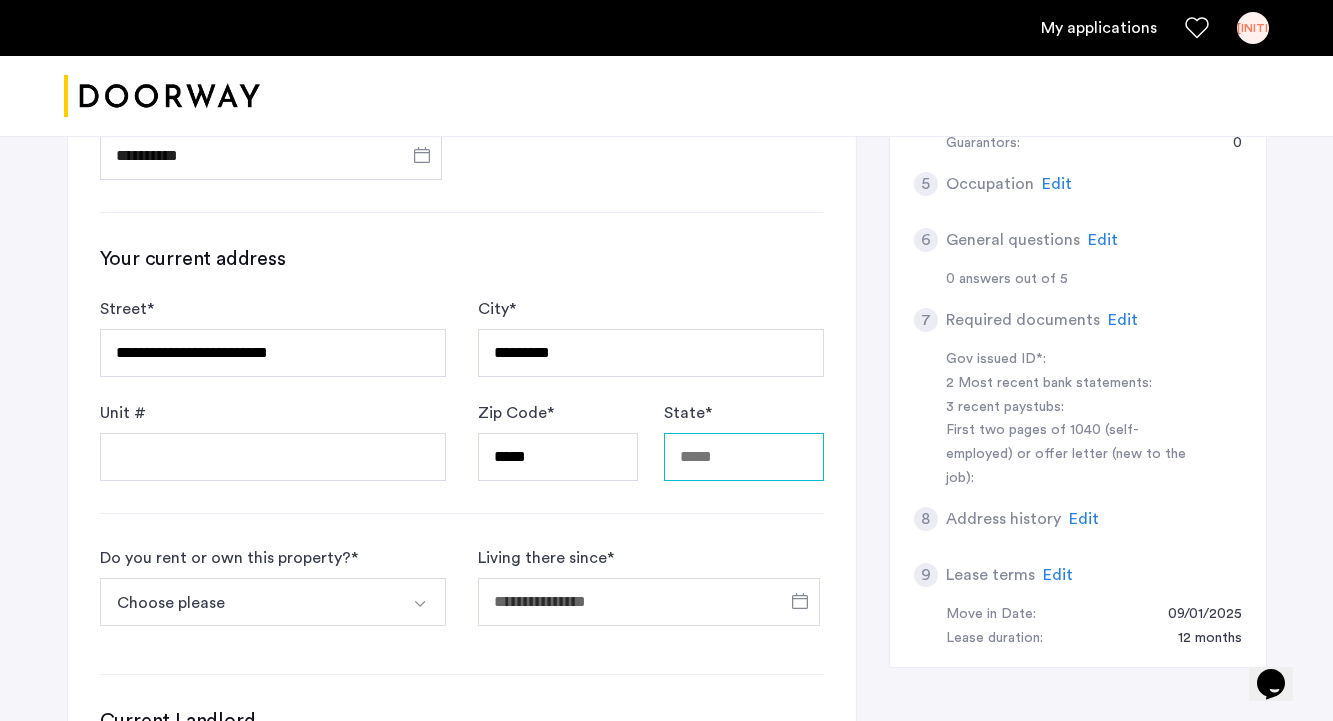 type on "**" 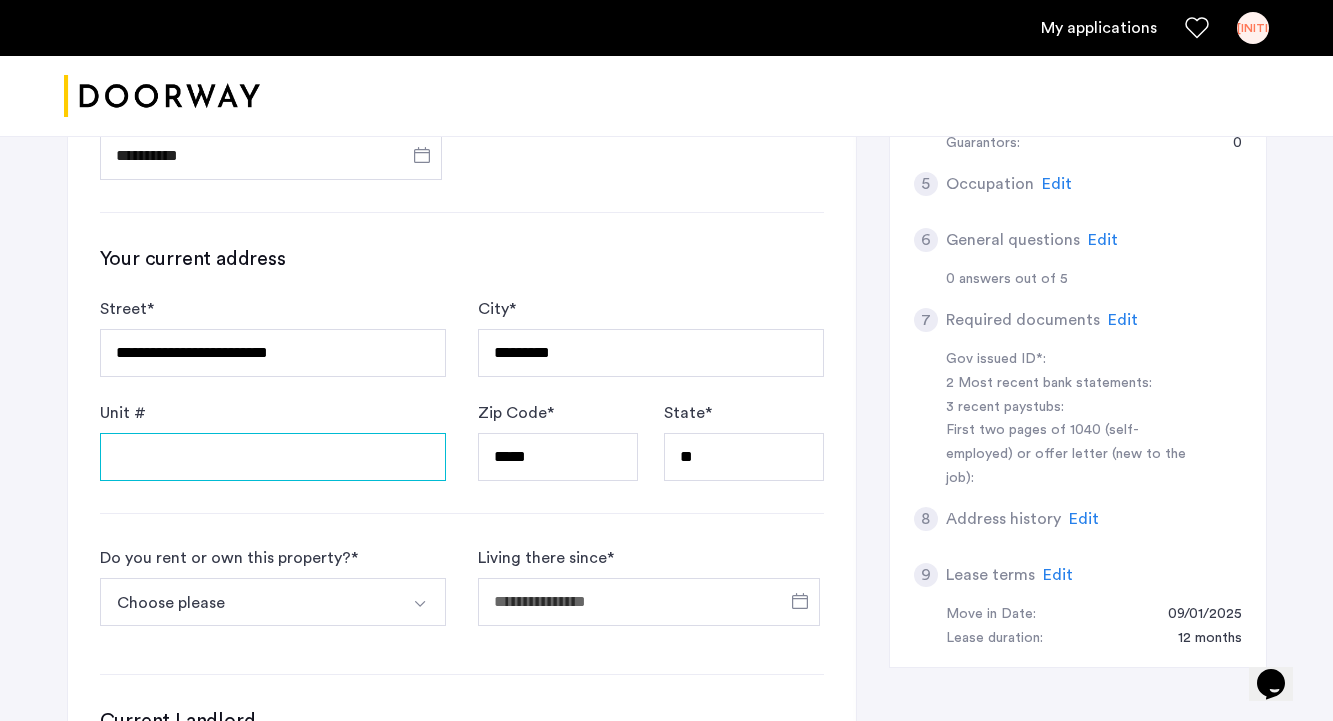 click on "Unit #" at bounding box center [273, 457] 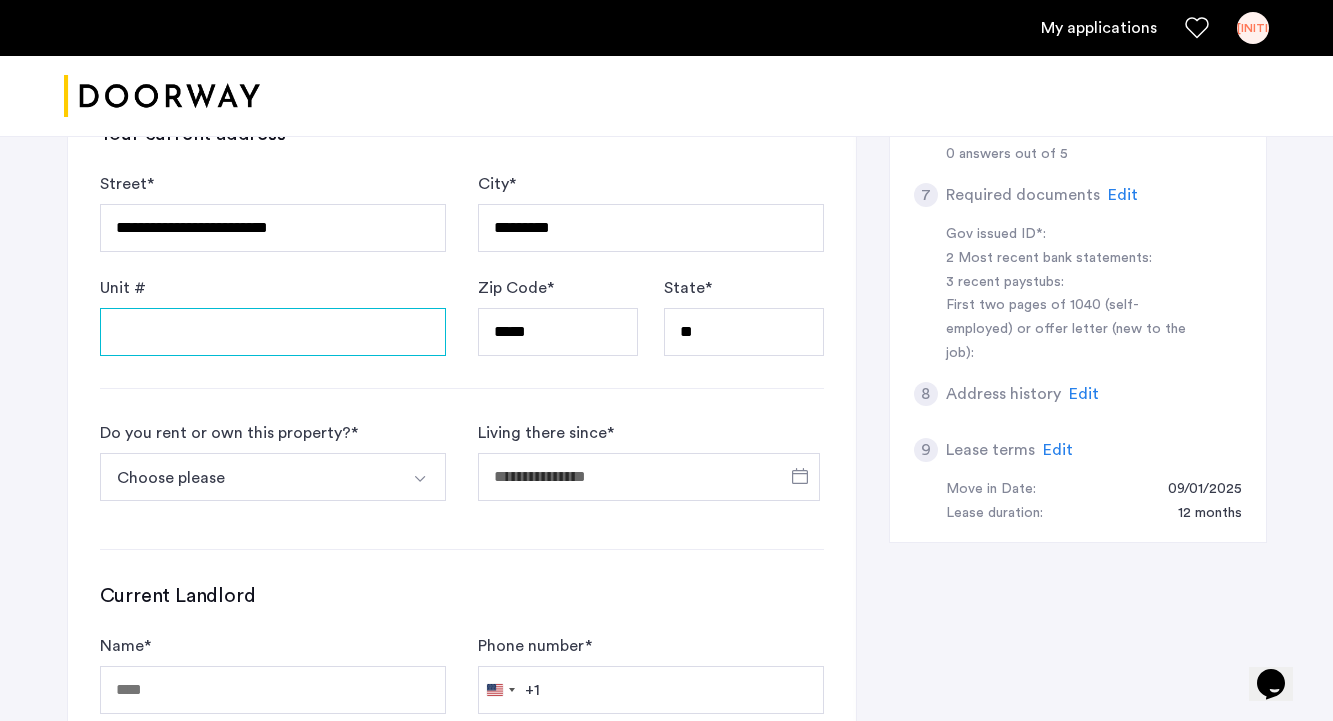 scroll, scrollTop: 790, scrollLeft: 0, axis: vertical 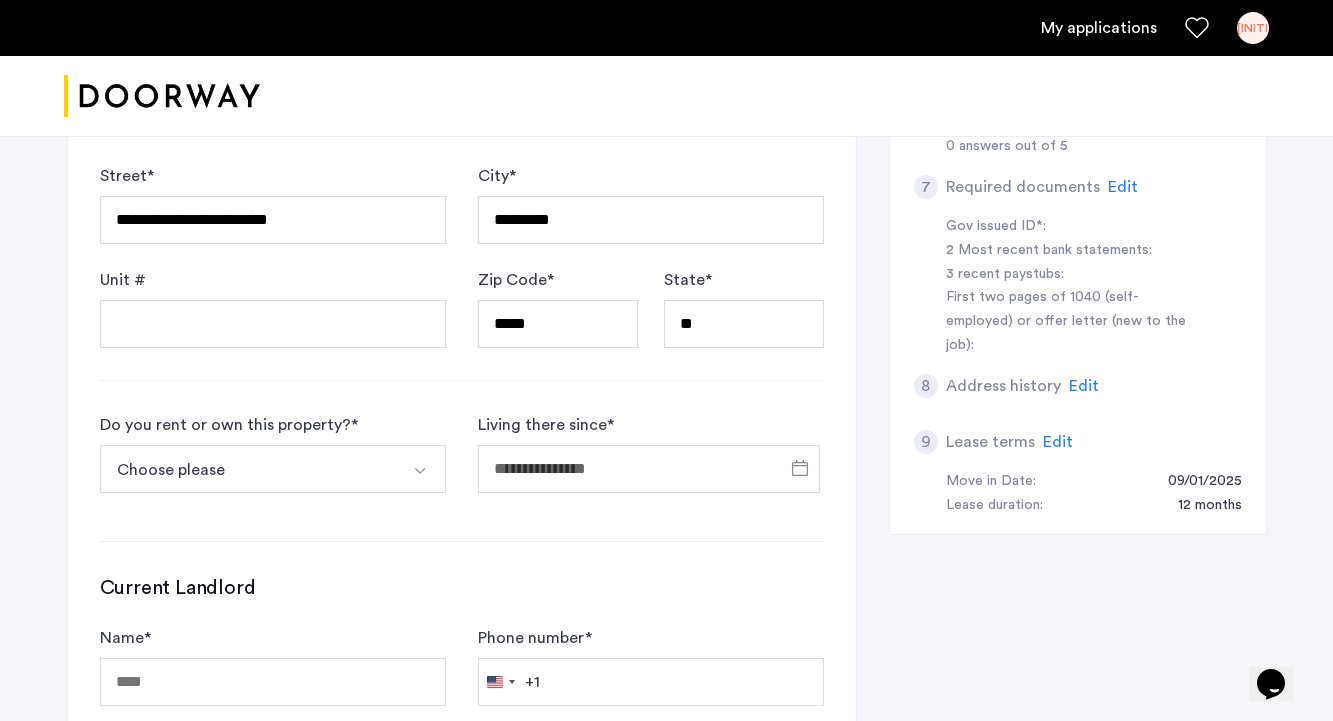 click on "Choose please" at bounding box center [249, 469] 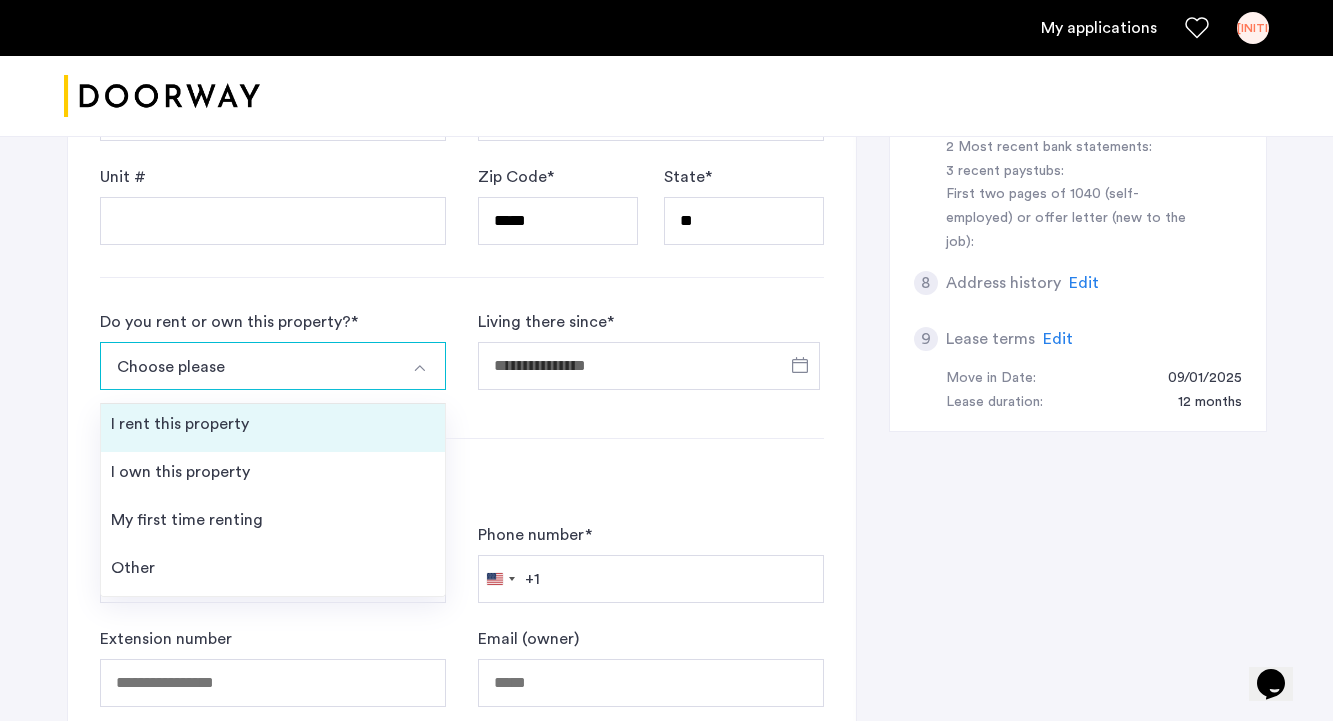 scroll, scrollTop: 900, scrollLeft: 0, axis: vertical 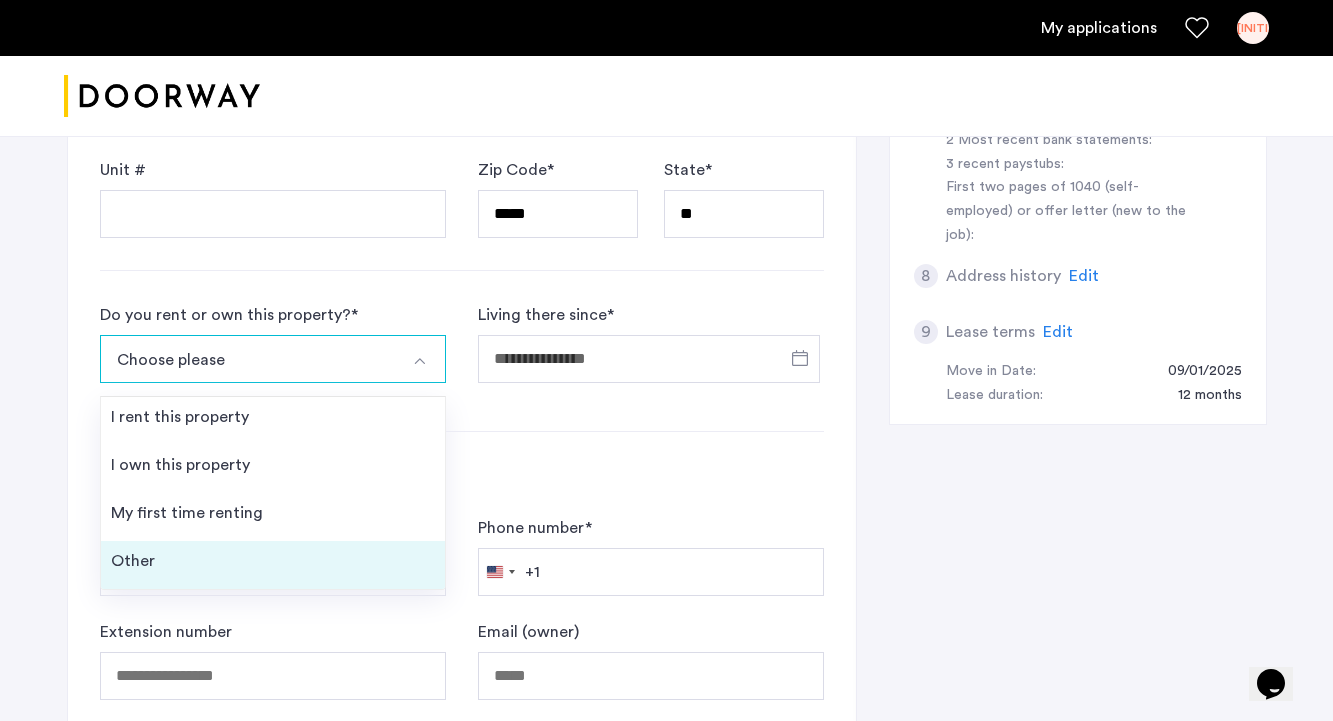 click on "Other" at bounding box center [273, 565] 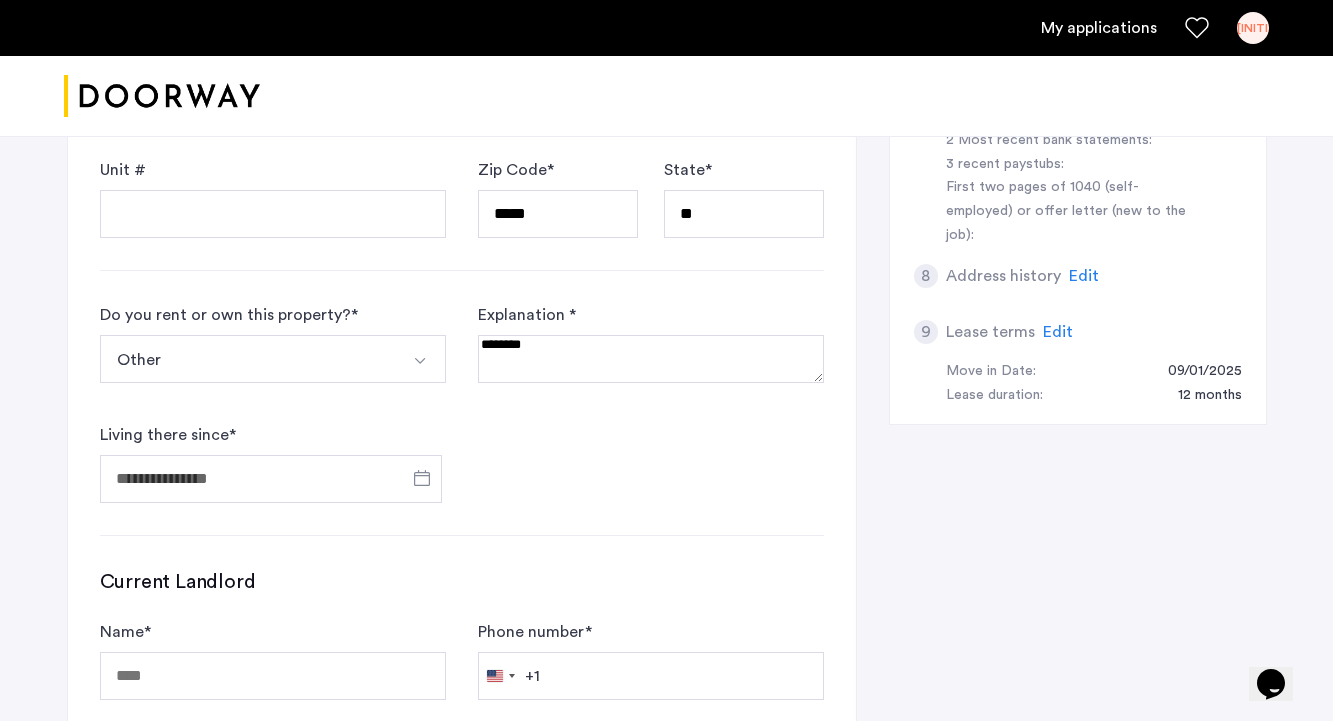 click at bounding box center (651, 359) 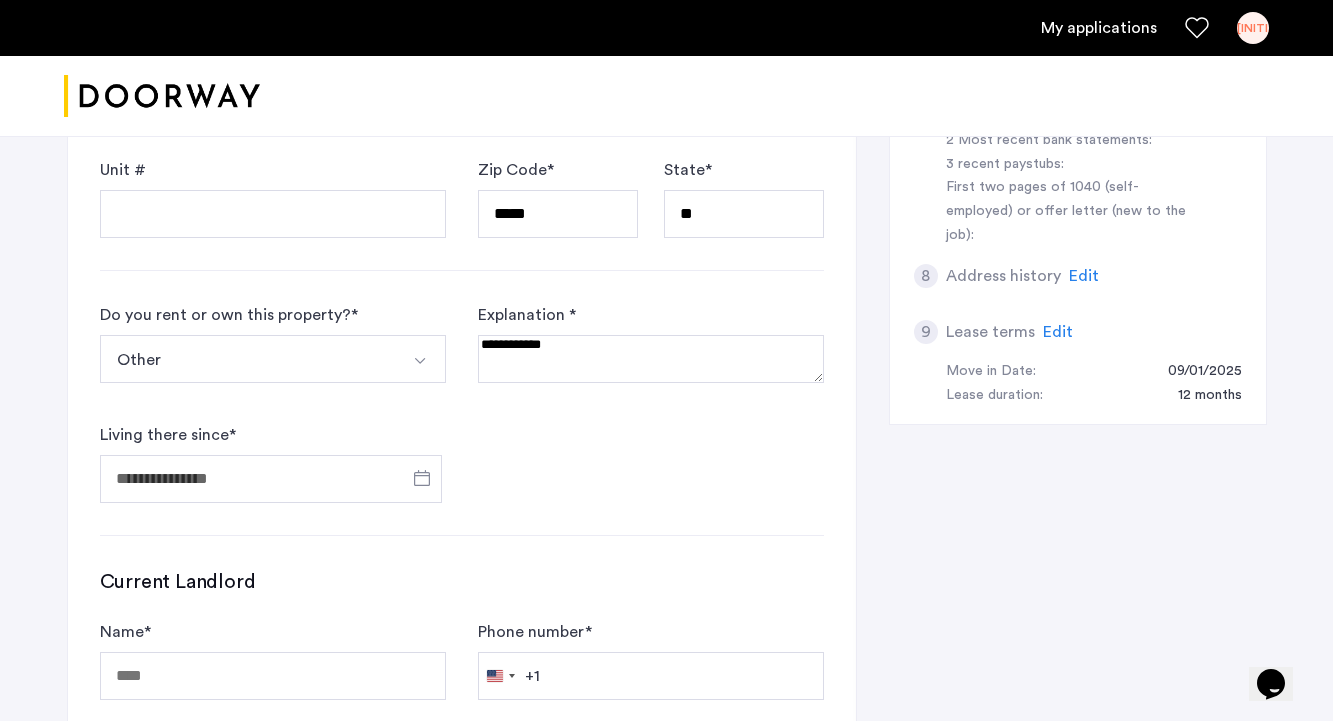 type on "**********" 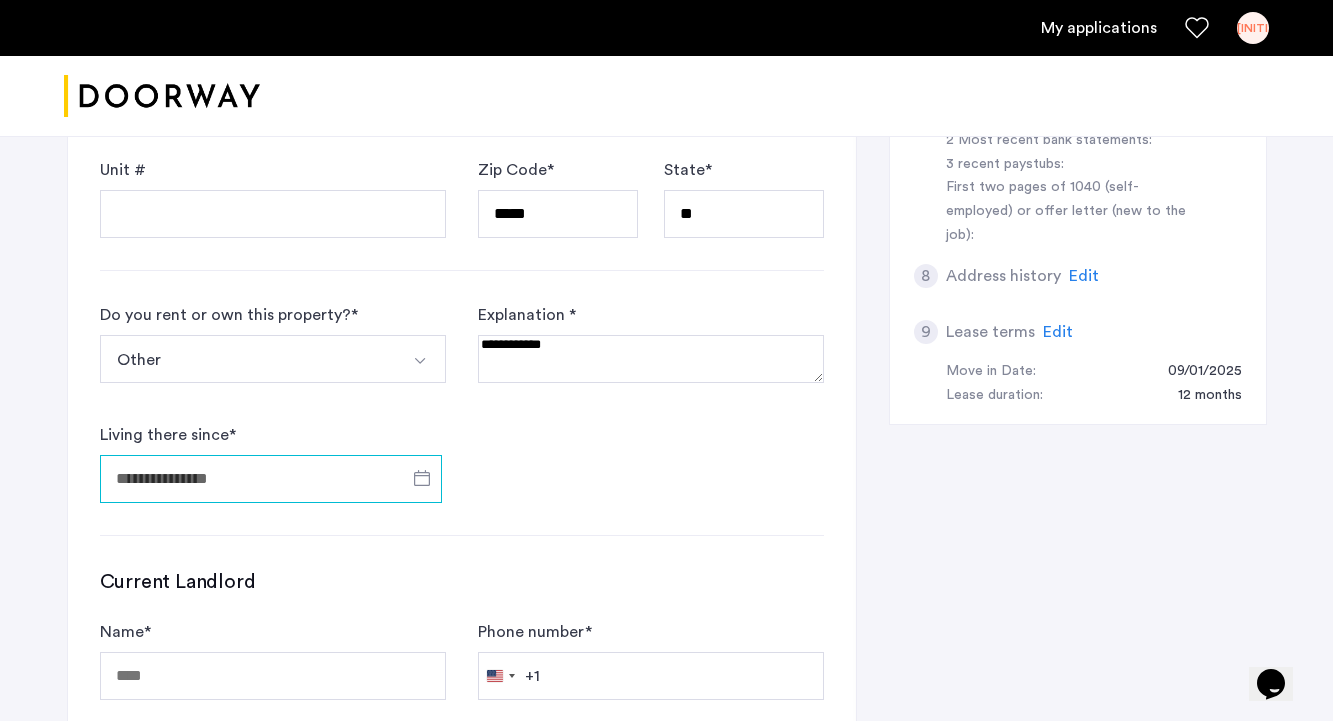 click on "Living there since  *" at bounding box center [271, 479] 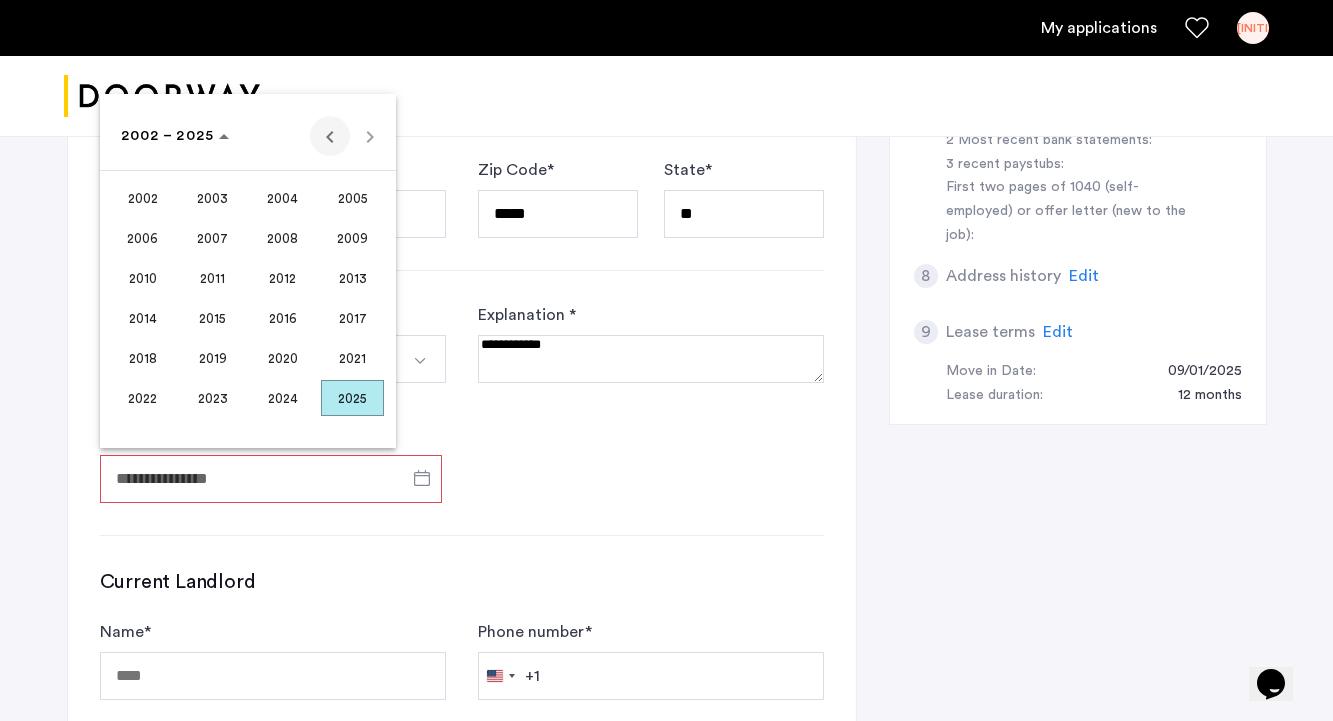 click at bounding box center [330, 136] 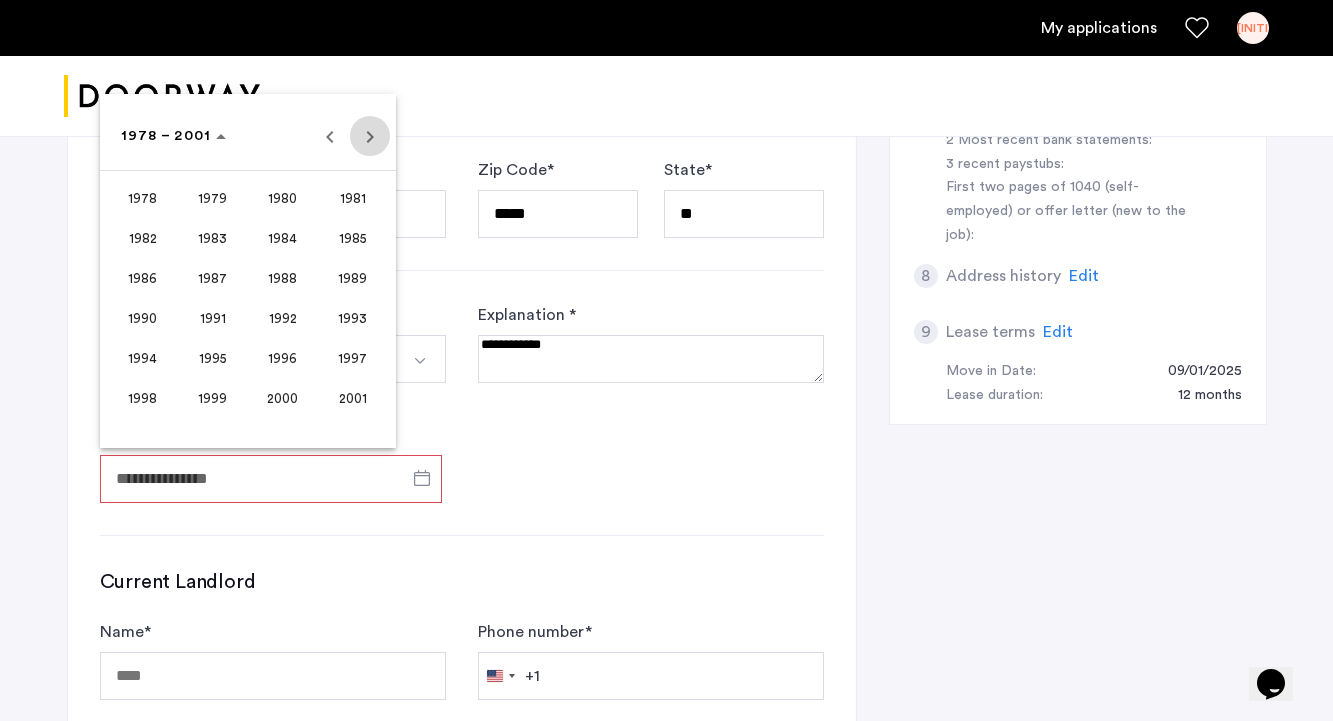 click at bounding box center [370, 136] 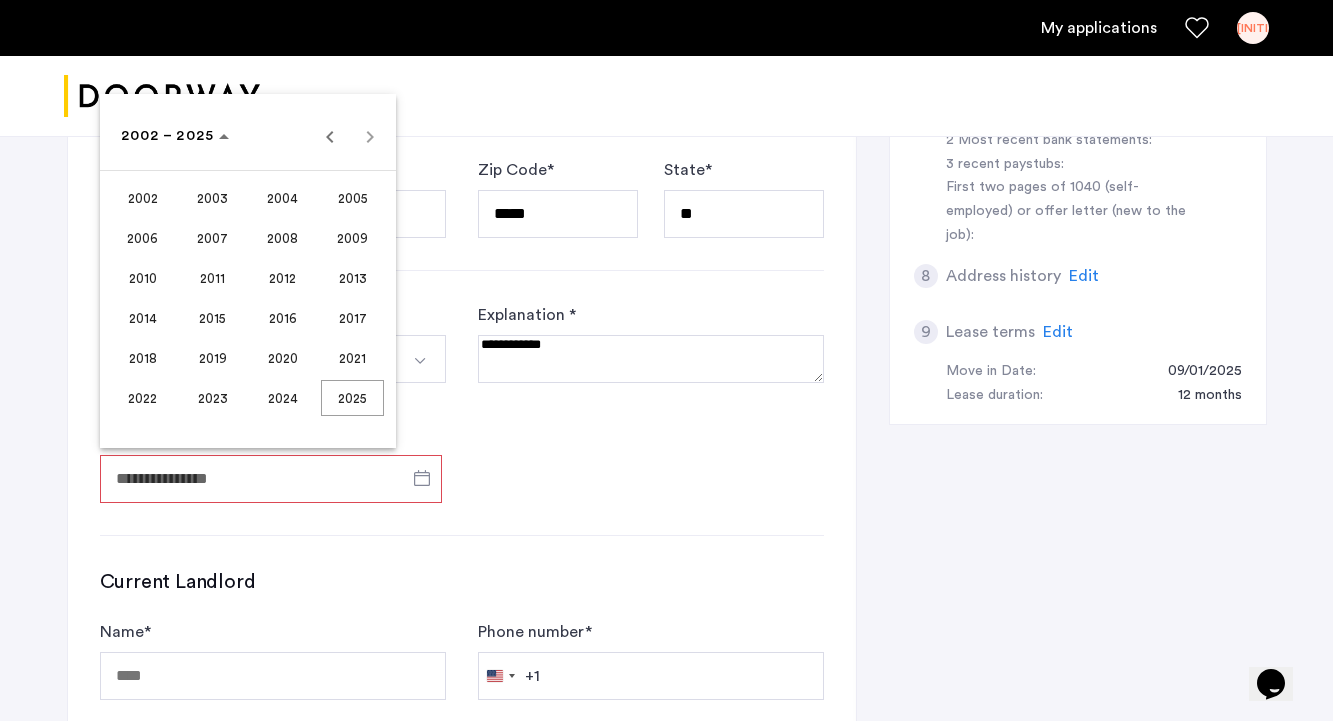 click on "2003" at bounding box center (212, 198) 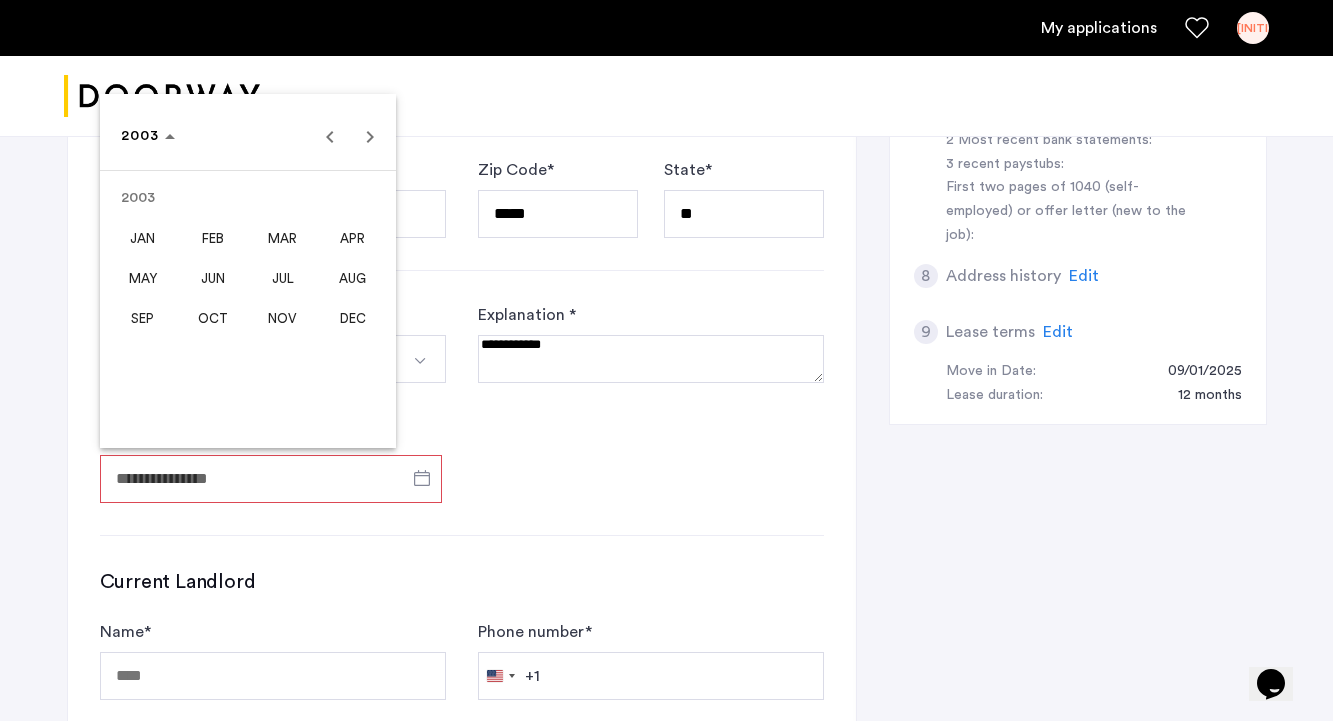 click on "JAN" at bounding box center [142, 238] 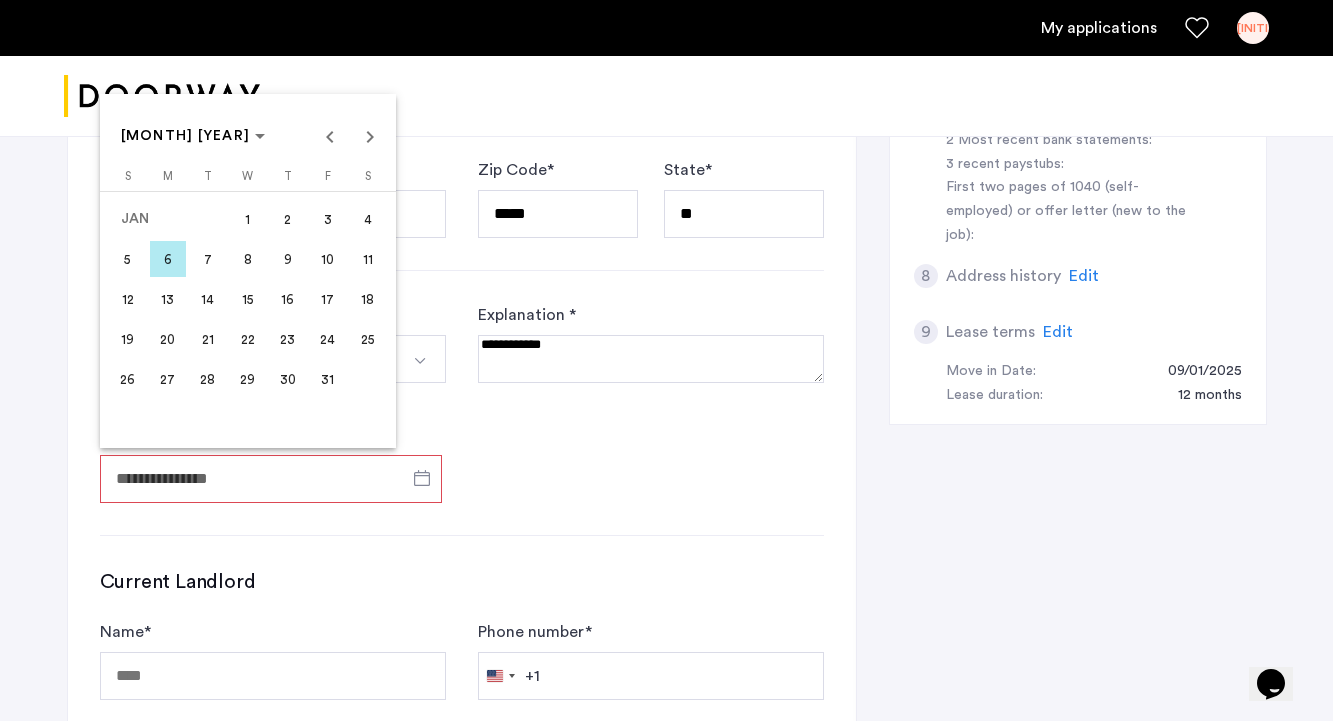 click on "6" at bounding box center [168, 259] 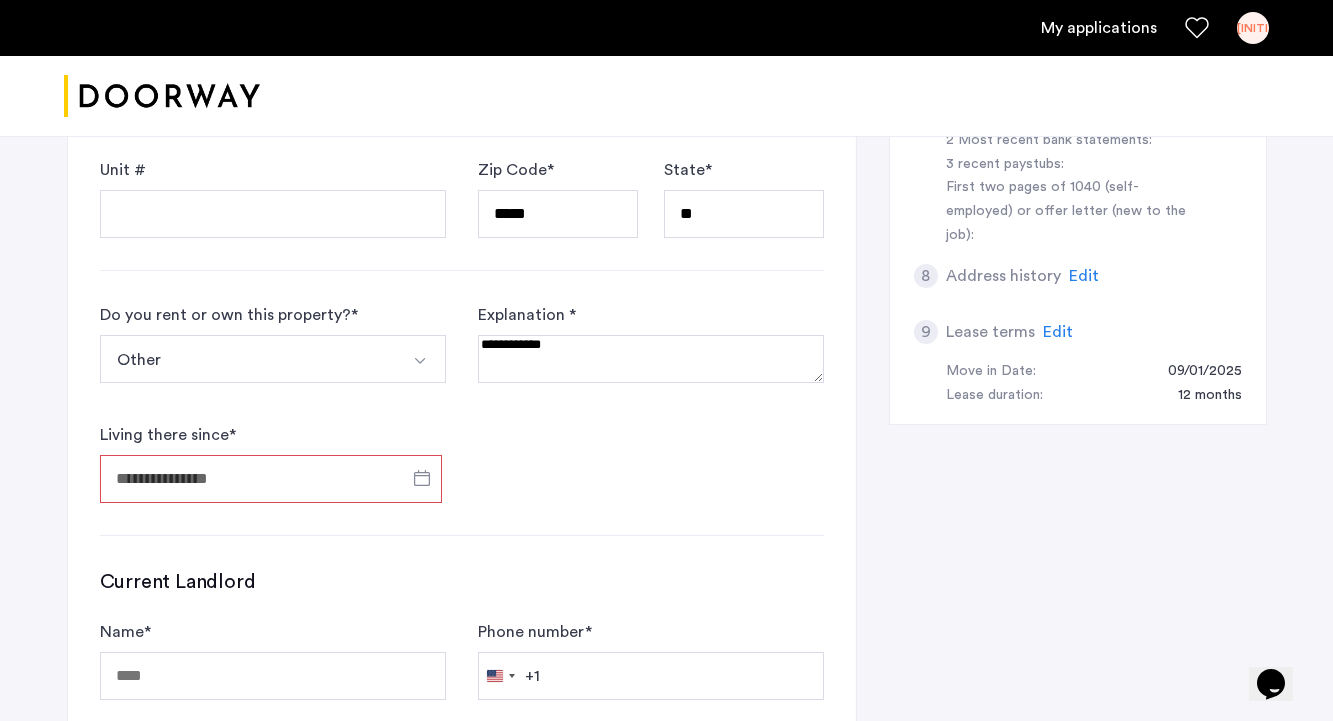 type on "**********" 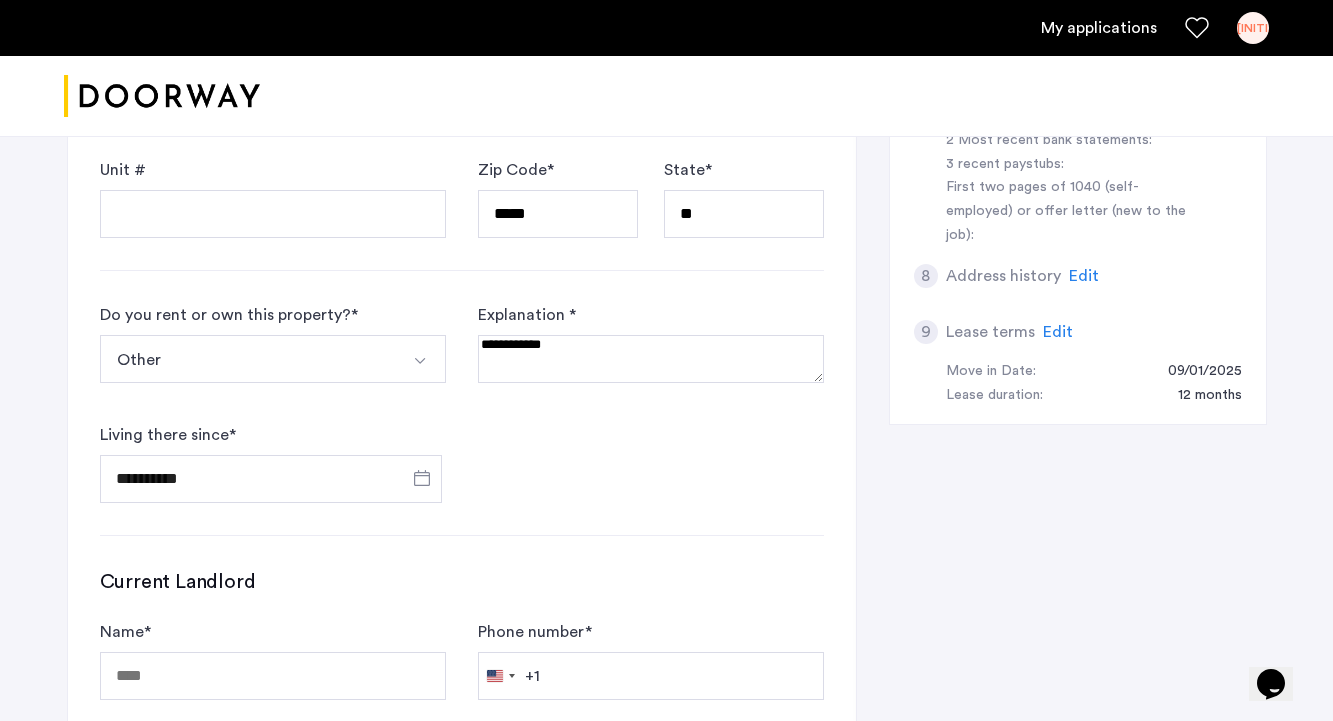 click on "Current Landlord Name  * Phone number  *  United States +1 +1 244 results found Afghanistan +93 Åland Islands +358 Albania +355 Algeria +213 American Samoa +1 Andorra +376 Angola +244 Anguilla +1 Antigua & Barbuda +1 Argentina +54 Armenia +374 Aruba +297 Ascension Island +247 Australia +61 Austria +43 Azerbaijan +994 Bahamas +1 Bahrain +973 Bangladesh +880 Barbados +1 Belarus +375 Belgium +32 Belize +501 Benin +229 Bermuda +1 Bhutan +975 Bolivia +591 Bosnia & Herzegovina +387 Botswana +267 Brazil +55 British Indian Ocean Territory +246 British Virgin Islands +1 Brunei +673 Bulgaria +359 Burkina Faso +226 Burundi +257 Cambodia +855 Cameroon +237 Canada +1 Cape Verde +238 Caribbean Netherlands +599 Cayman Islands +1 Central African Republic +236 Chad +235 Chile +56 China +86 Christmas Island +61 Cocos (Keeling) Islands +61 Colombia +57 Comoros +269 Congo - Brazzaville +242 Congo - Kinshasa +243 Cook Islands +682 Costa Rica +506 Côte d’Ivoire +225 Croatia +385 Cuba +53 Curaçao +599 Cyprus +357 Czechia +420" 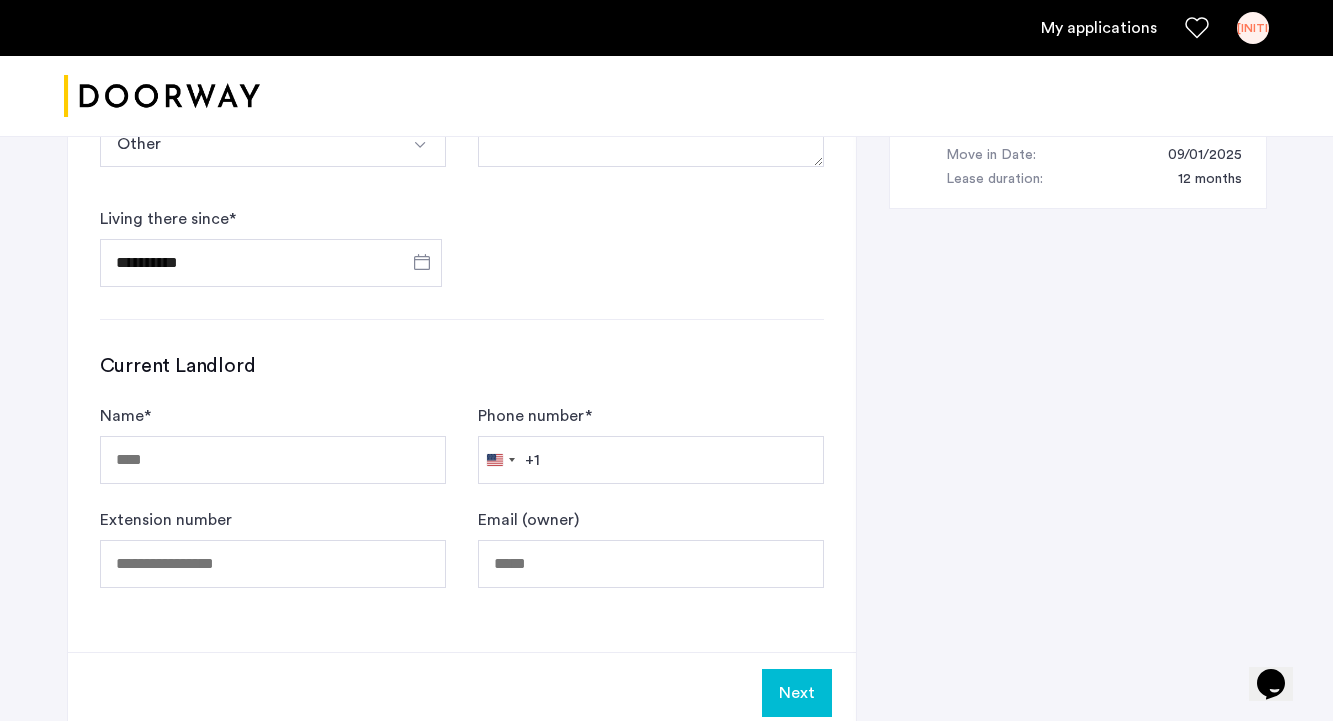 scroll, scrollTop: 1194, scrollLeft: 0, axis: vertical 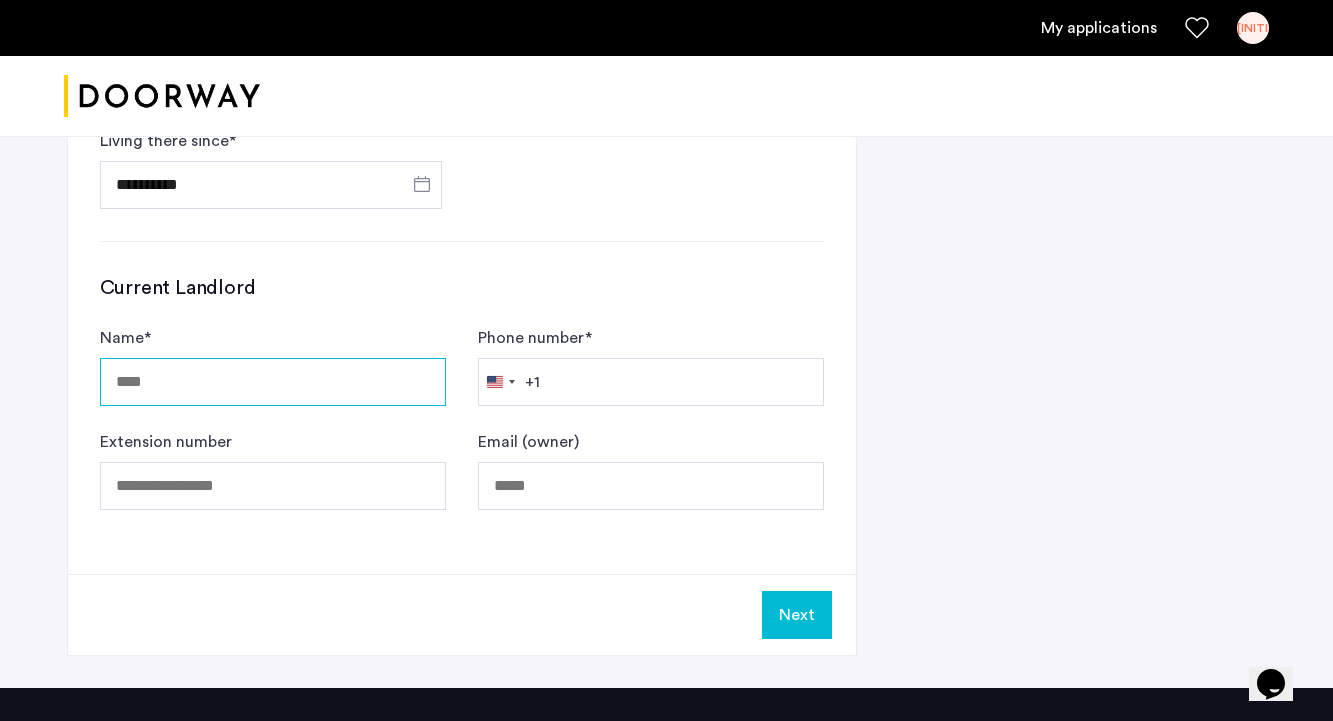 click on "Name  *" at bounding box center (273, 382) 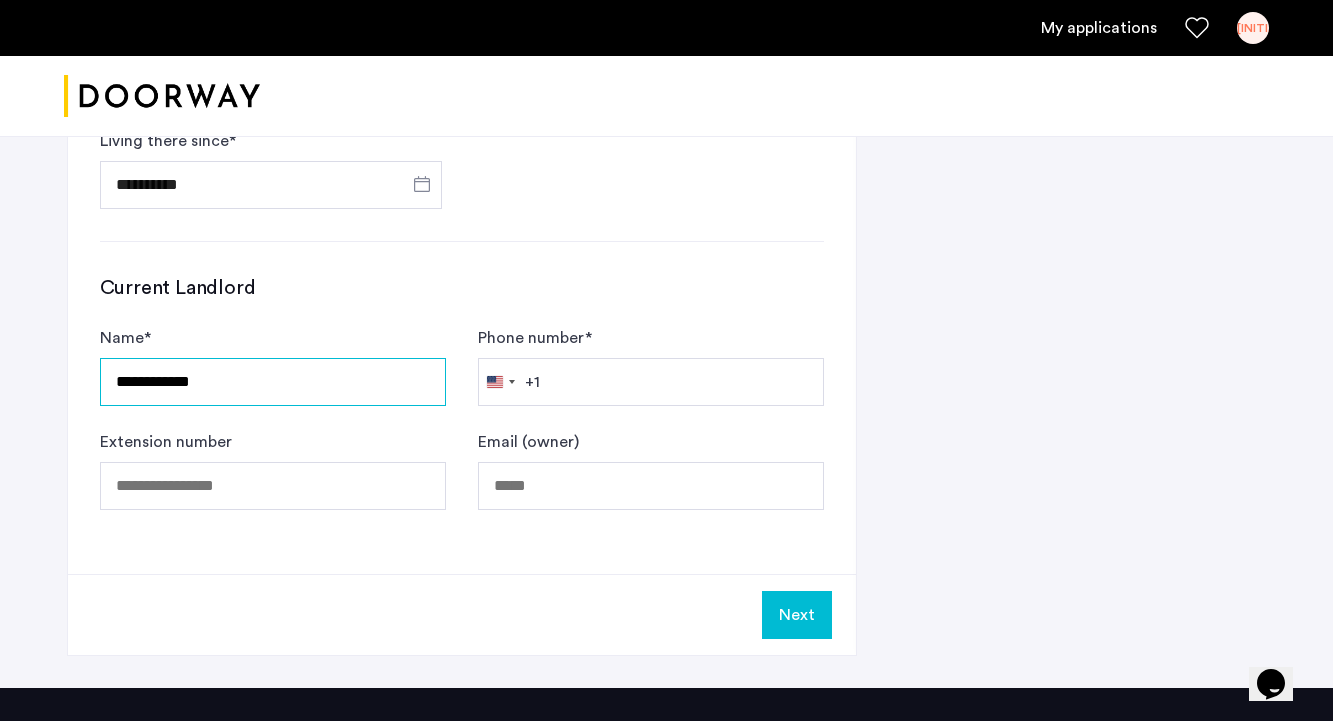 type on "**********" 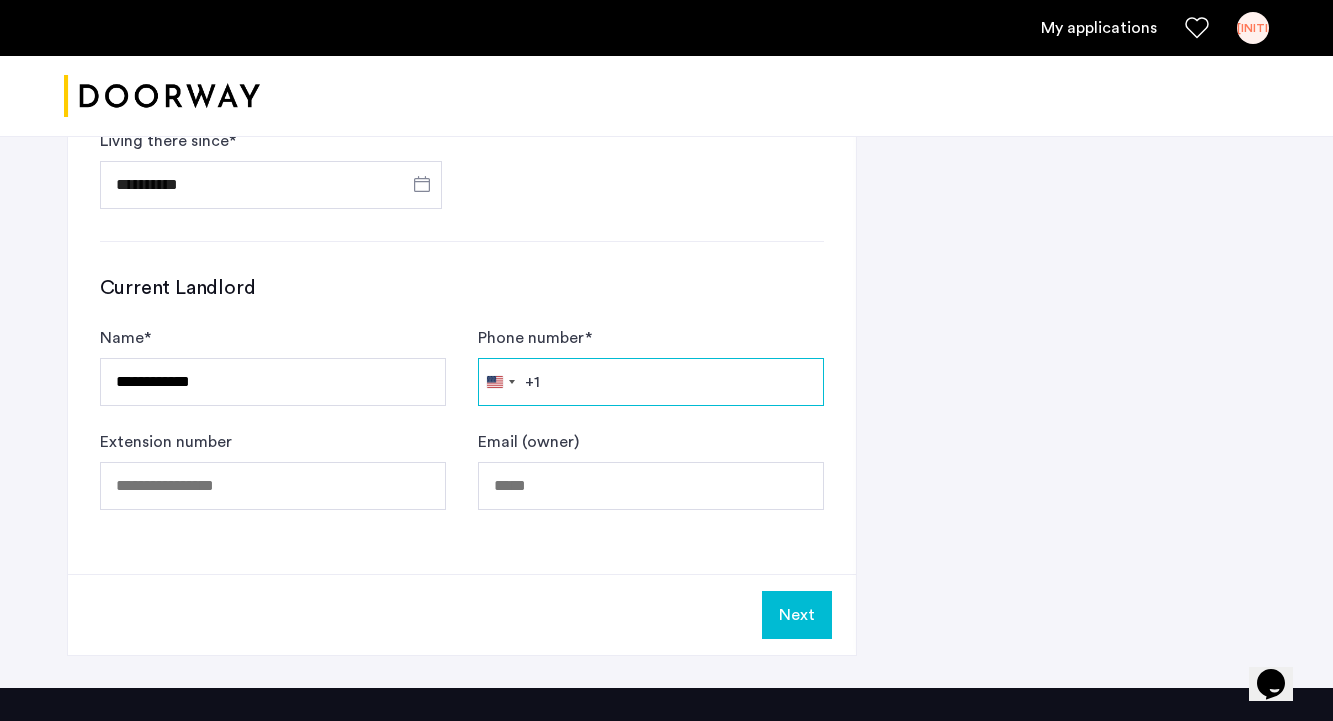 click on "Phone number  *" at bounding box center [651, 382] 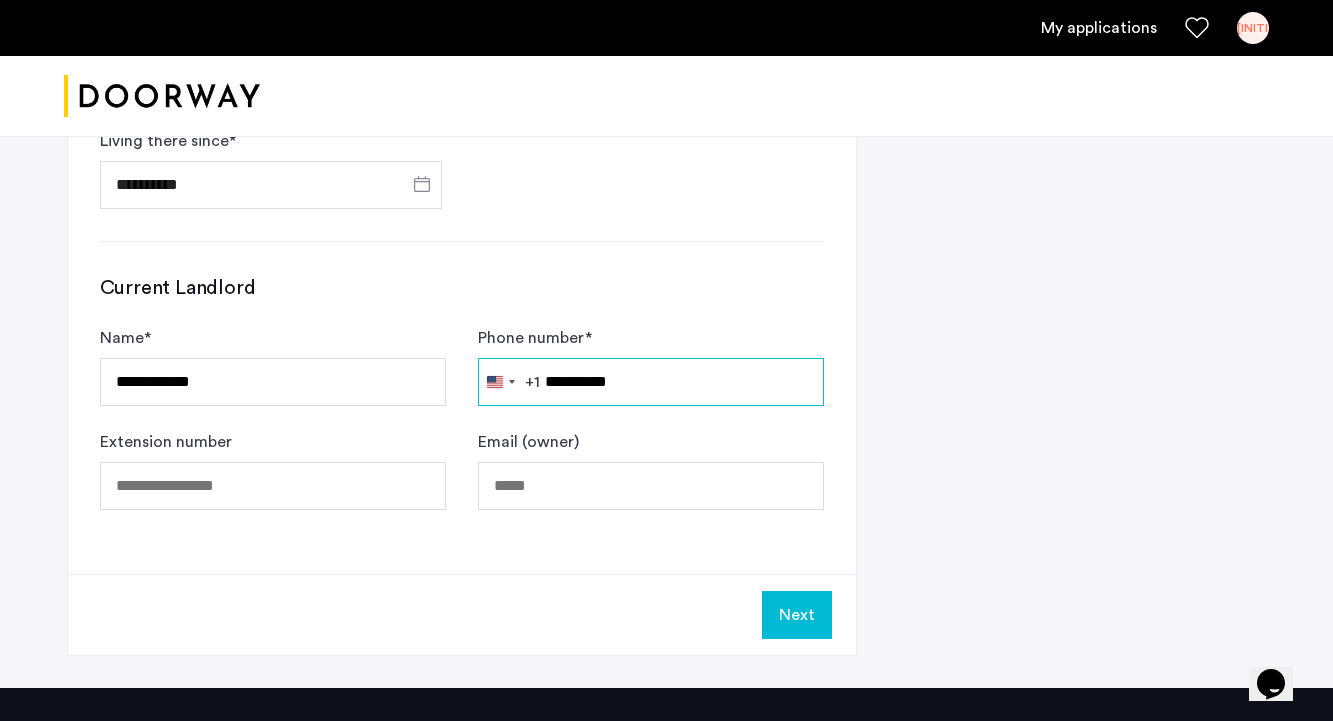type on "**********" 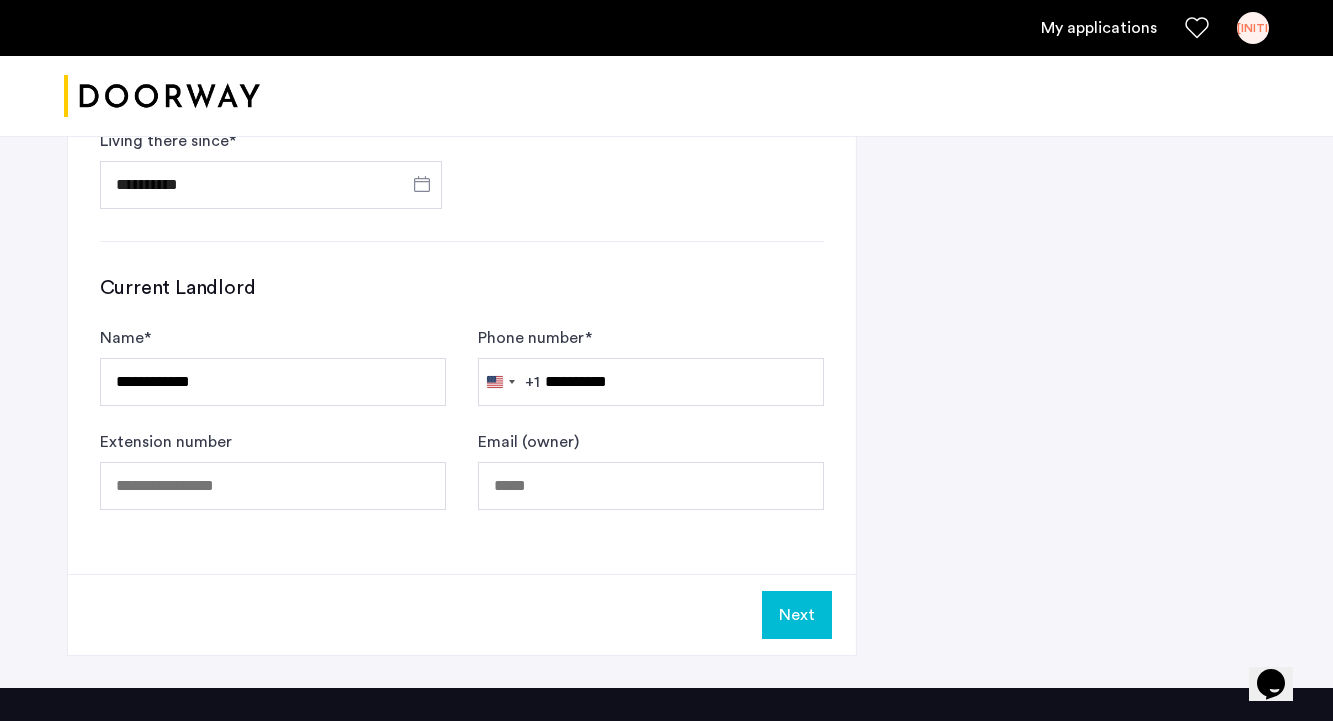 click on "Extension number" 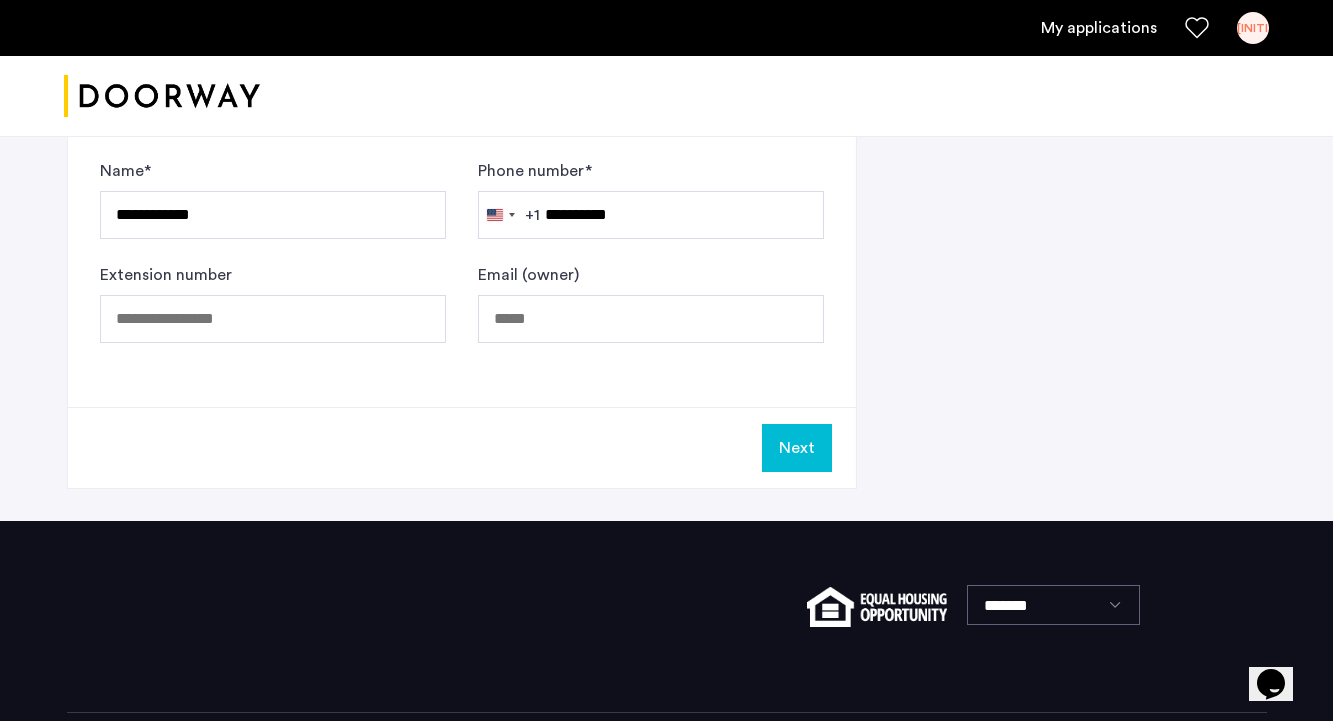 scroll, scrollTop: 1452, scrollLeft: 0, axis: vertical 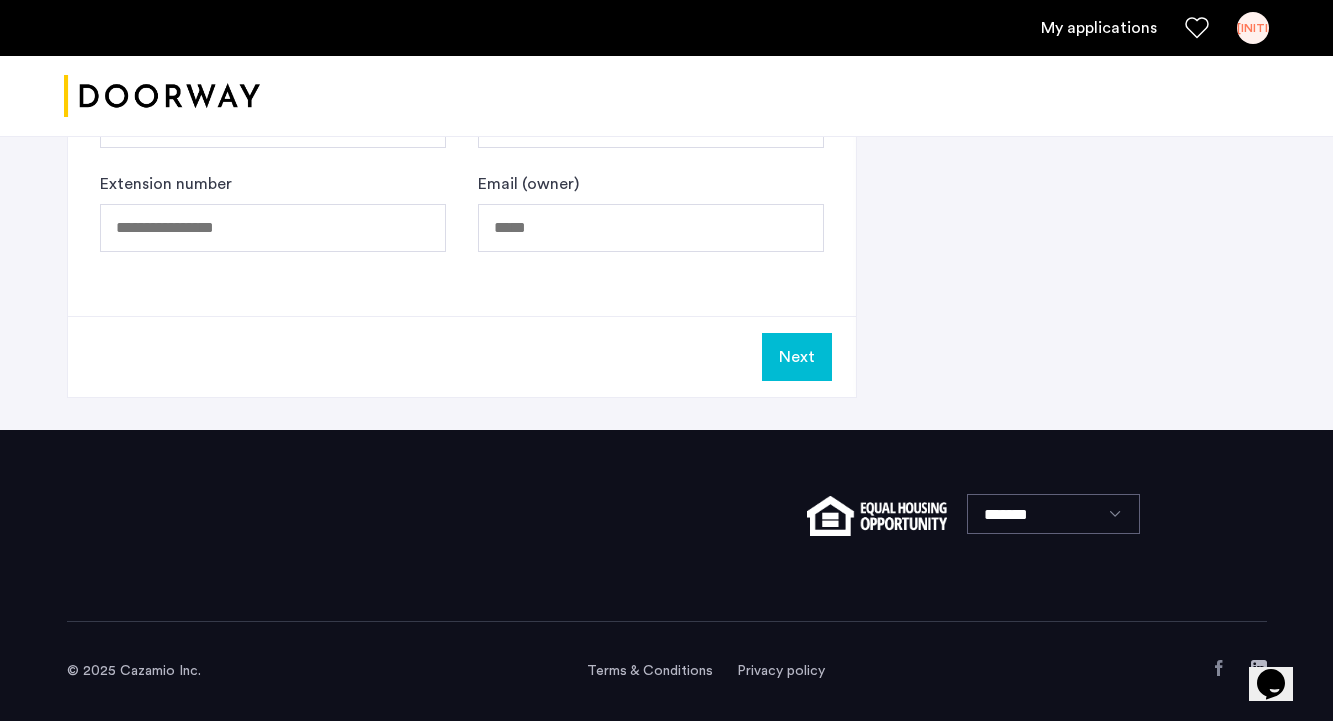 click on "Next" 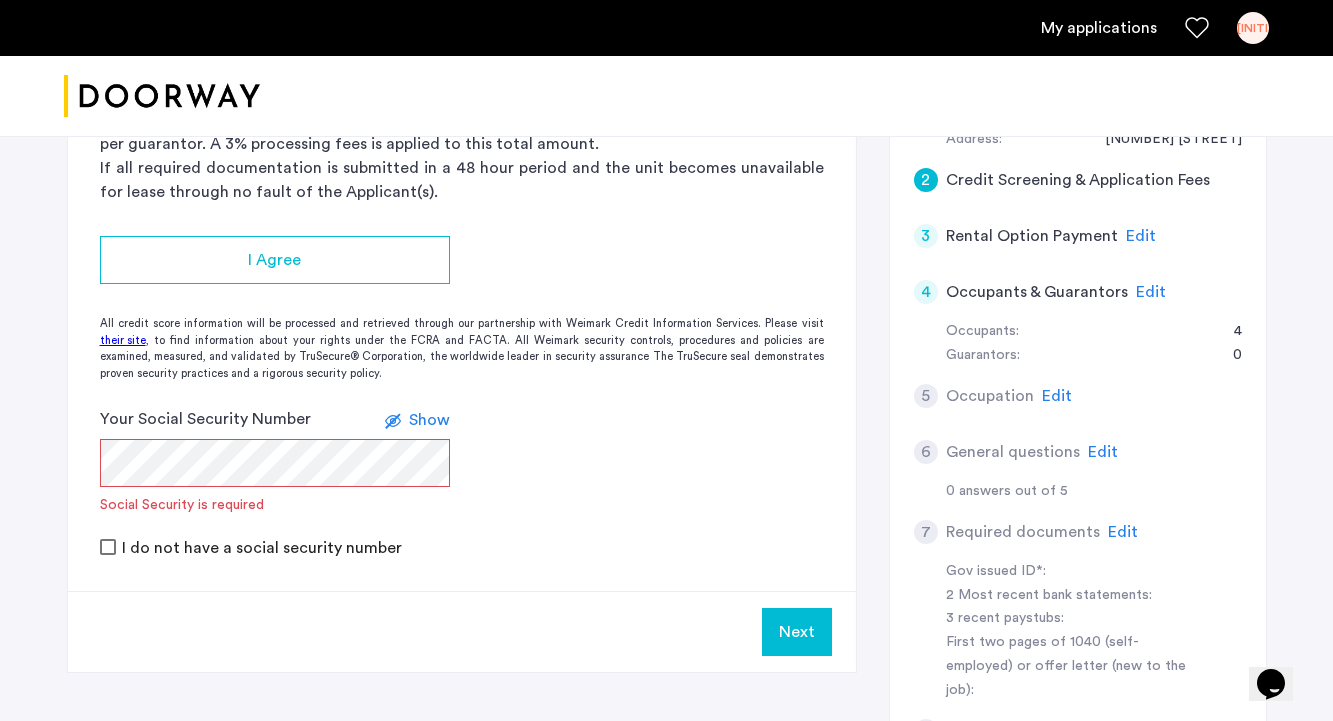 scroll, scrollTop: 485, scrollLeft: 0, axis: vertical 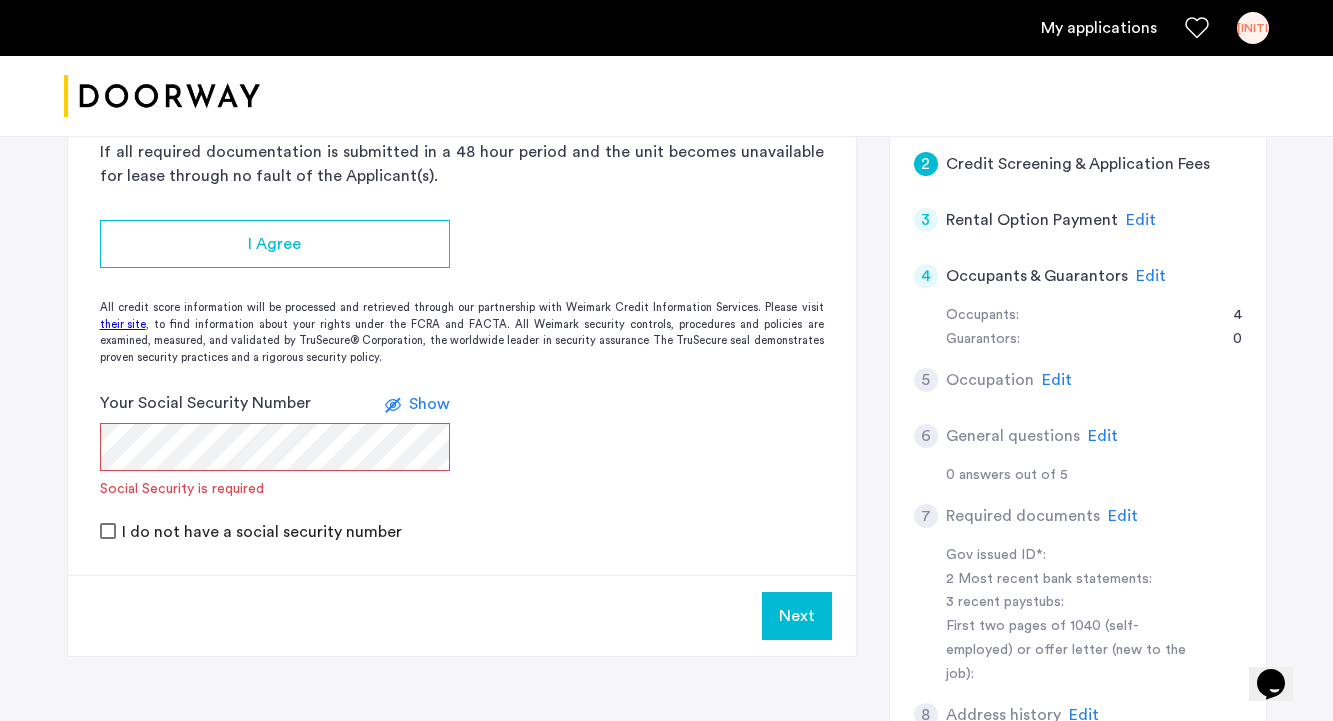 click on "2 Credit Screening & Application Fees Application Fees Please submit your application and processing fees. The application fee is $20 per applicant AND per guarantor. A 3% processing fees is applied to this total amount. If all required documentation is submitted in a 48 hour period and the unit becomes unavailable for lease through no fault of the Applicant(s). I Agree All credit score information will be processed and retrieved through our partnership with Weimark Credit Information Services. Please visit their site , to find information about your rights under the FCRA and FACTA. All Weimark security controls, procedures and policies are examined, measured, and validated by TruSecure® Corporation, the worldwide leader in security assurance The TruSecure seal demonstrates proven security practices and a rigorous security policy. Your Social Security Number Show Social Security is required I do not have a social security number Next" 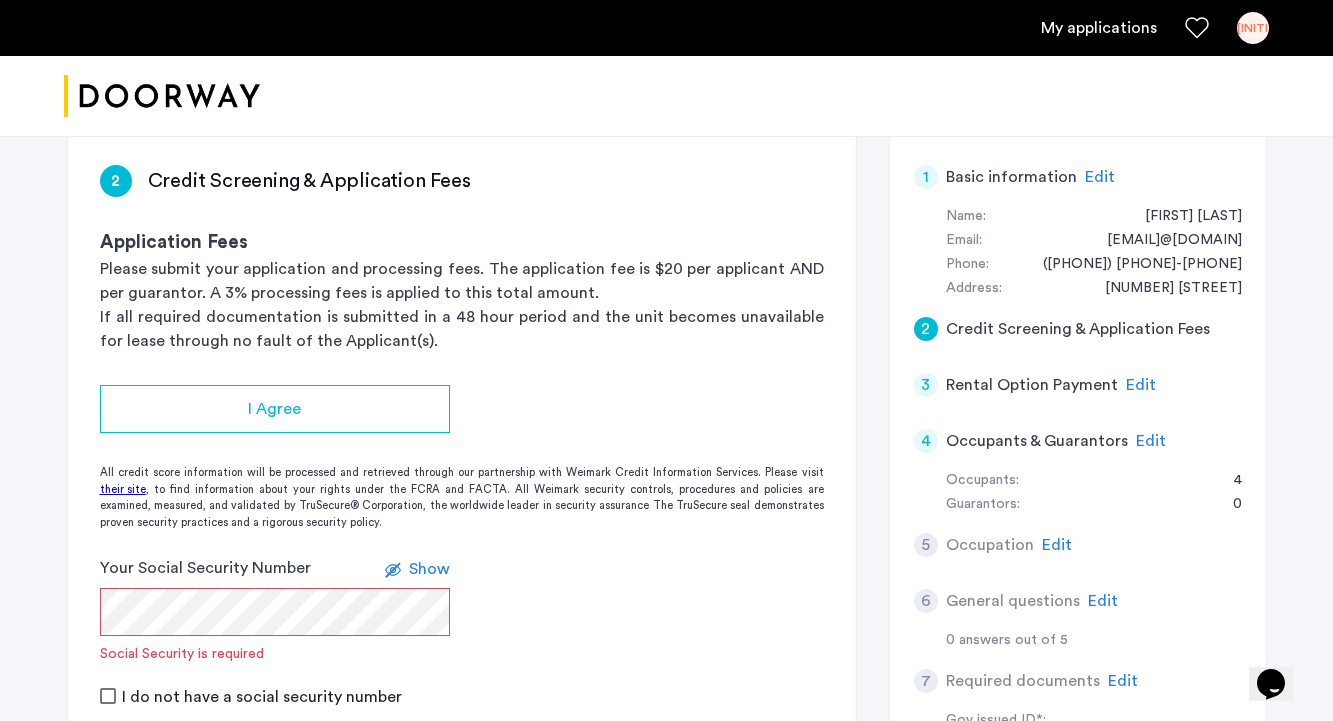 scroll, scrollTop: 313, scrollLeft: 0, axis: vertical 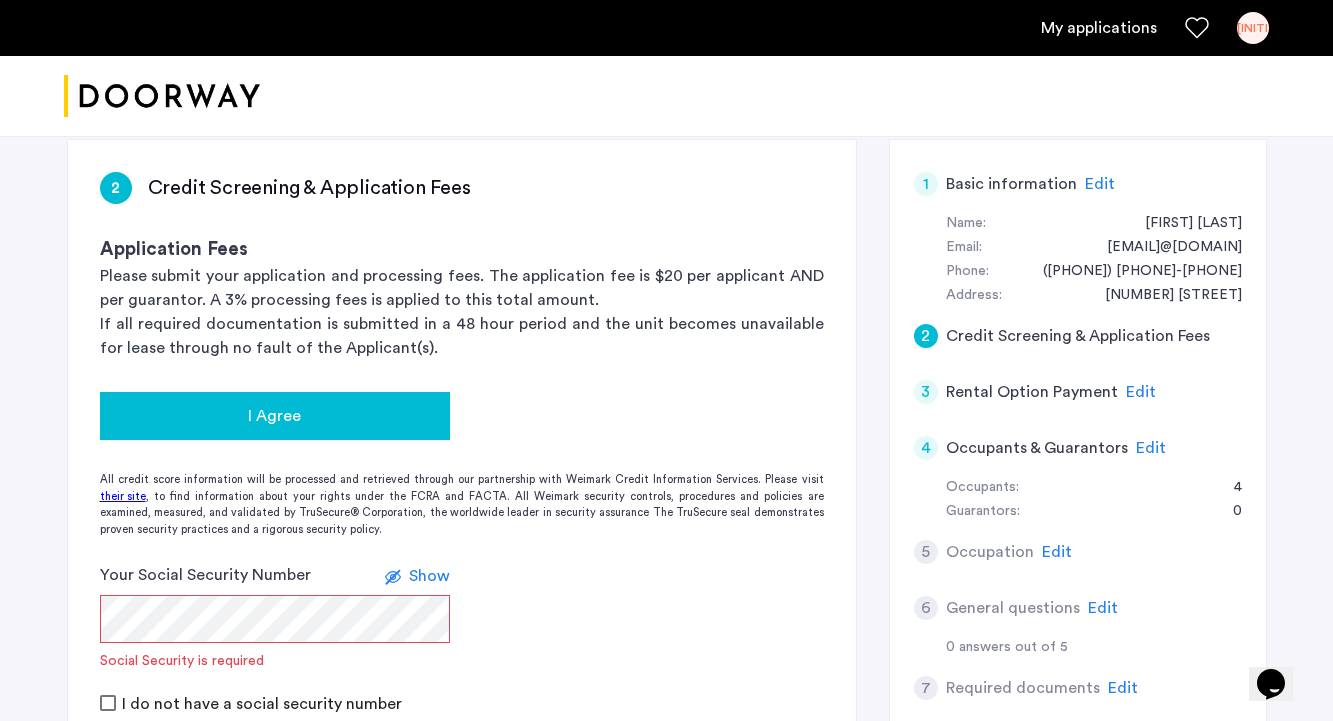 click on "I Agree" 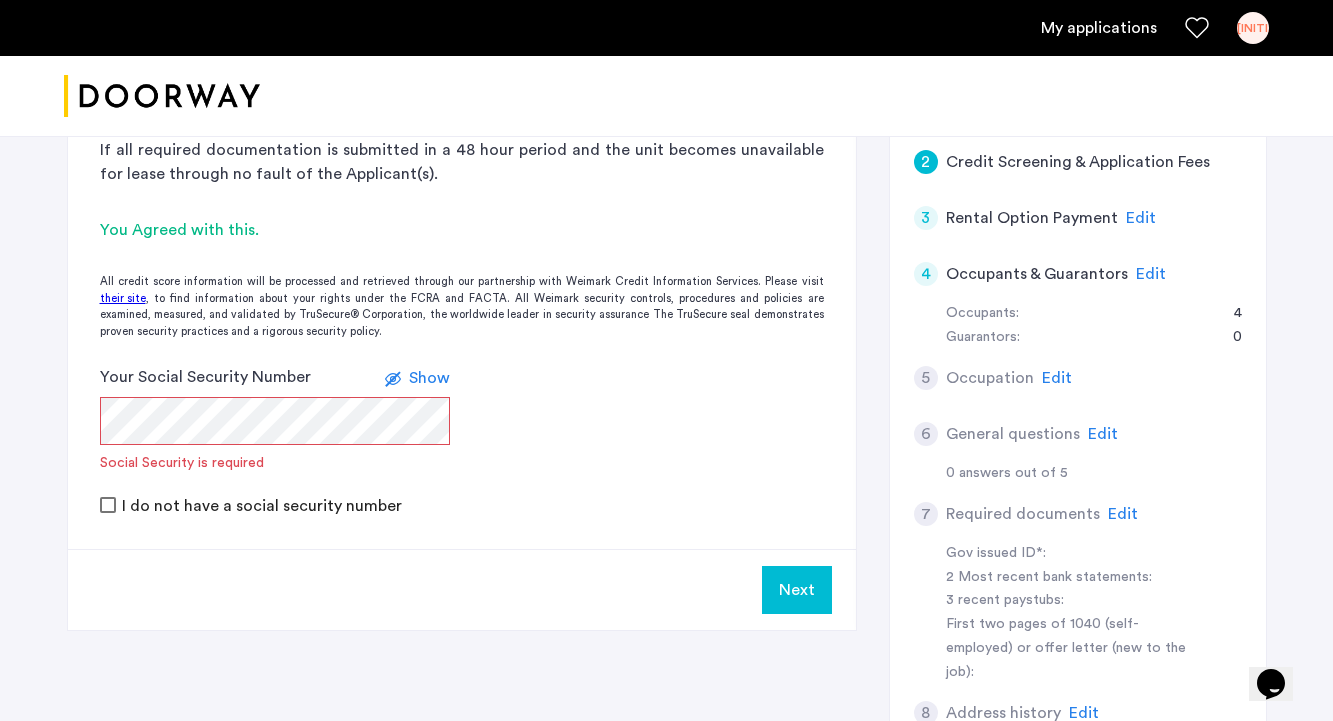 scroll, scrollTop: 492, scrollLeft: 0, axis: vertical 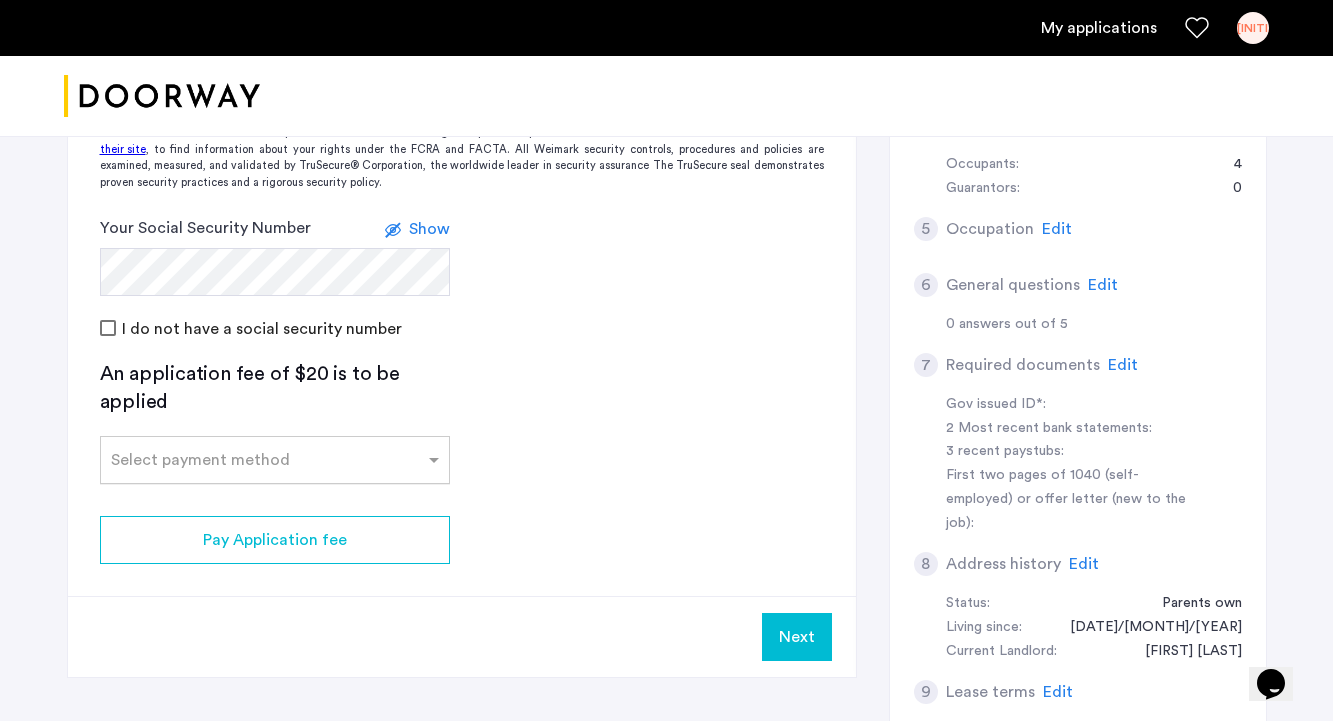 click 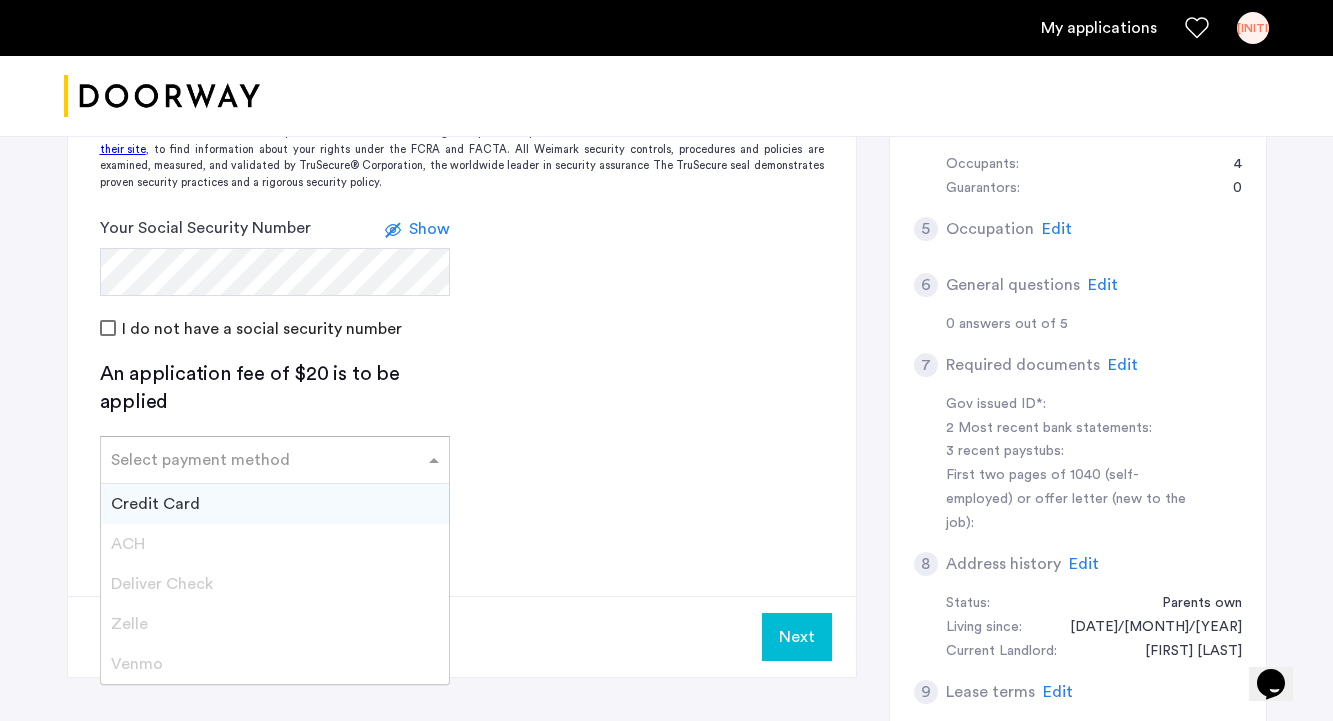 click on "An application fee of $20 is to be applied" 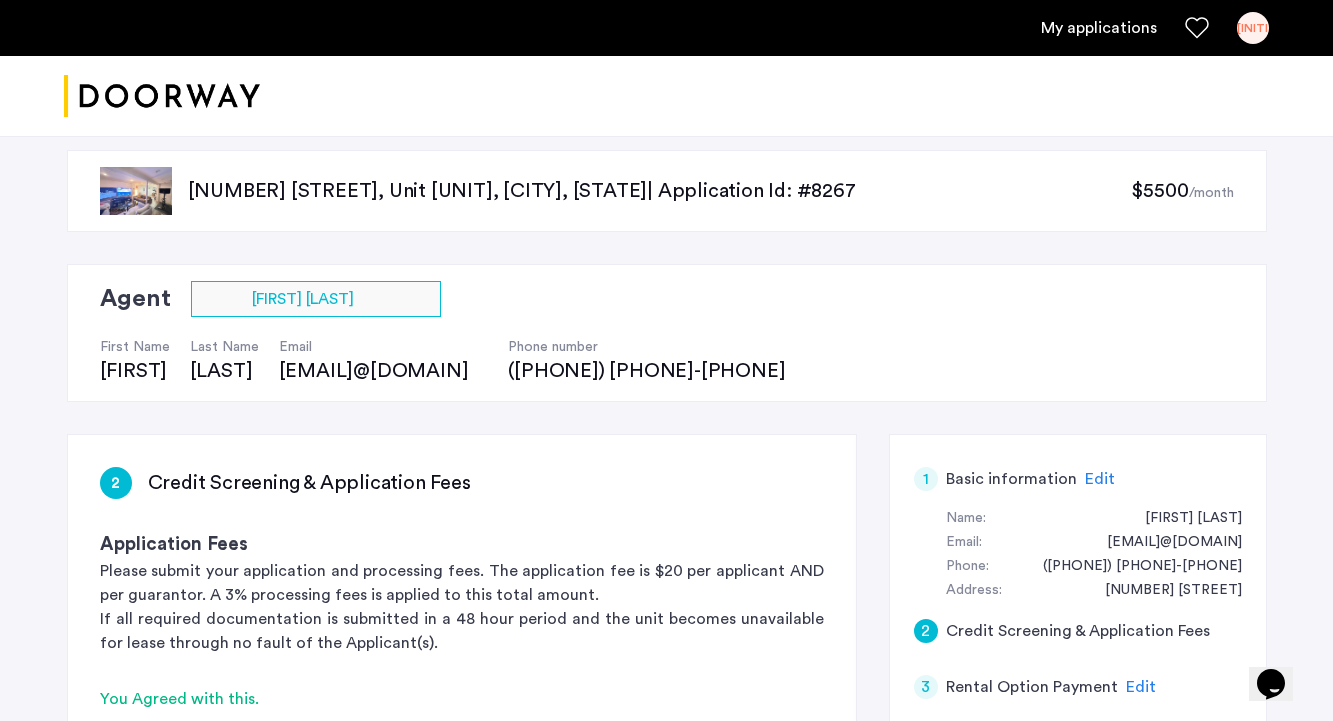 scroll, scrollTop: 0, scrollLeft: 0, axis: both 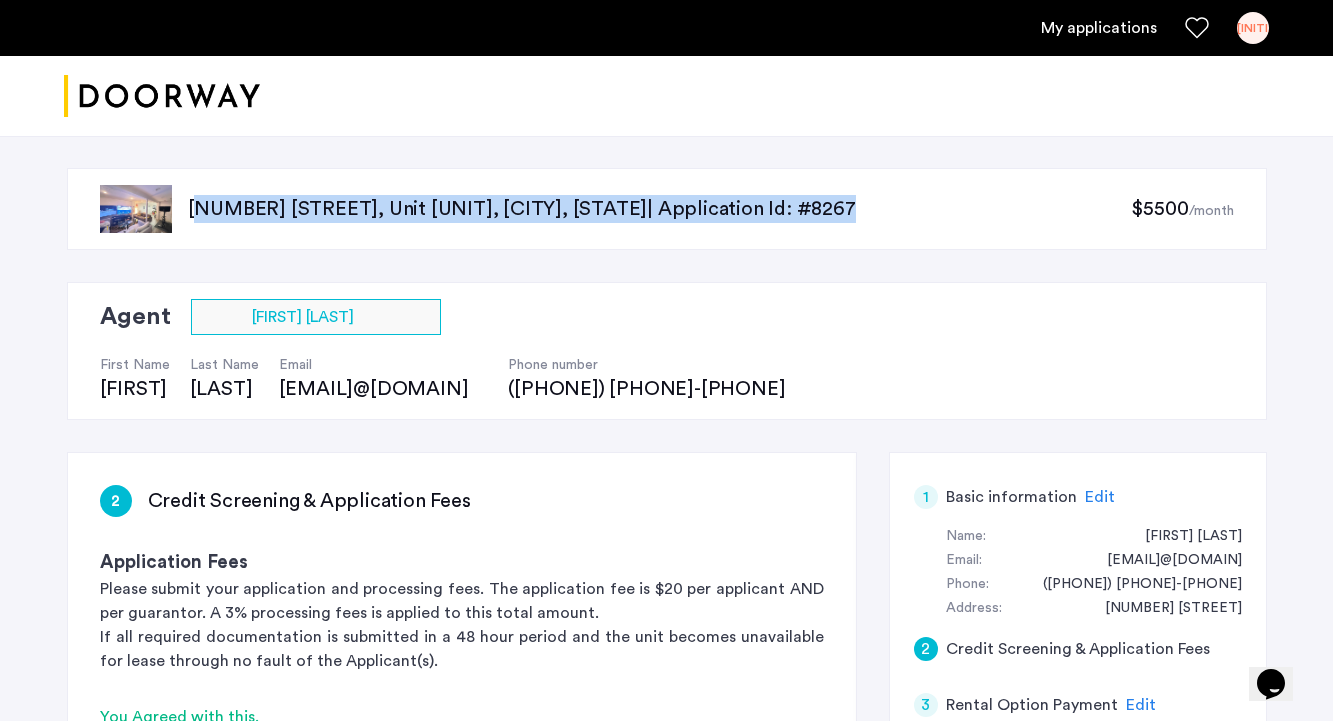 drag, startPoint x: 184, startPoint y: 205, endPoint x: 838, endPoint y: 228, distance: 654.4043 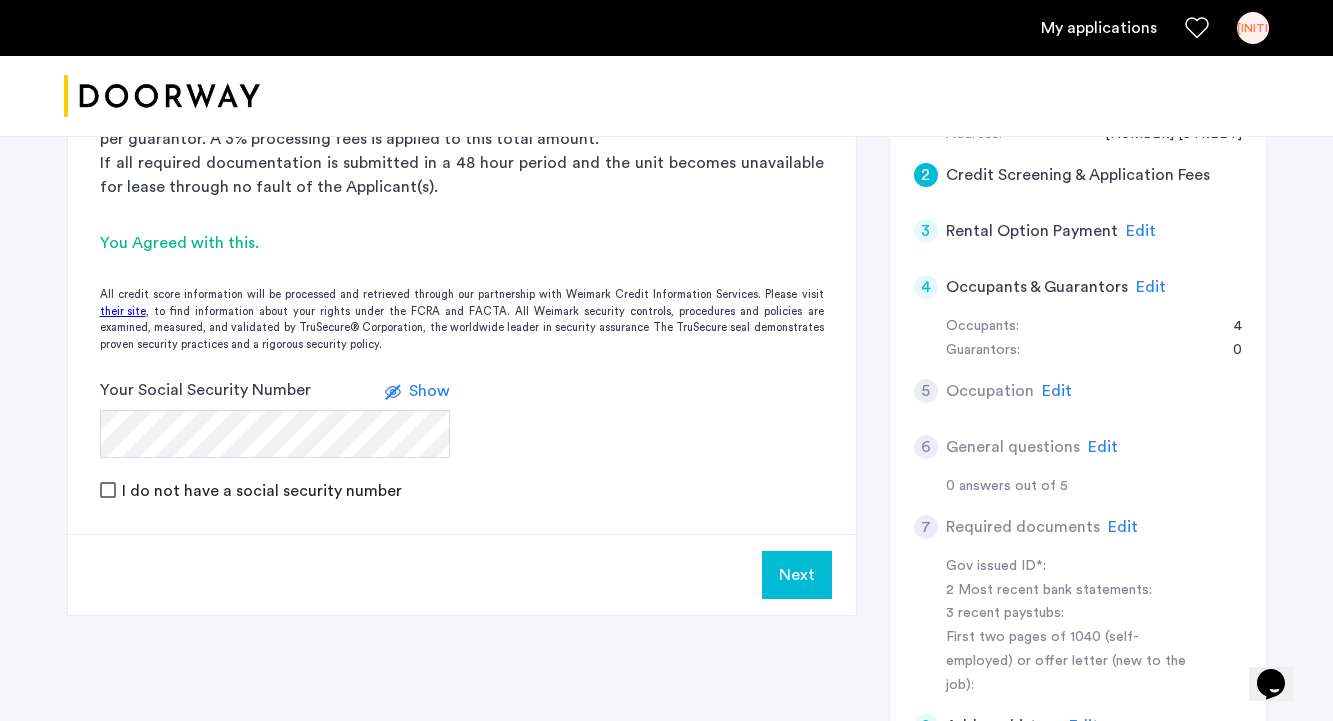 scroll, scrollTop: 476, scrollLeft: 0, axis: vertical 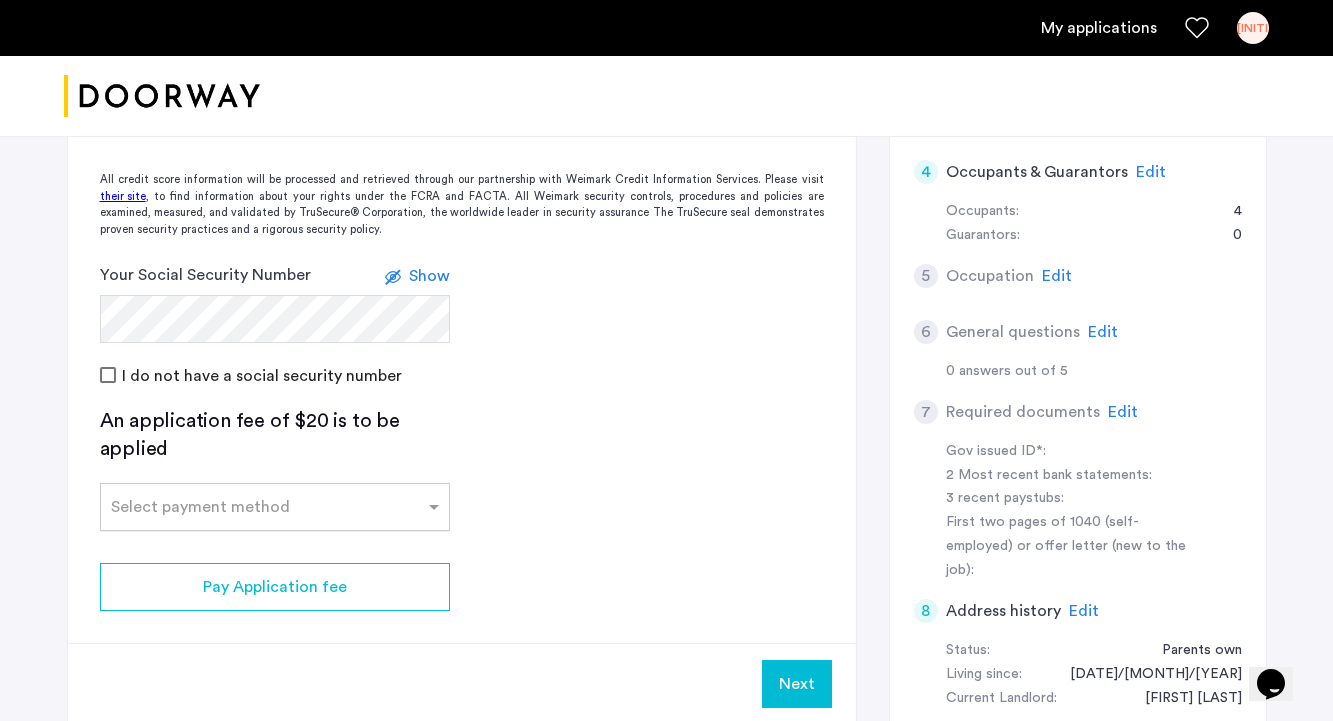 click 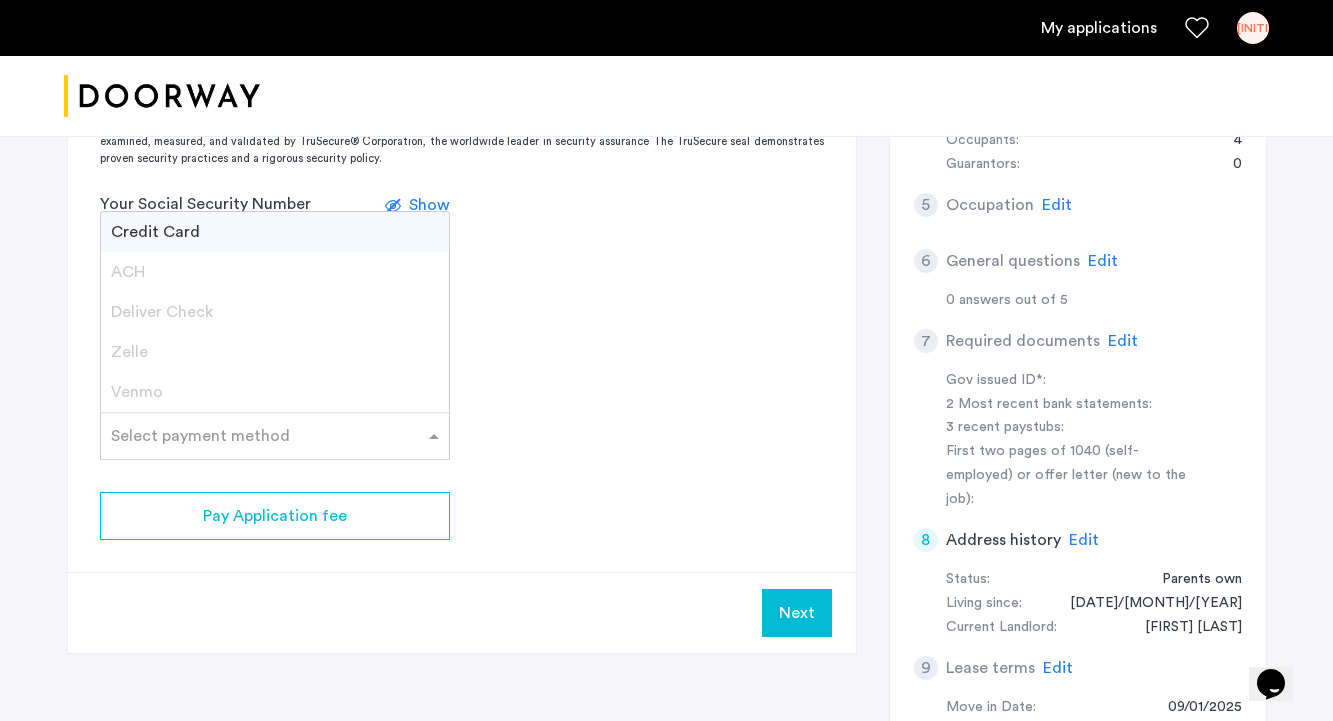 scroll, scrollTop: 668, scrollLeft: 0, axis: vertical 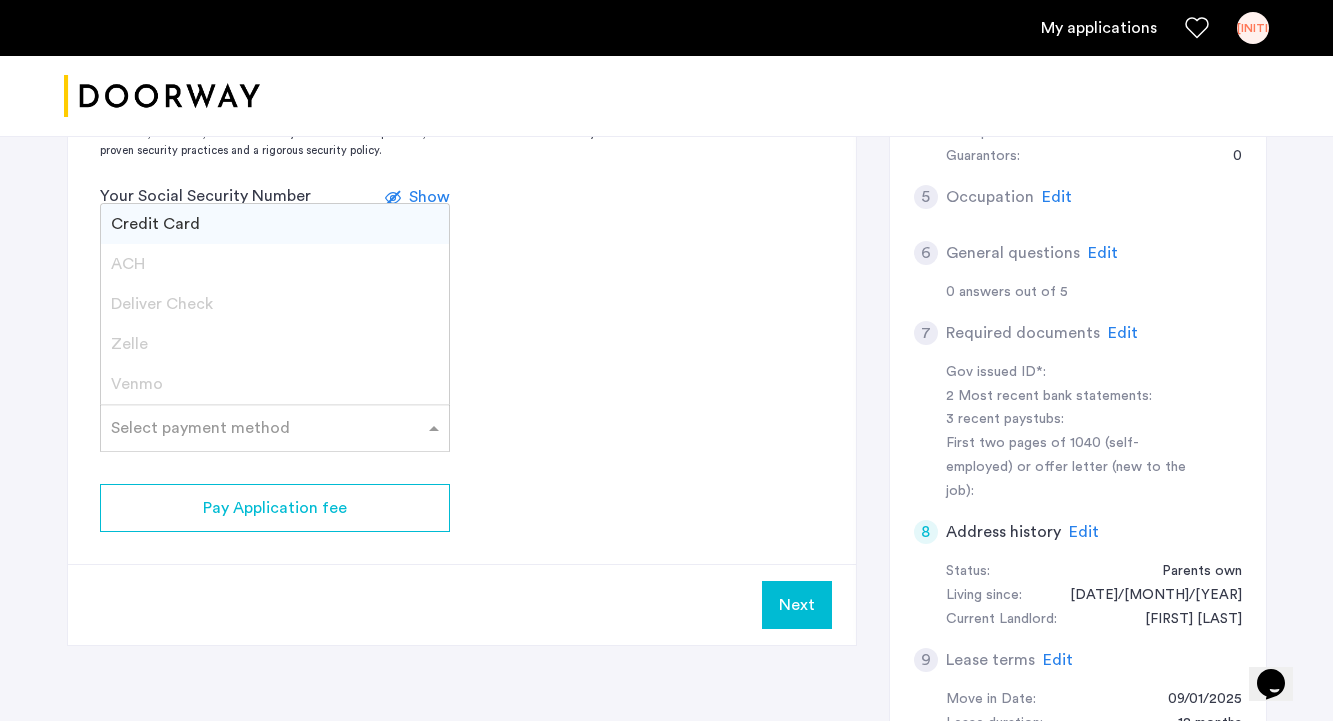 click on "Credit Card" at bounding box center (275, 224) 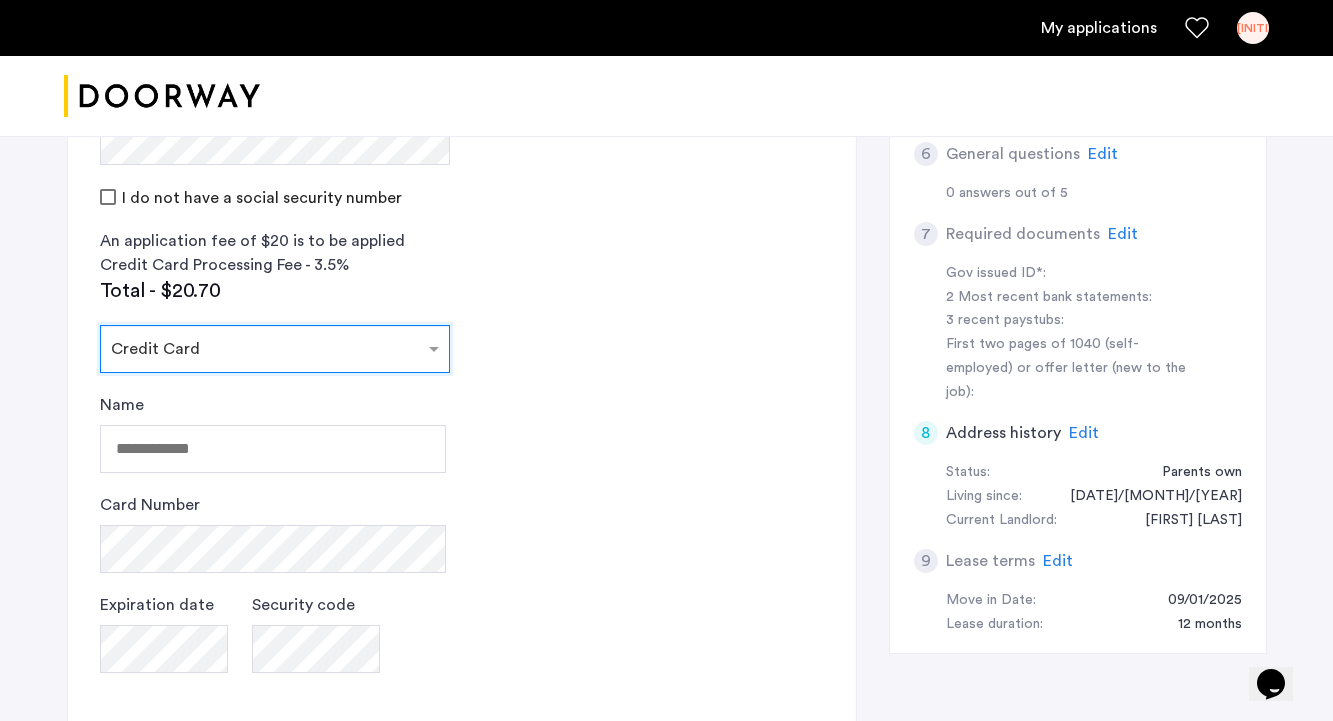 scroll, scrollTop: 778, scrollLeft: 0, axis: vertical 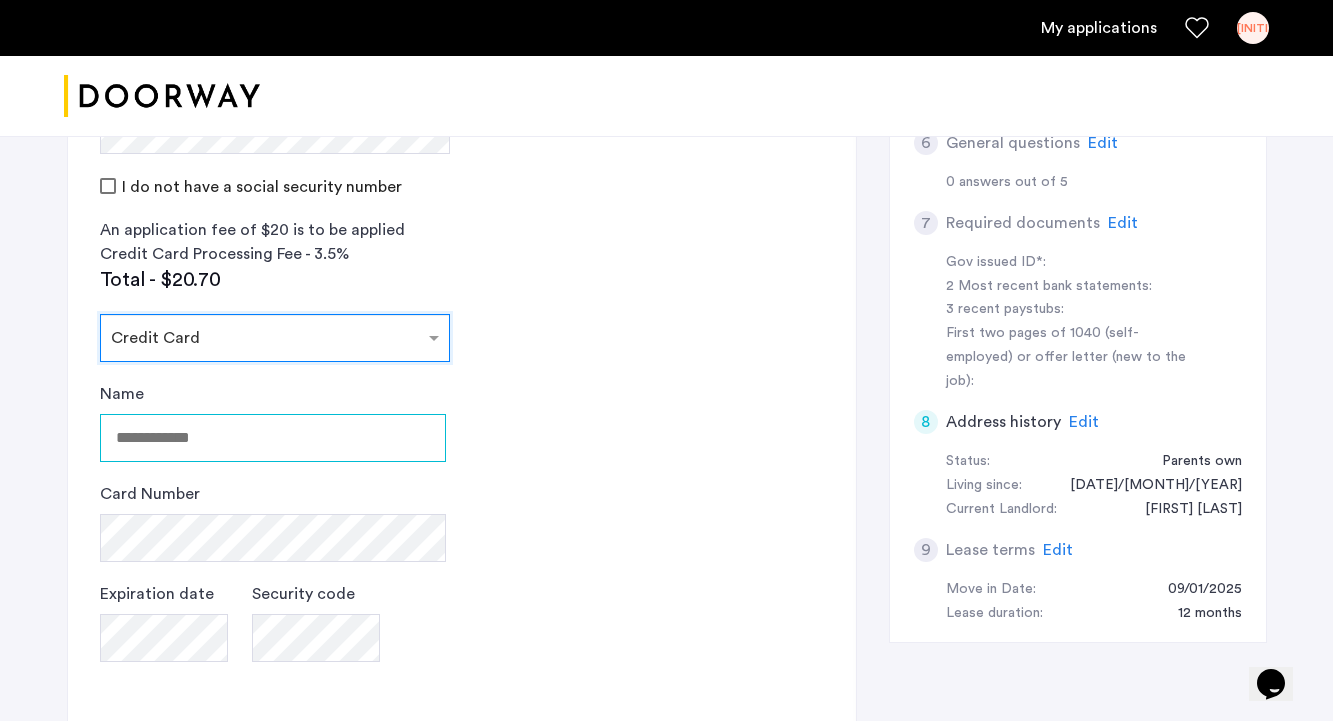 click on "Name" at bounding box center [273, 438] 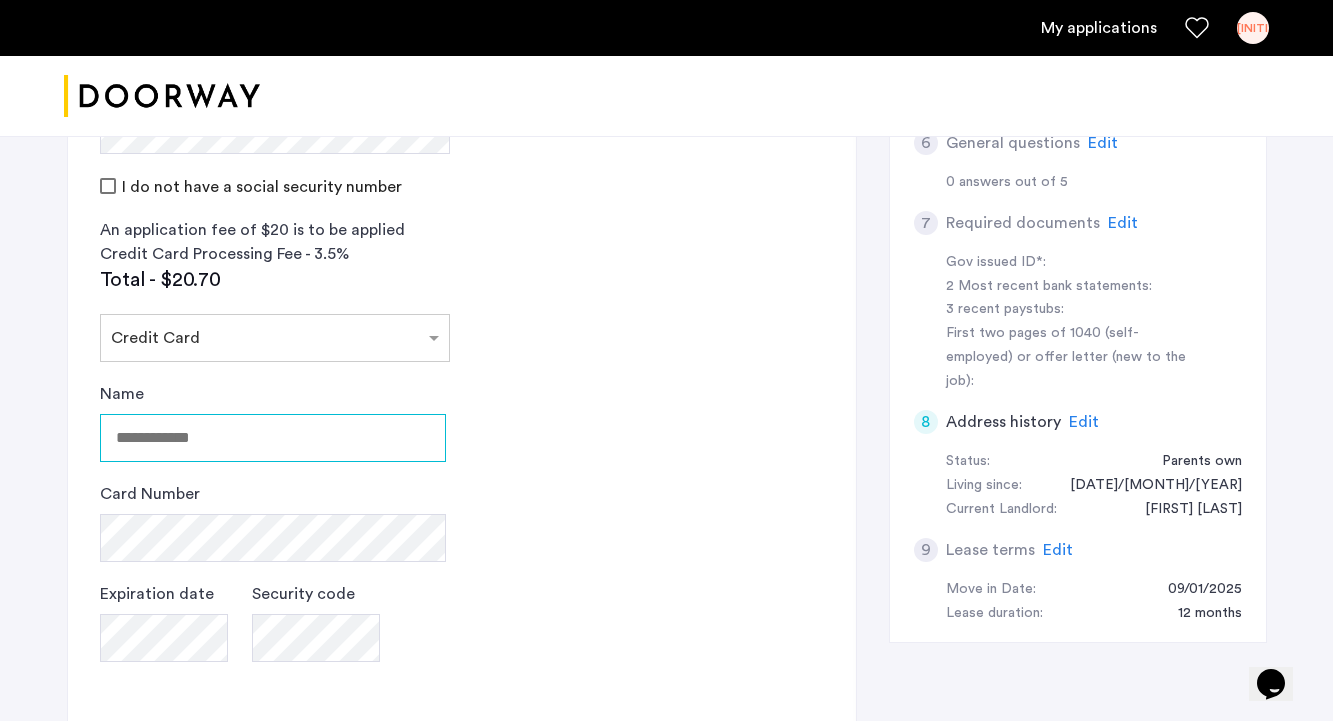 type on "**********" 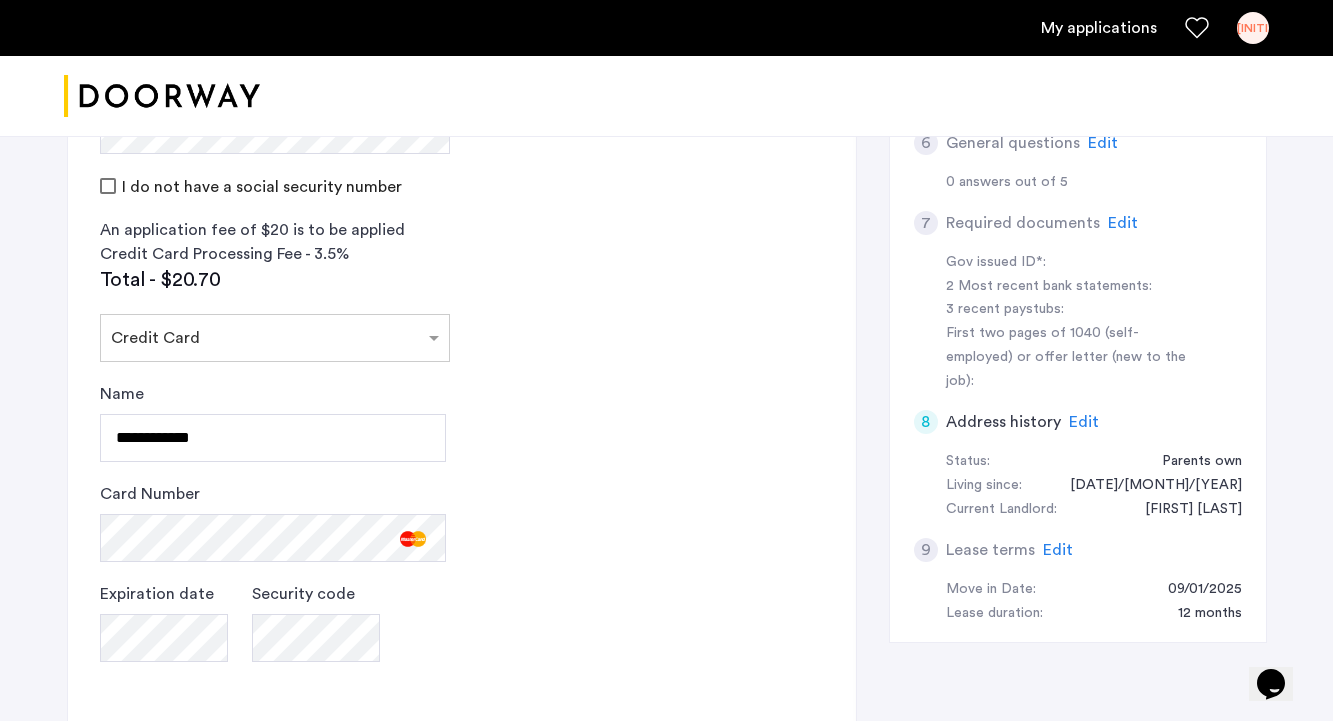 click on "2 Credit Screening & Application Fees Application Fees Please submit your application and processing fees. The application fee is $20 per applicant AND per guarantor. A 3% processing fees is applied to this total amount. If all required documentation is submitted in a 48 hour period and the unit becomes unavailable for lease through no fault of the Applicant(s).  You Agreed with this.  All credit score information will be processed and retrieved through our partnership with Weimark Credit Information Services. Please visit  their site , to find information about your rights under the FCRA and FACTA. All Weimark security controls, procedures and policies are examined, measured, and validated by TruSecure® Corporation, the worldwide leader in security assurance The TruSecure seal demonstrates proven security practices and a rigorous security policy. Your Social Security Number Show I do not have a social security number An application fee of $20 is to be applied Credit Card Processing Fee - 3.5% Total - $20.70" 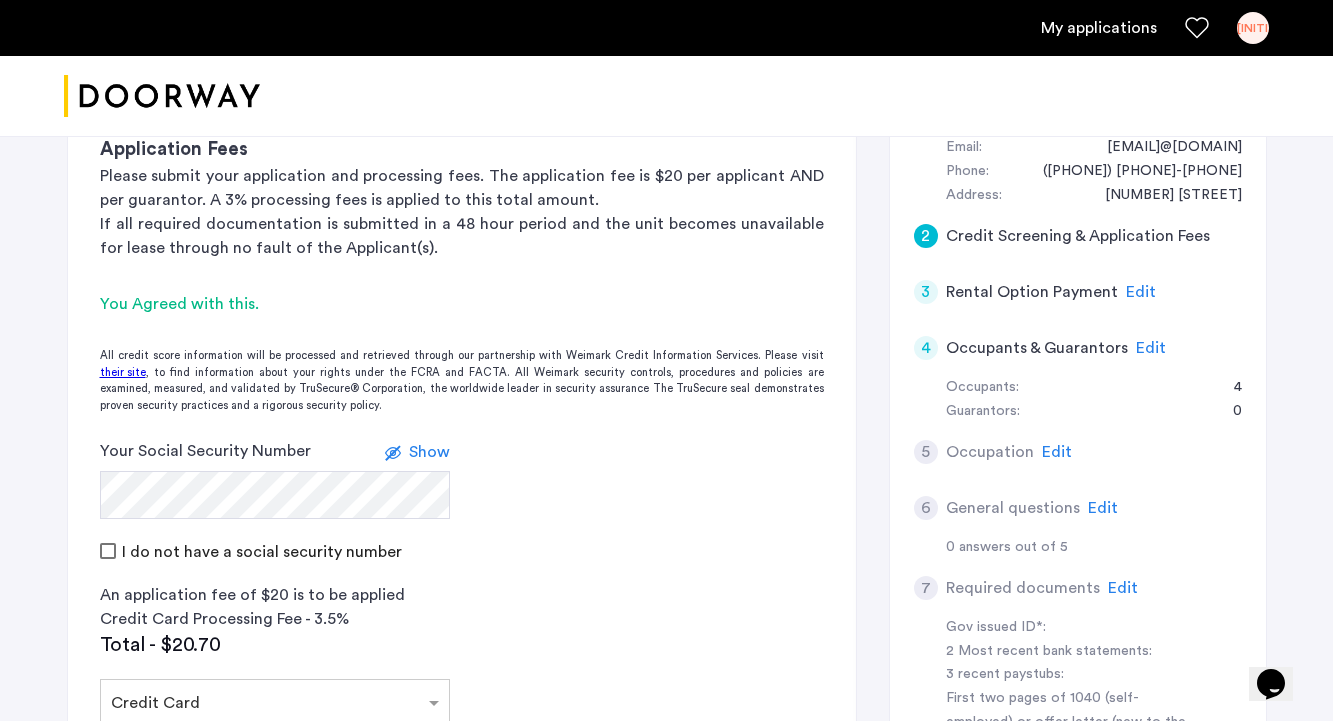 scroll, scrollTop: 976, scrollLeft: 0, axis: vertical 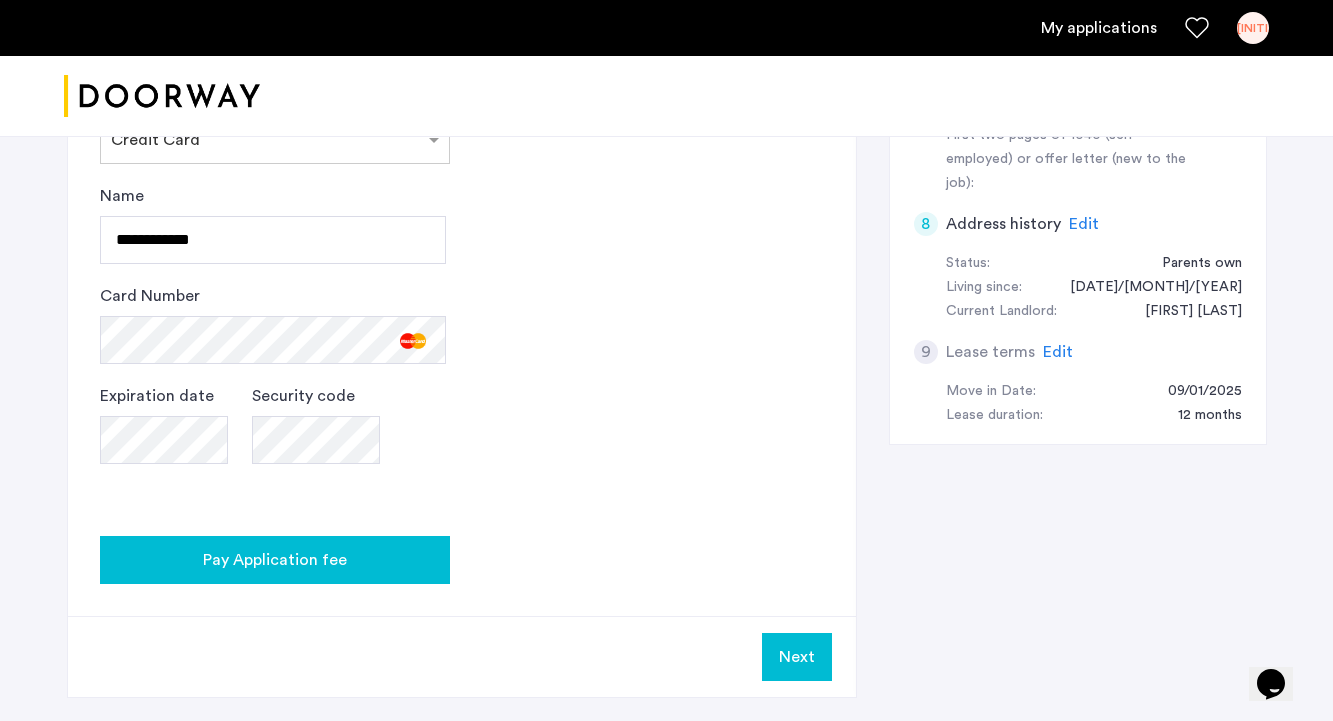 click on "Pay Application fee" 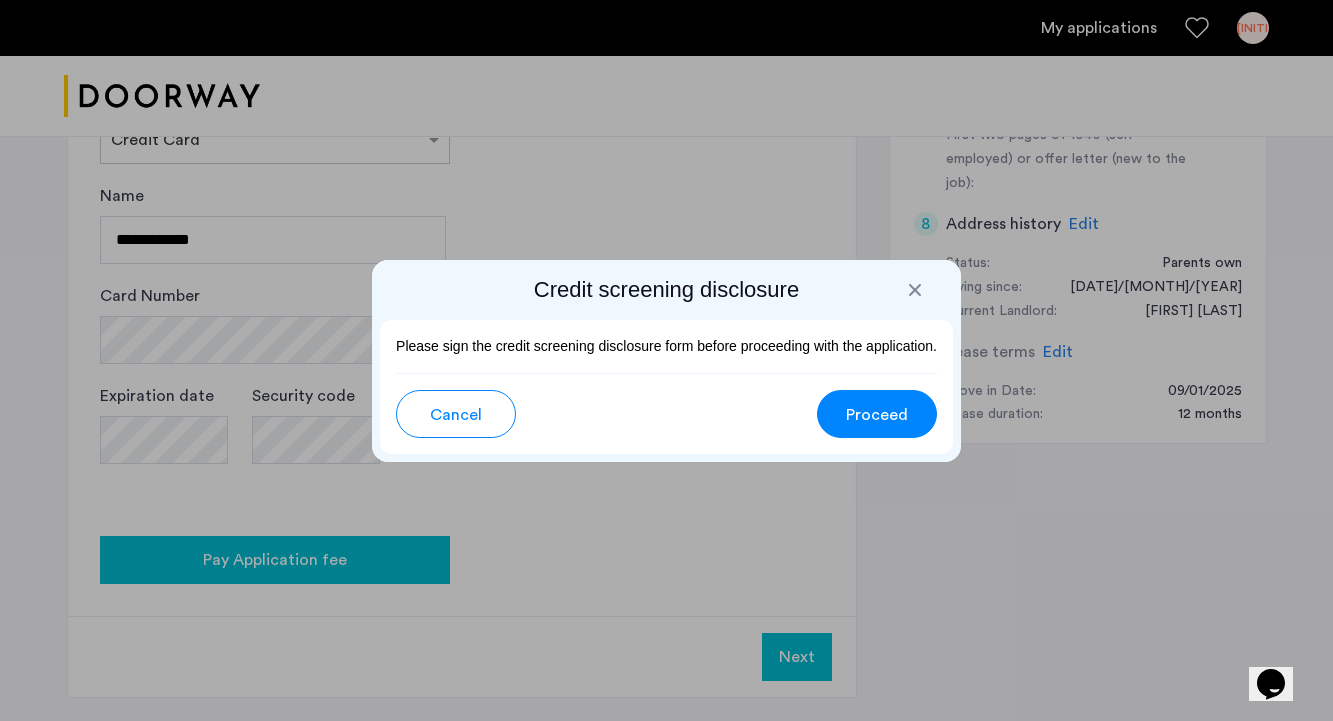 scroll, scrollTop: 0, scrollLeft: 0, axis: both 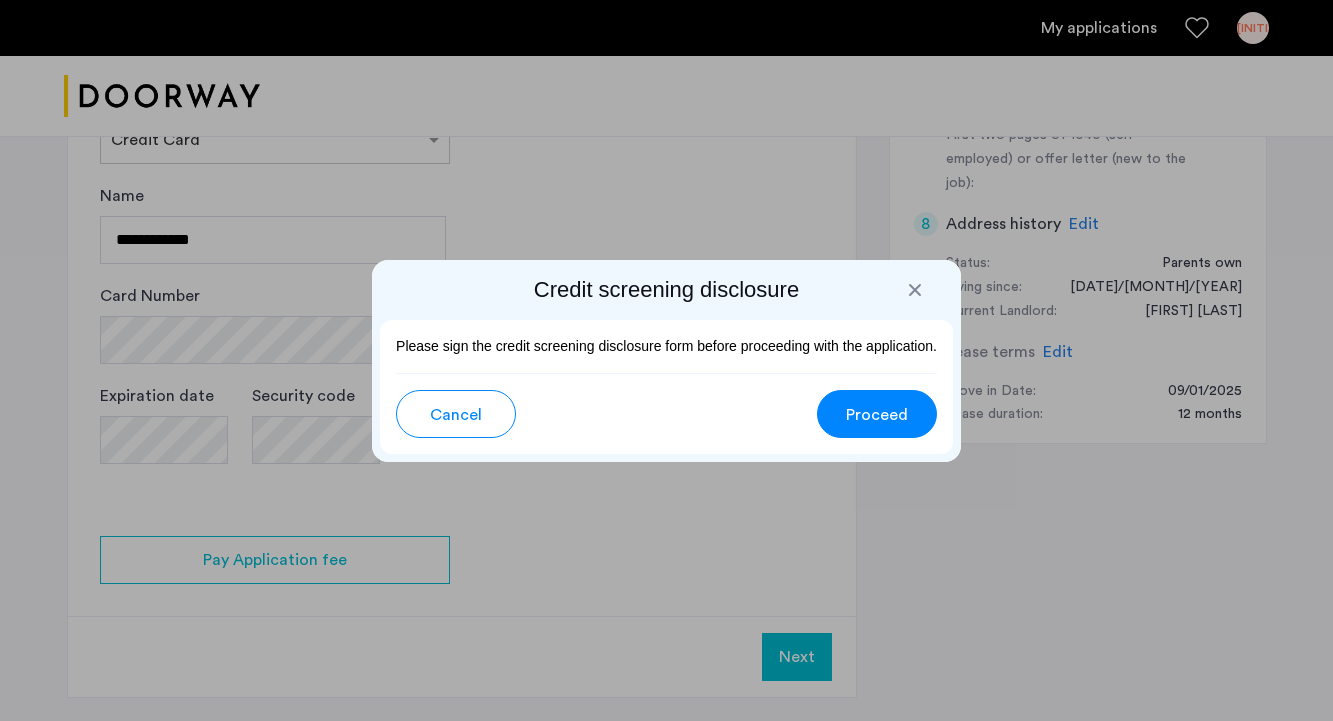 click on "Proceed" at bounding box center (877, 415) 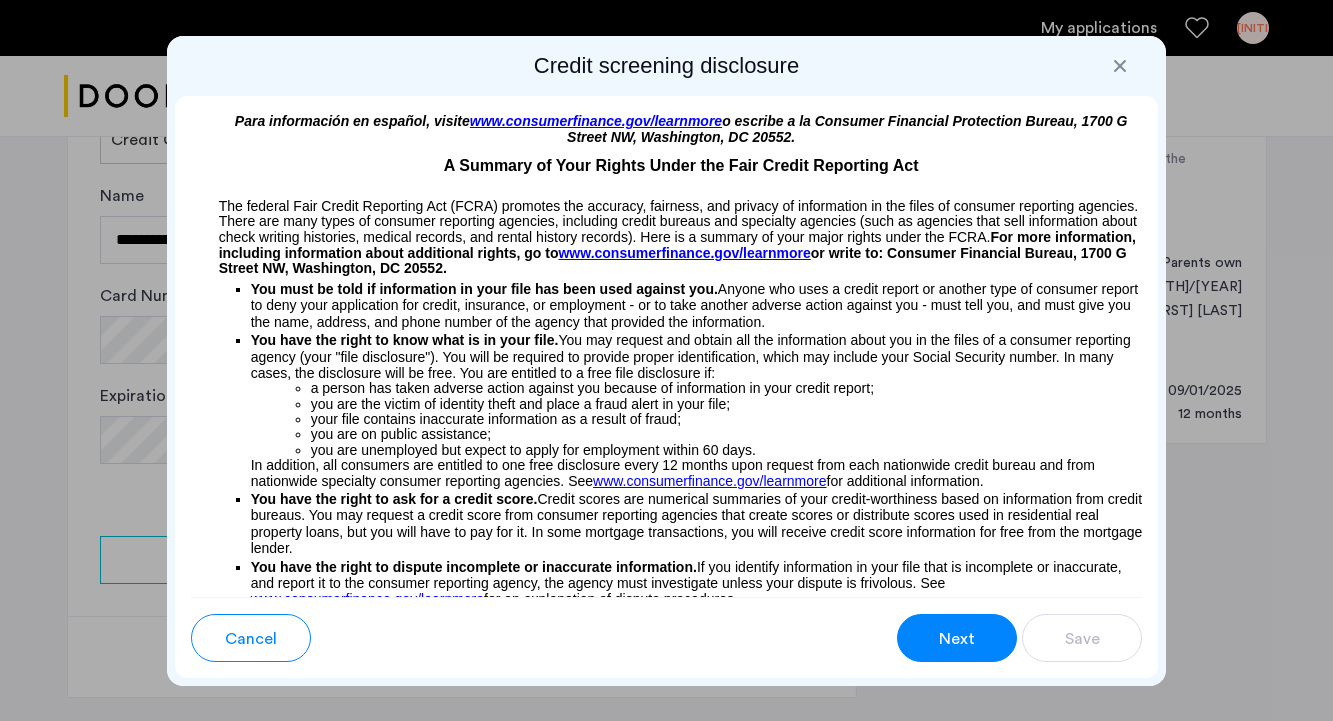 click on "Cancel Next Save" at bounding box center [667, 637] 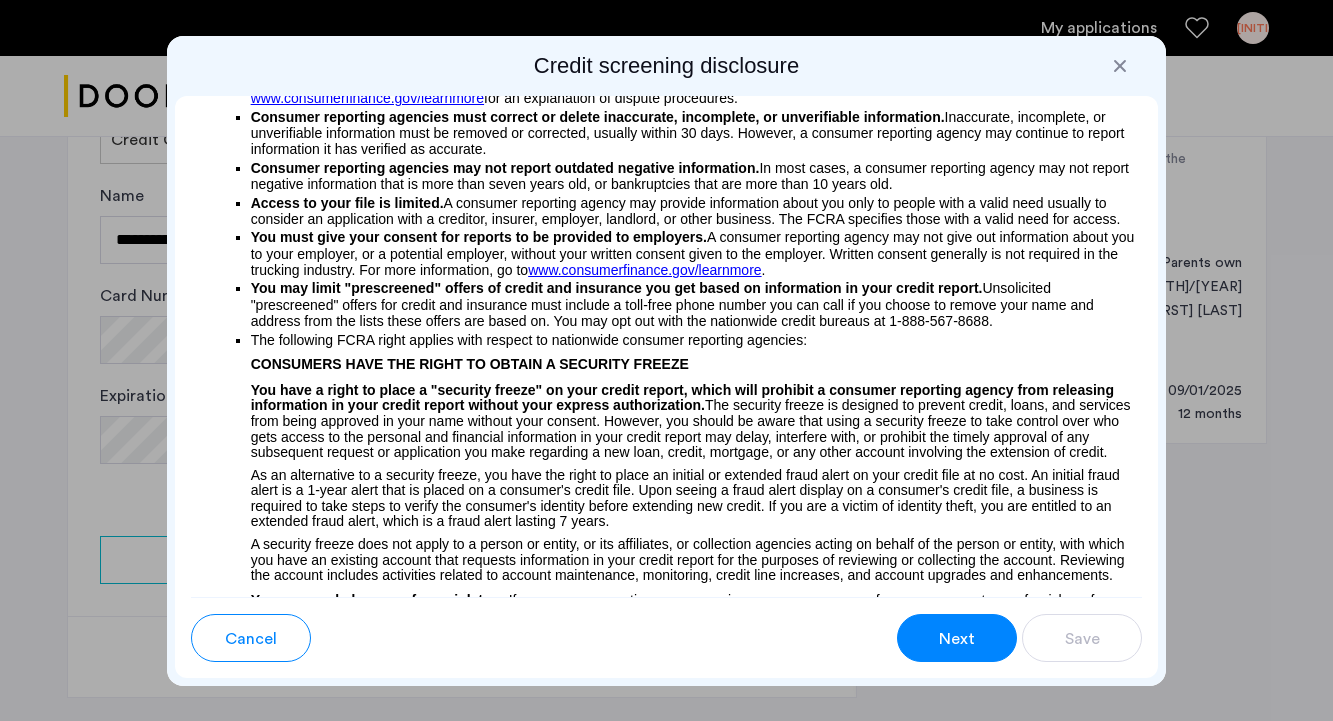 click on "Next" at bounding box center (957, 639) 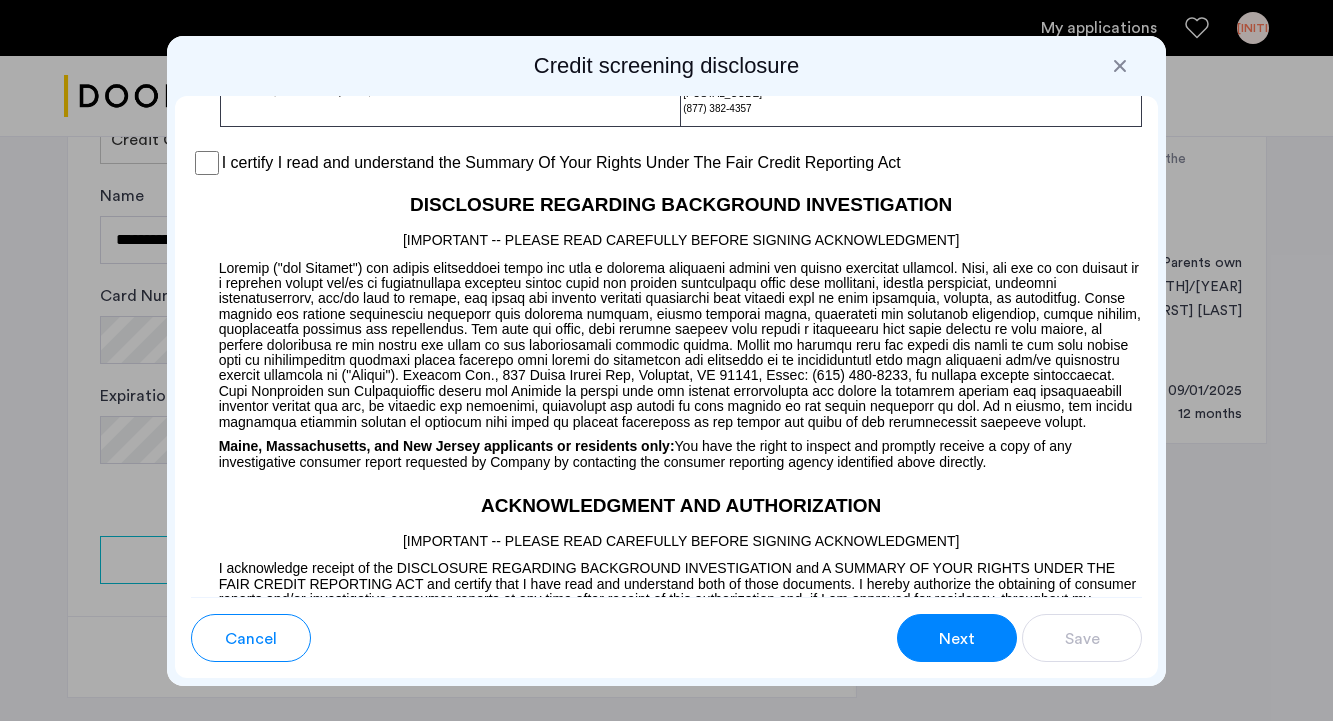 scroll, scrollTop: 1652, scrollLeft: 0, axis: vertical 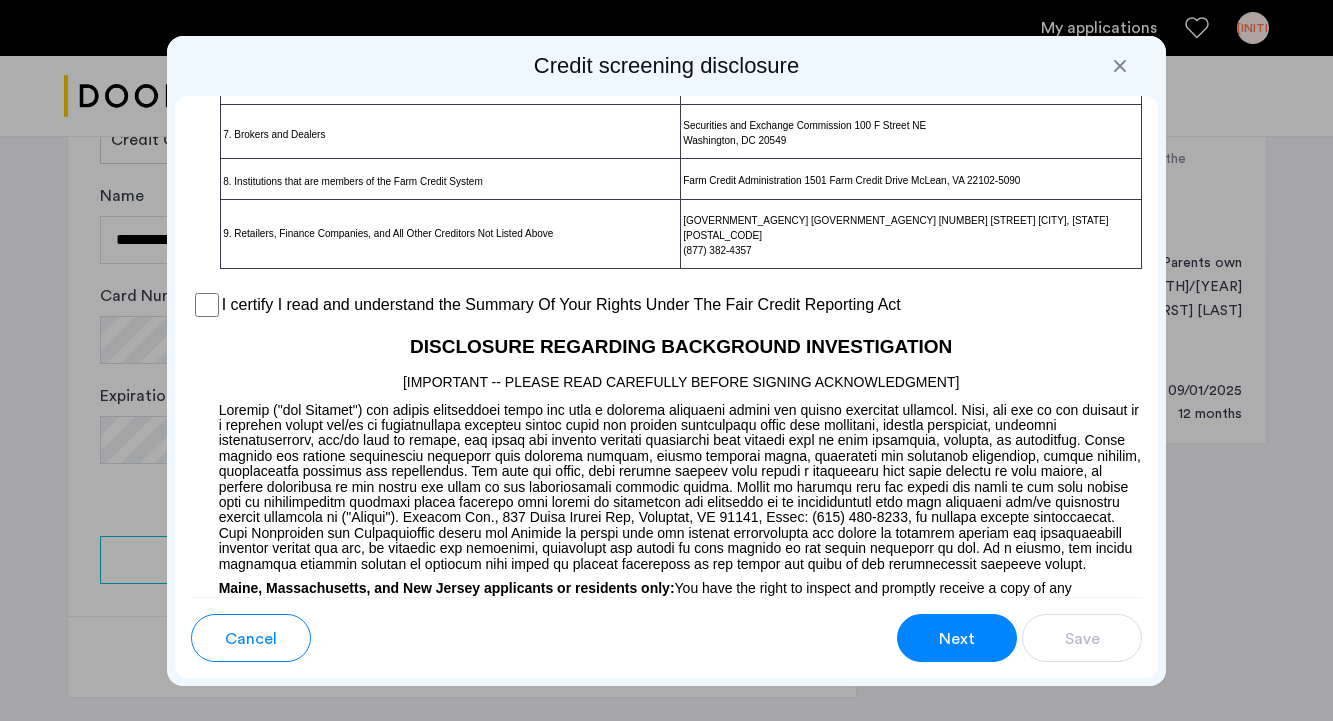 click on "I certify I read and understand the Summary Of Your Rights Under The Fair Credit Reporting Act" at bounding box center [667, 305] 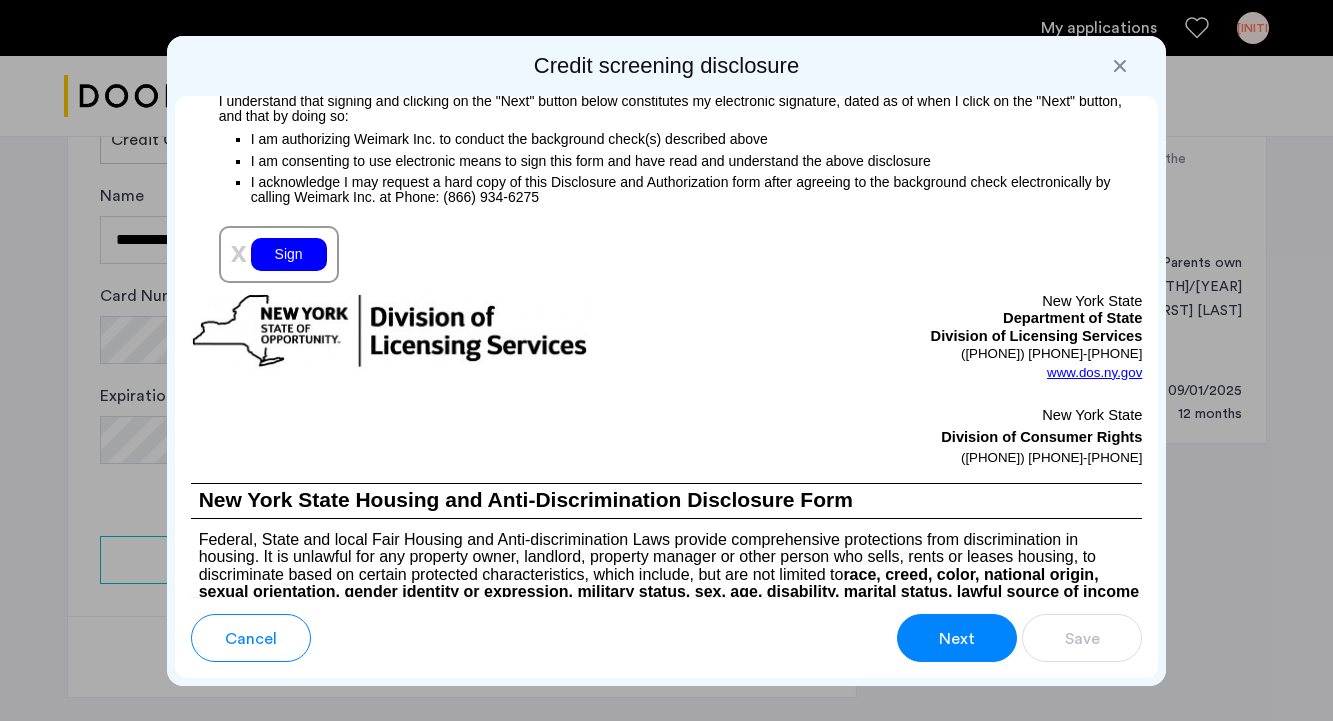 scroll, scrollTop: 2451, scrollLeft: 0, axis: vertical 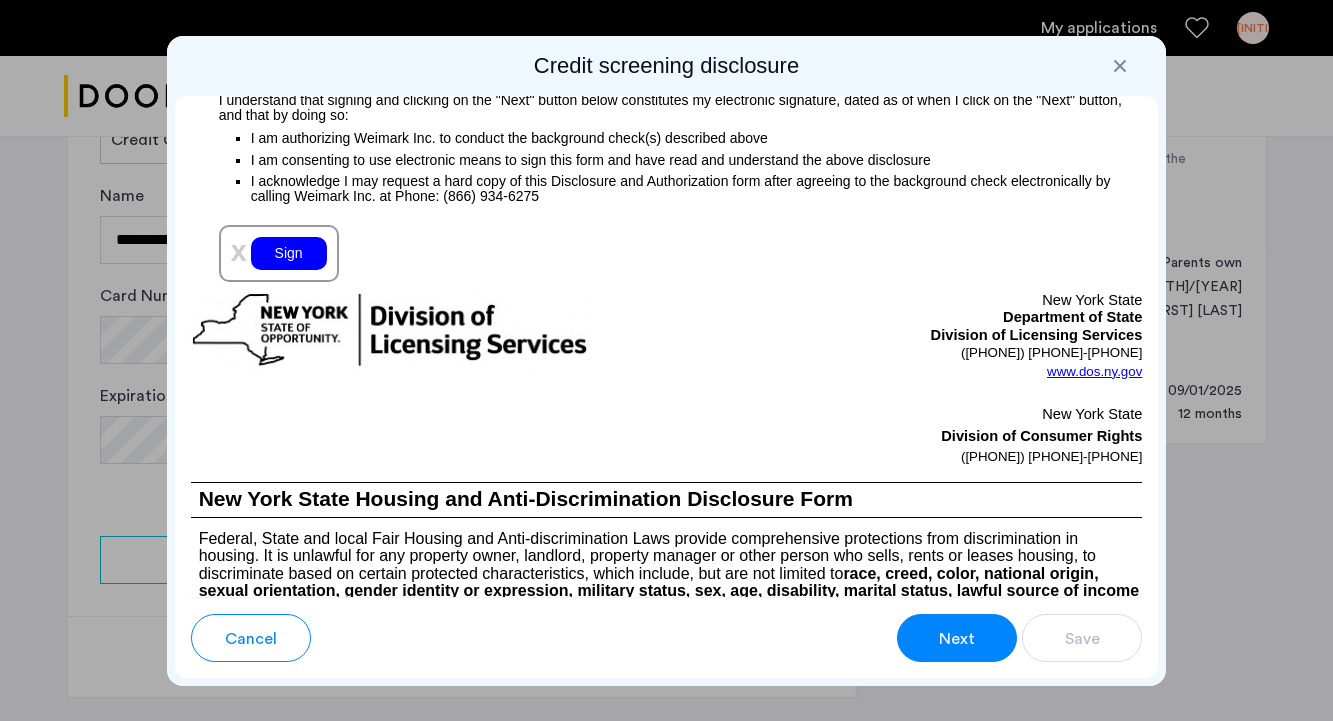 click on "Sign" at bounding box center [289, 253] 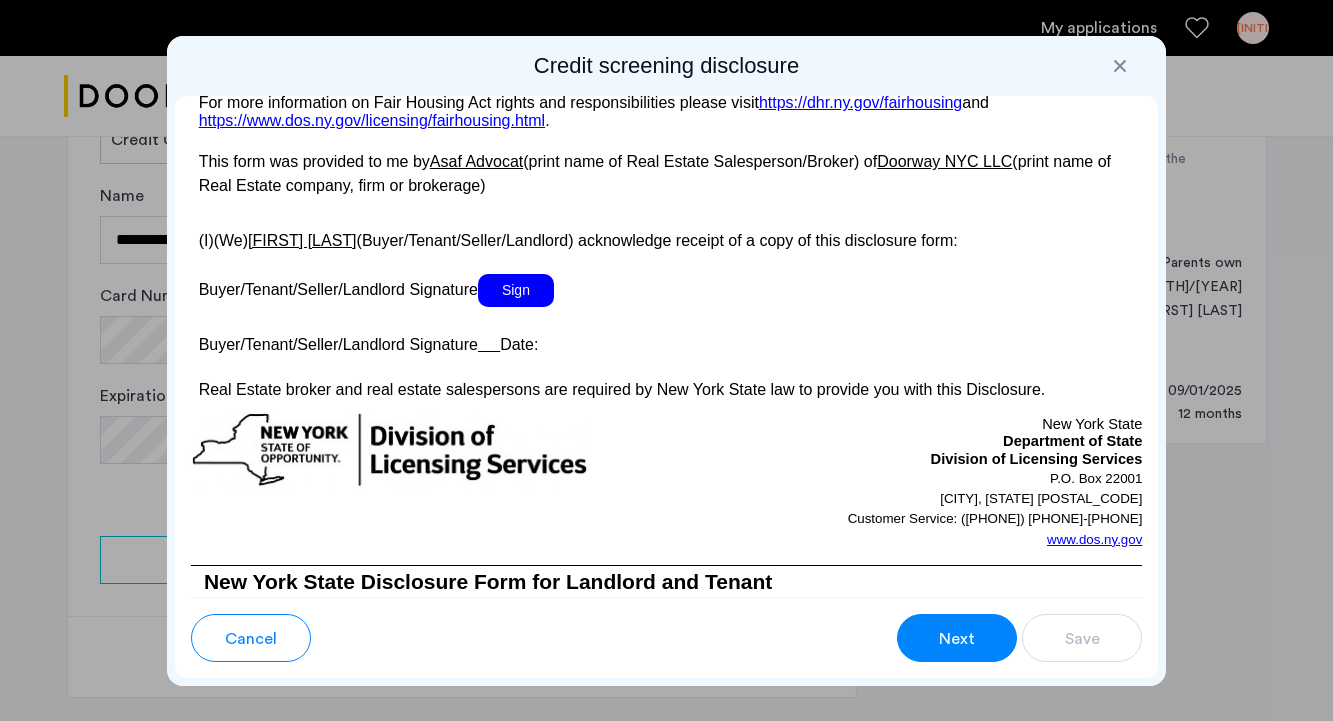 scroll, scrollTop: 3921, scrollLeft: 0, axis: vertical 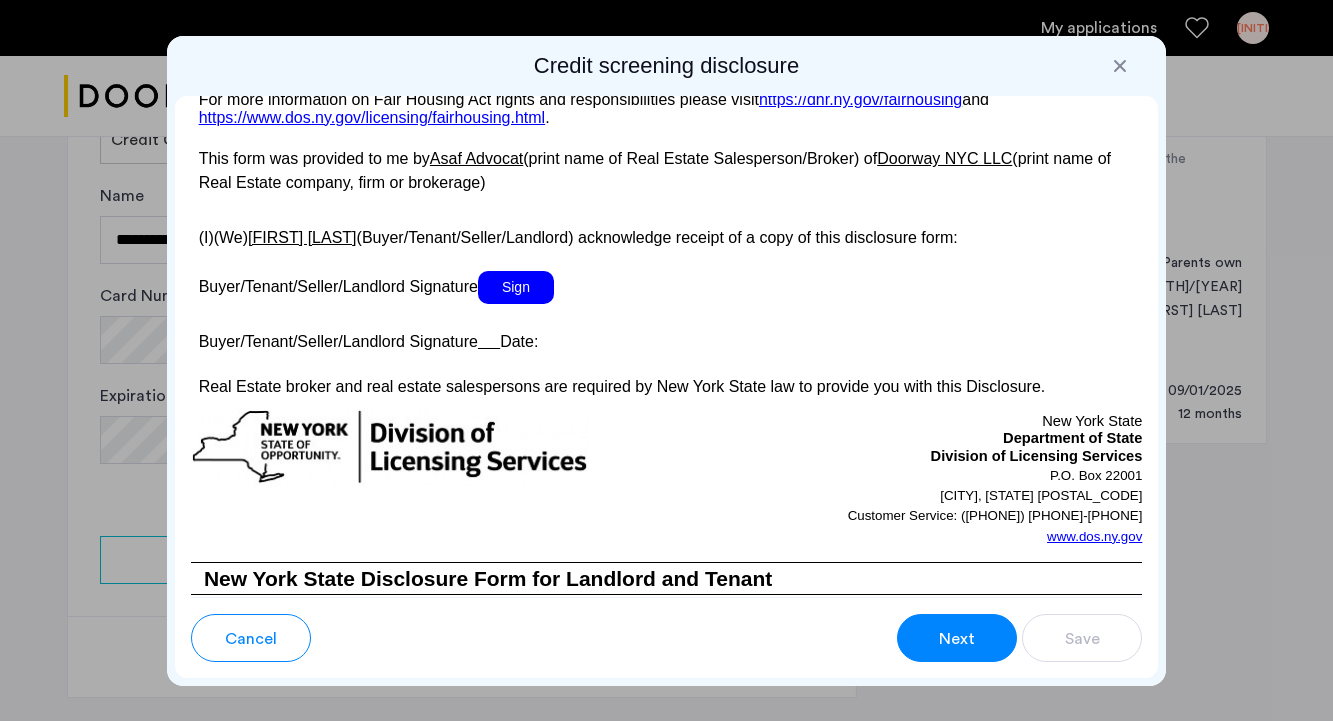 click on "Sign" at bounding box center (516, 287) 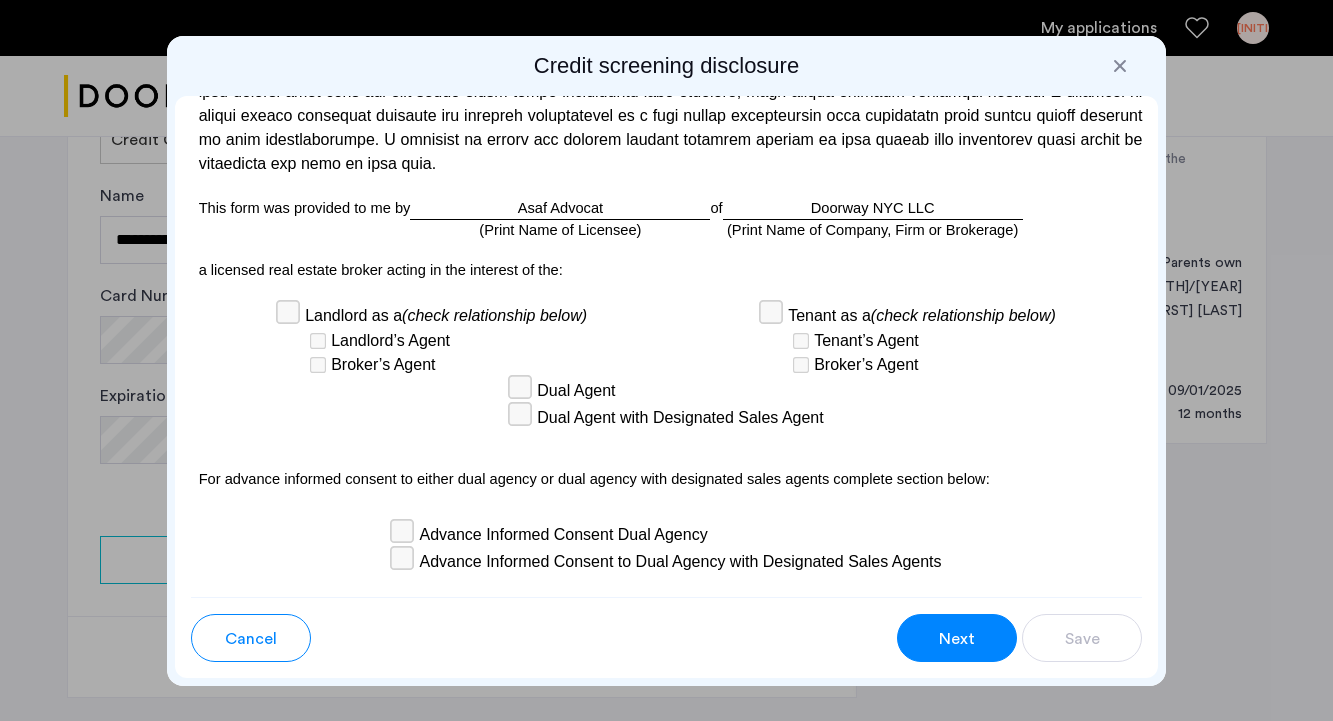 scroll, scrollTop: 5853, scrollLeft: 0, axis: vertical 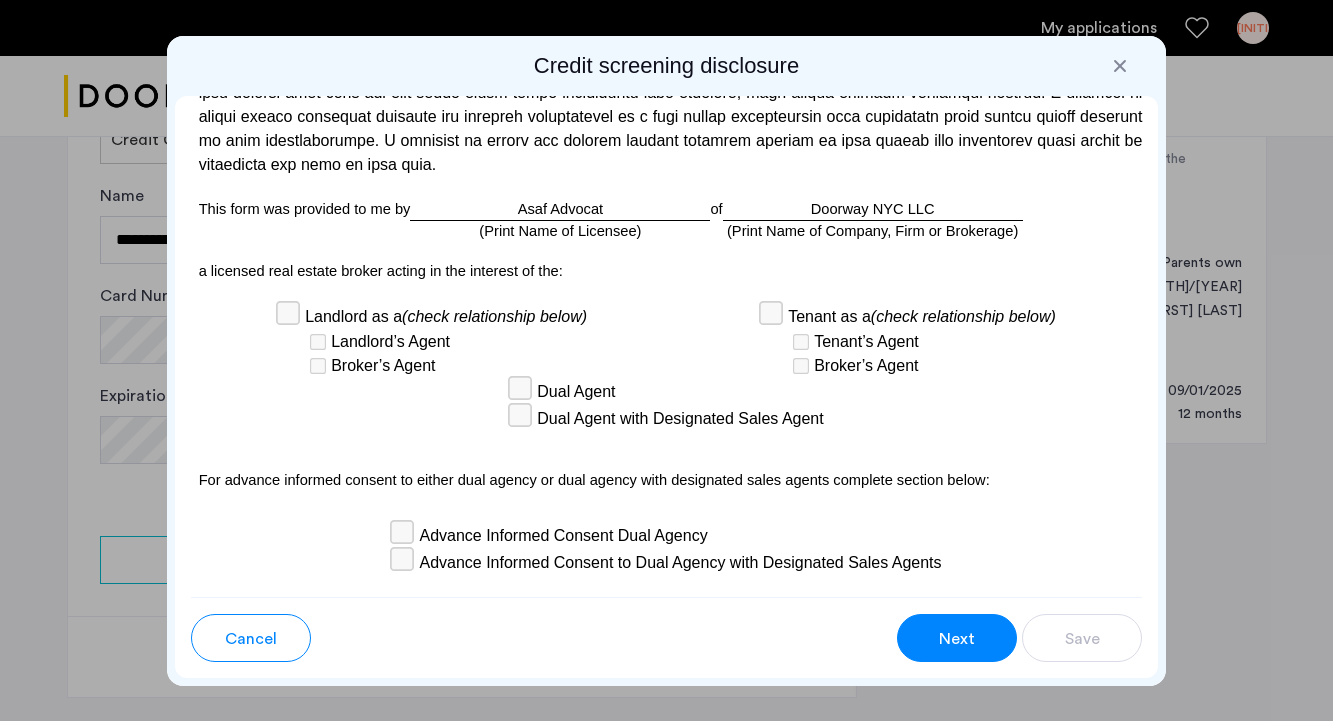 click at bounding box center [667, 292] 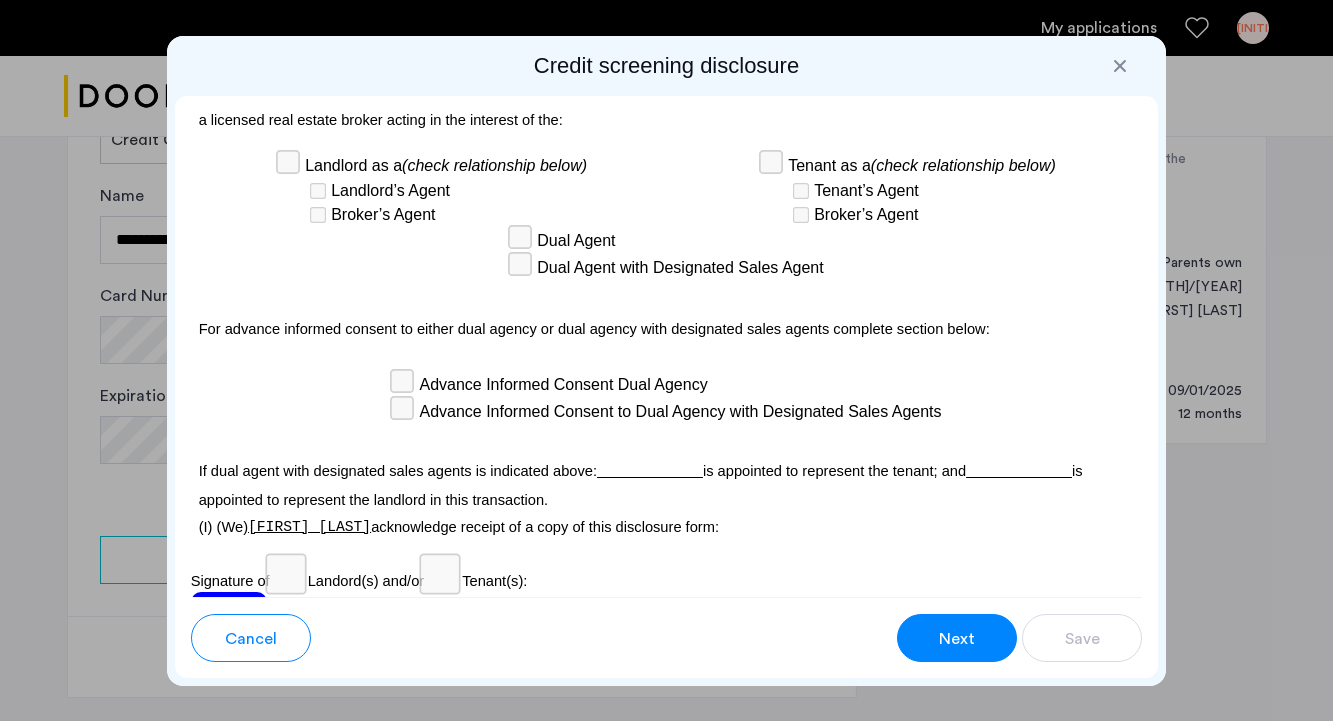 scroll, scrollTop: 6019, scrollLeft: 0, axis: vertical 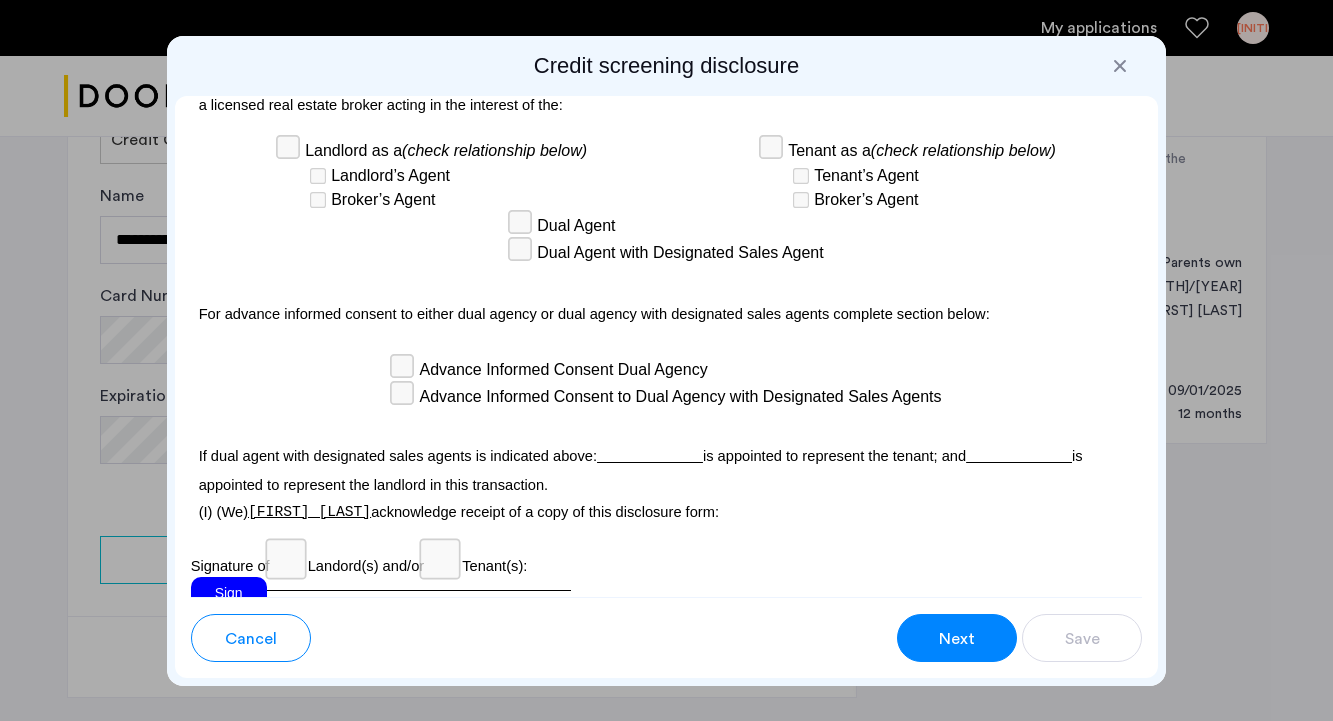 click on "Advance Informed Consent Dual Agency" at bounding box center [563, 370] 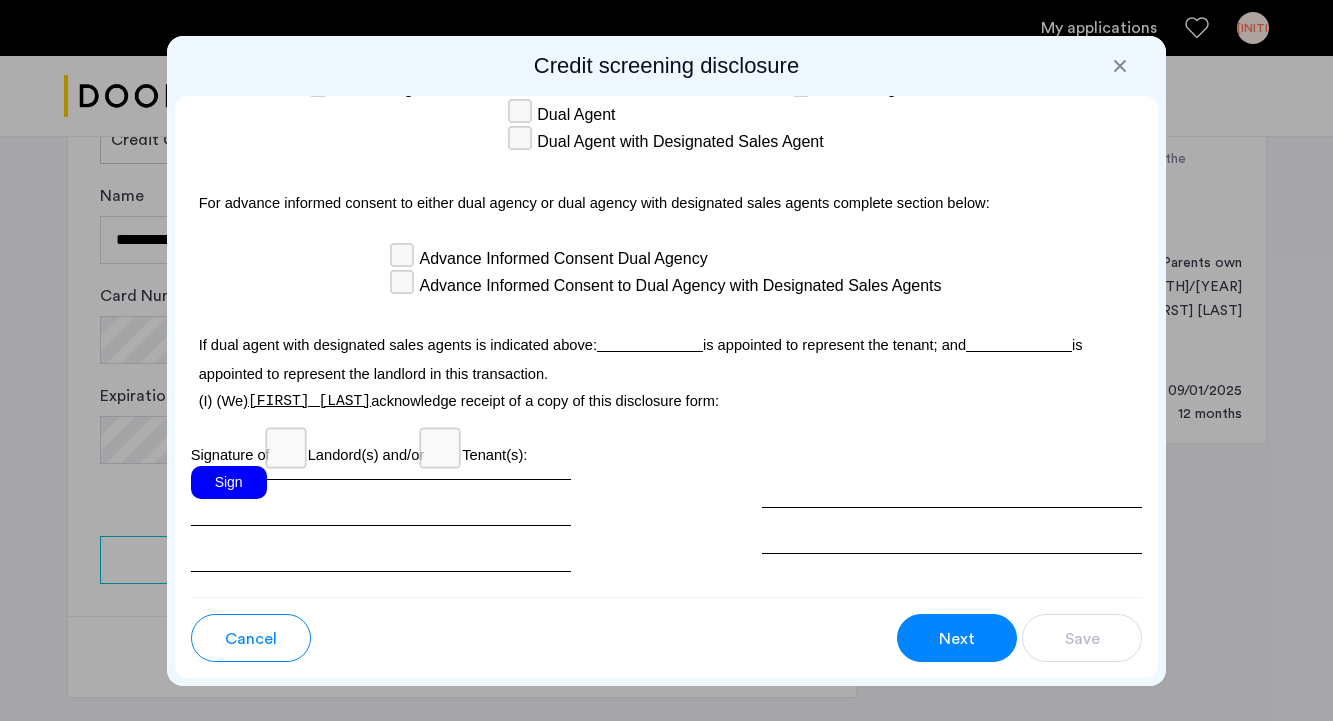 scroll, scrollTop: 6132, scrollLeft: 0, axis: vertical 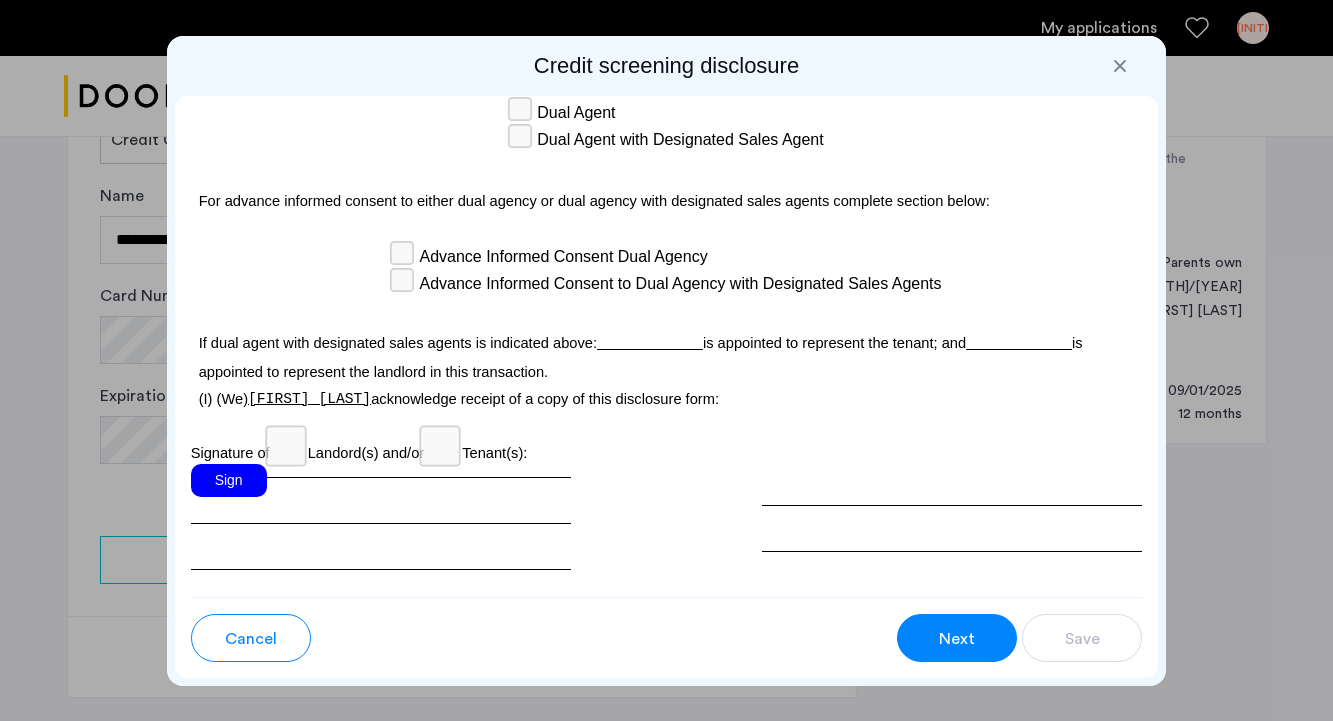 click on "Sign" at bounding box center [229, 480] 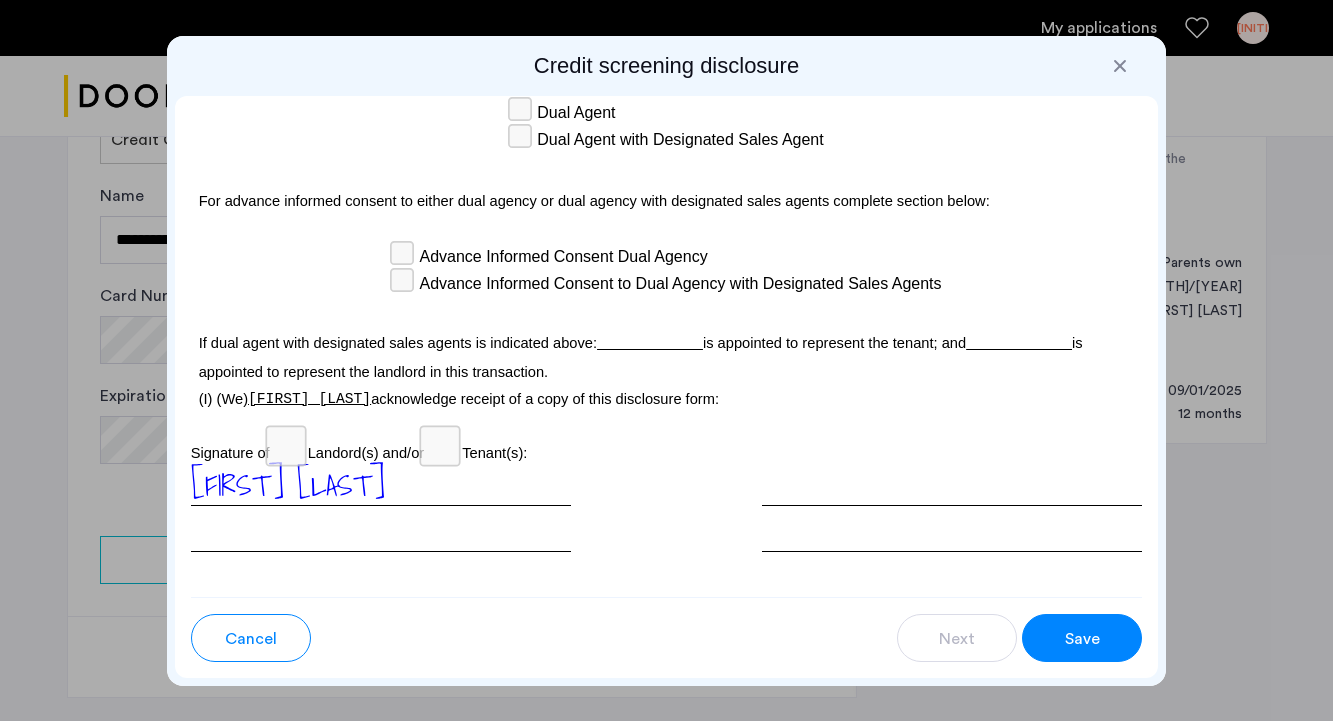 scroll, scrollTop: 6183, scrollLeft: 0, axis: vertical 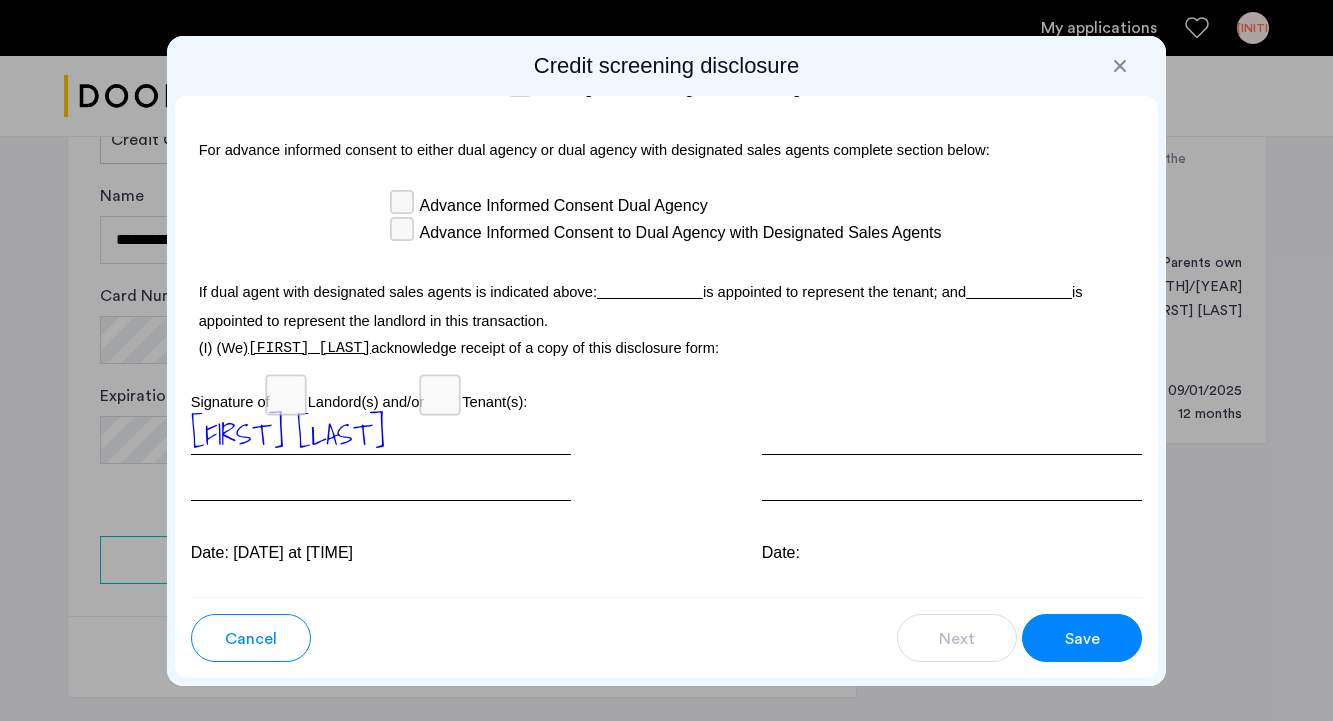 click on "Save" at bounding box center (1082, 638) 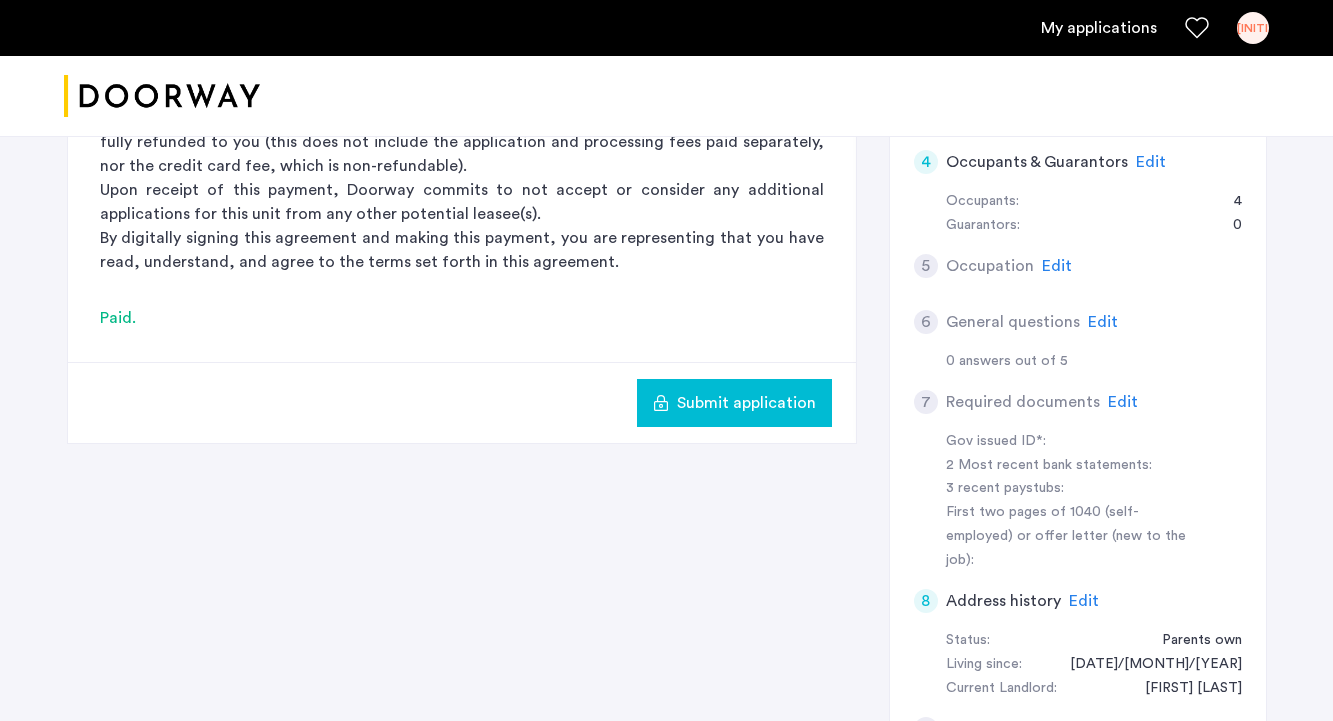 scroll, scrollTop: 626, scrollLeft: 0, axis: vertical 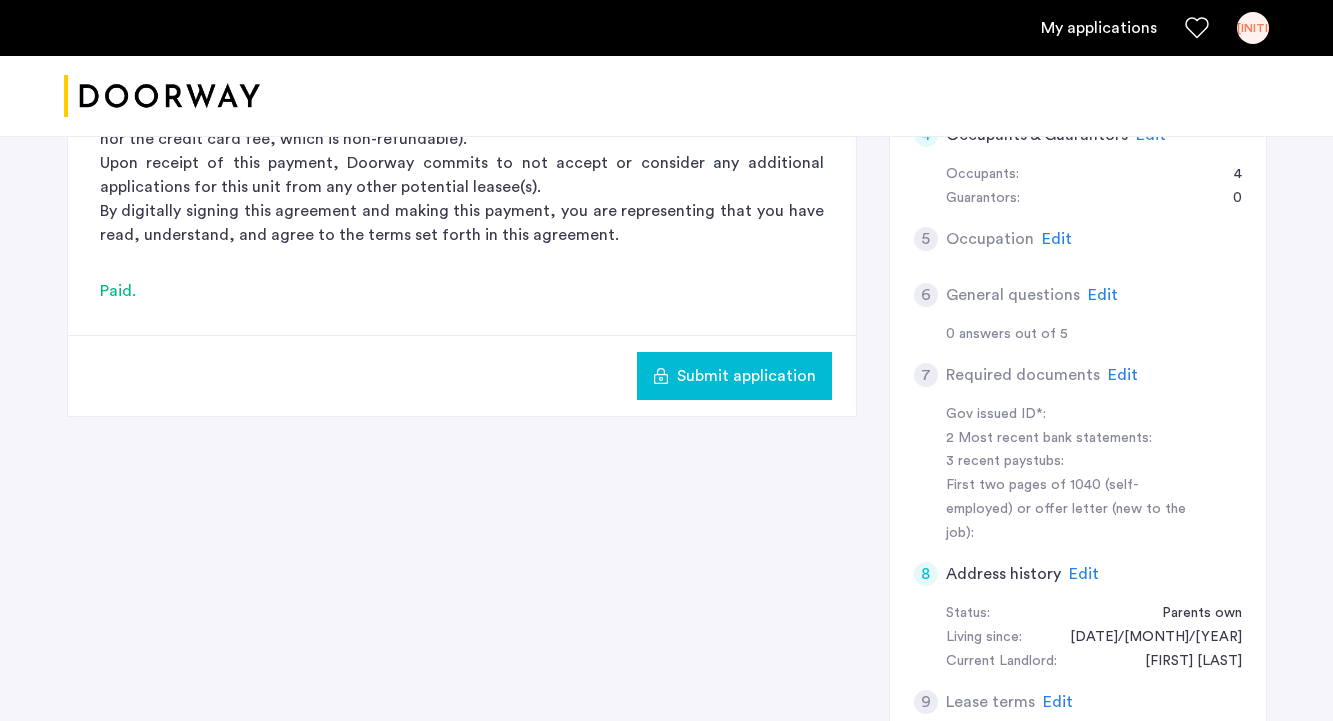 click on "Edit" 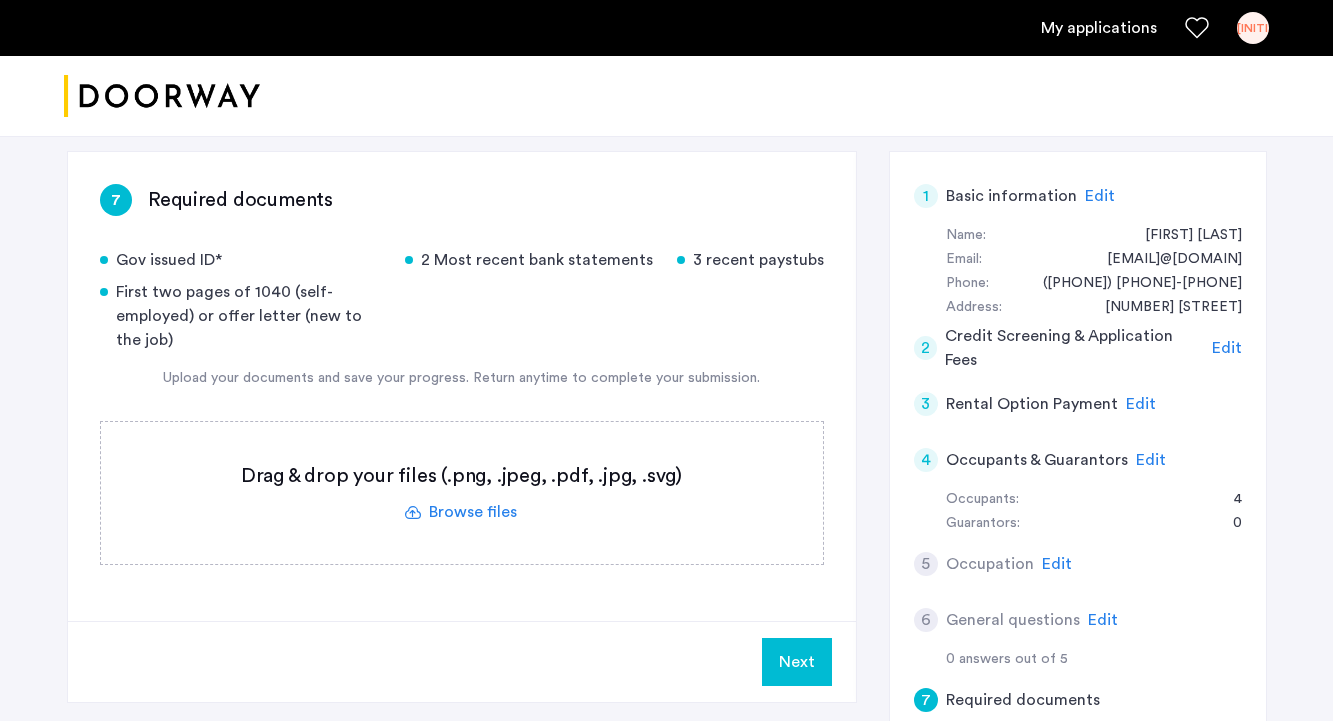scroll, scrollTop: 284, scrollLeft: 0, axis: vertical 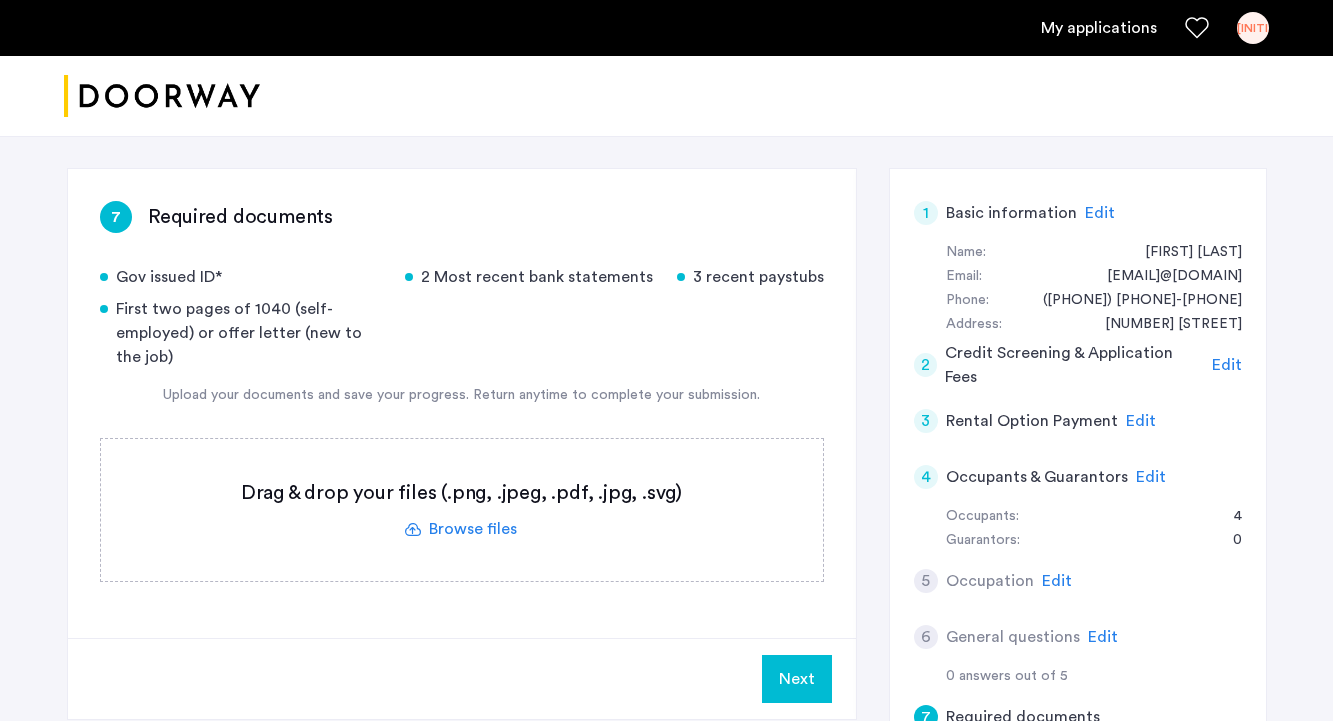 click on "Edit" 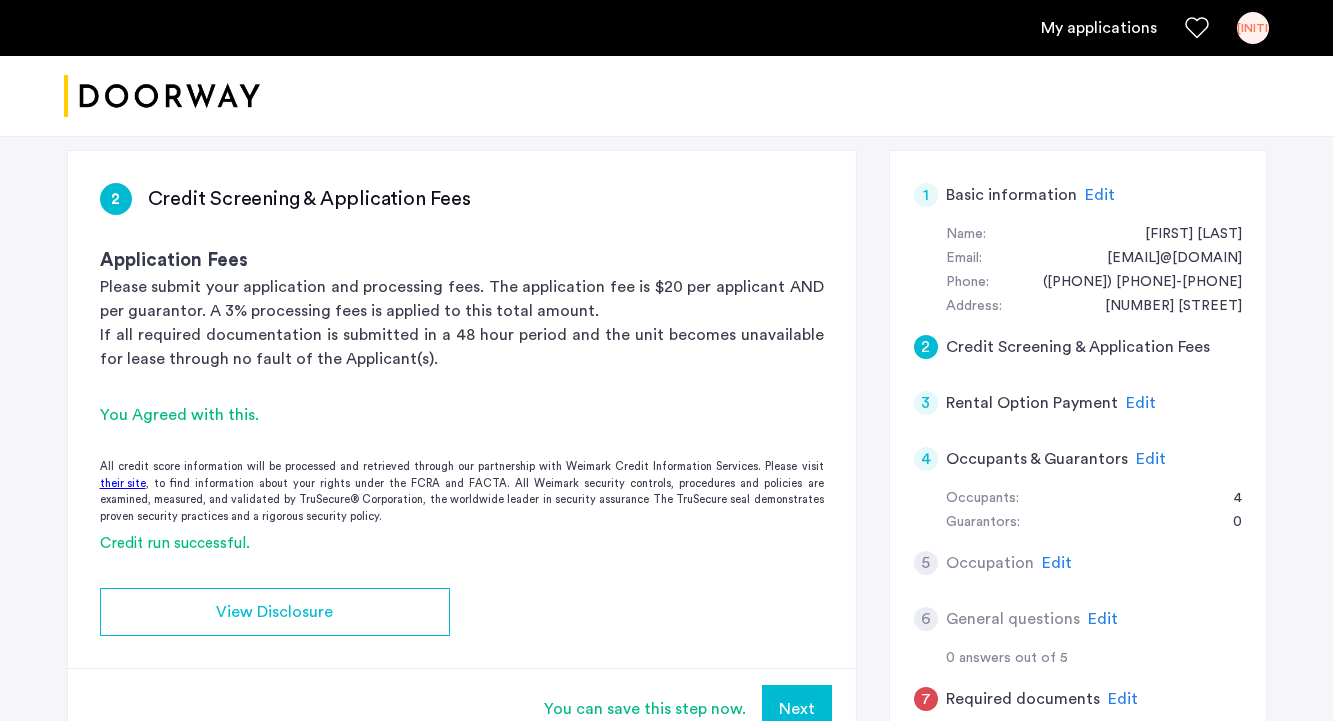 scroll, scrollTop: 340, scrollLeft: 0, axis: vertical 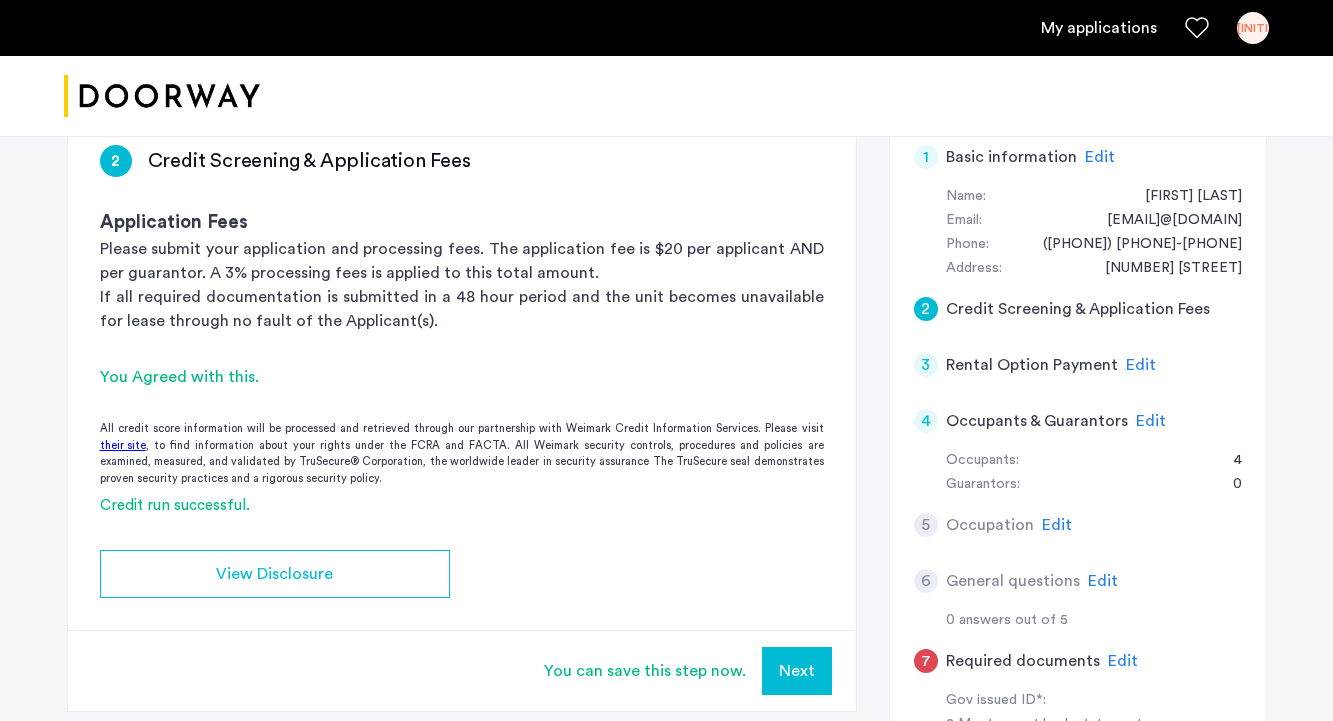 click on "Edit" 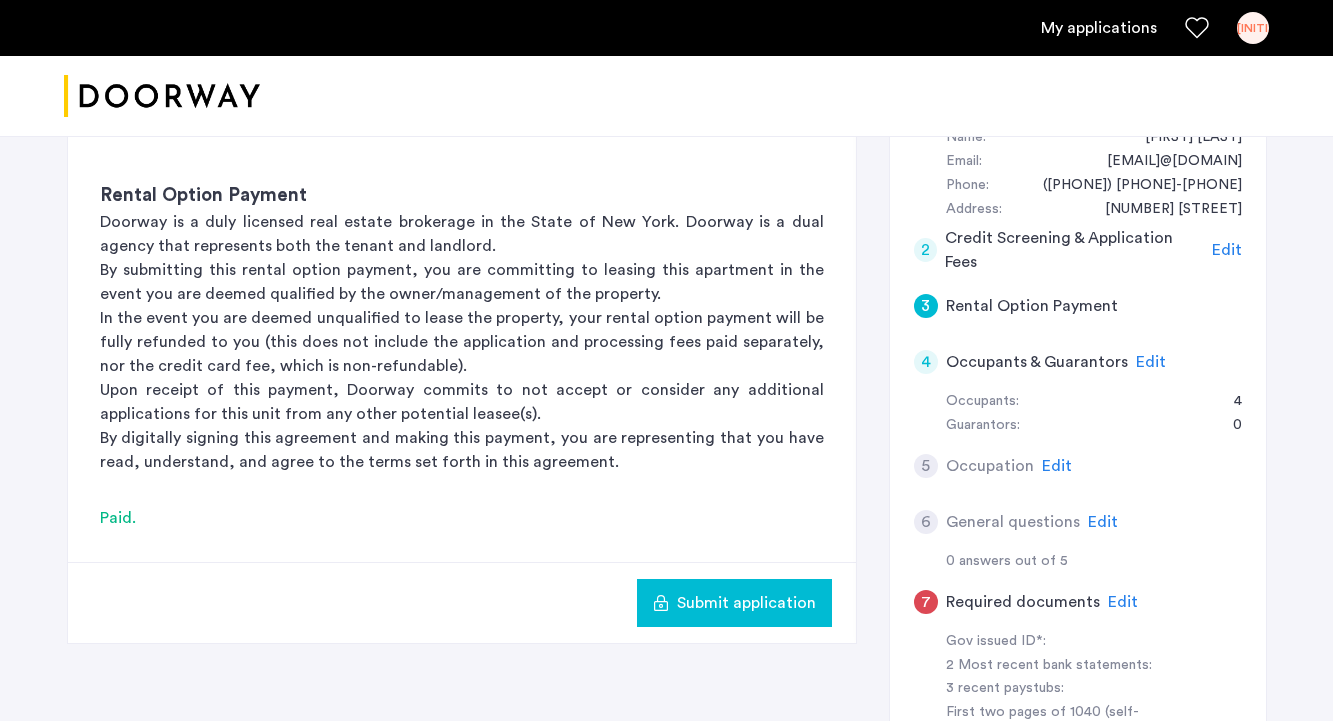 scroll, scrollTop: 401, scrollLeft: 0, axis: vertical 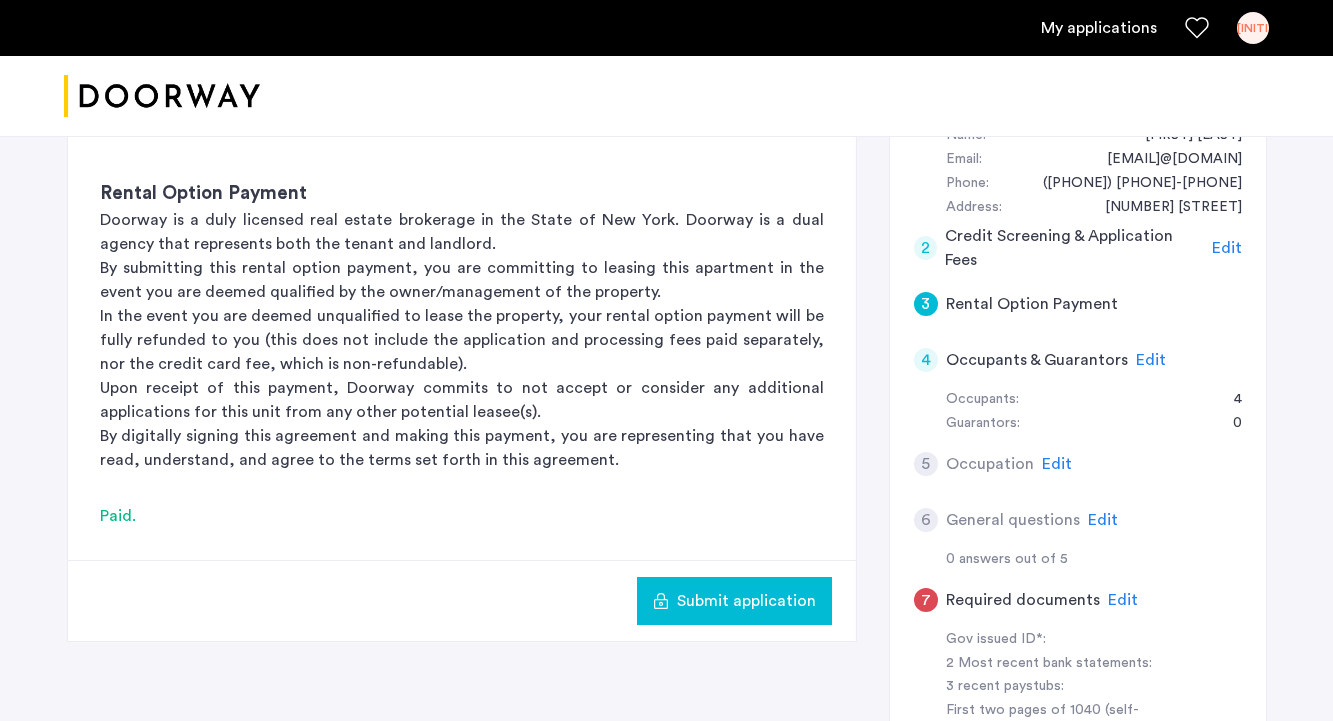 click on "Edit" 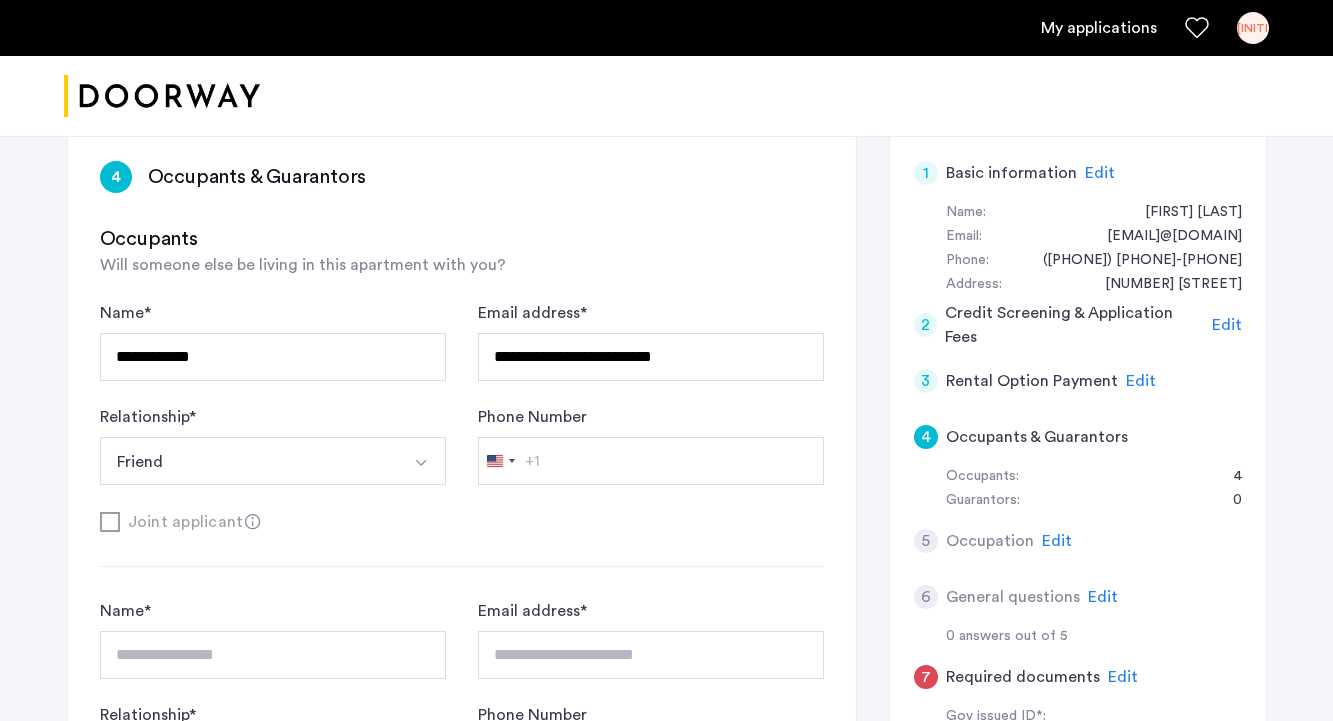 scroll, scrollTop: 305, scrollLeft: 0, axis: vertical 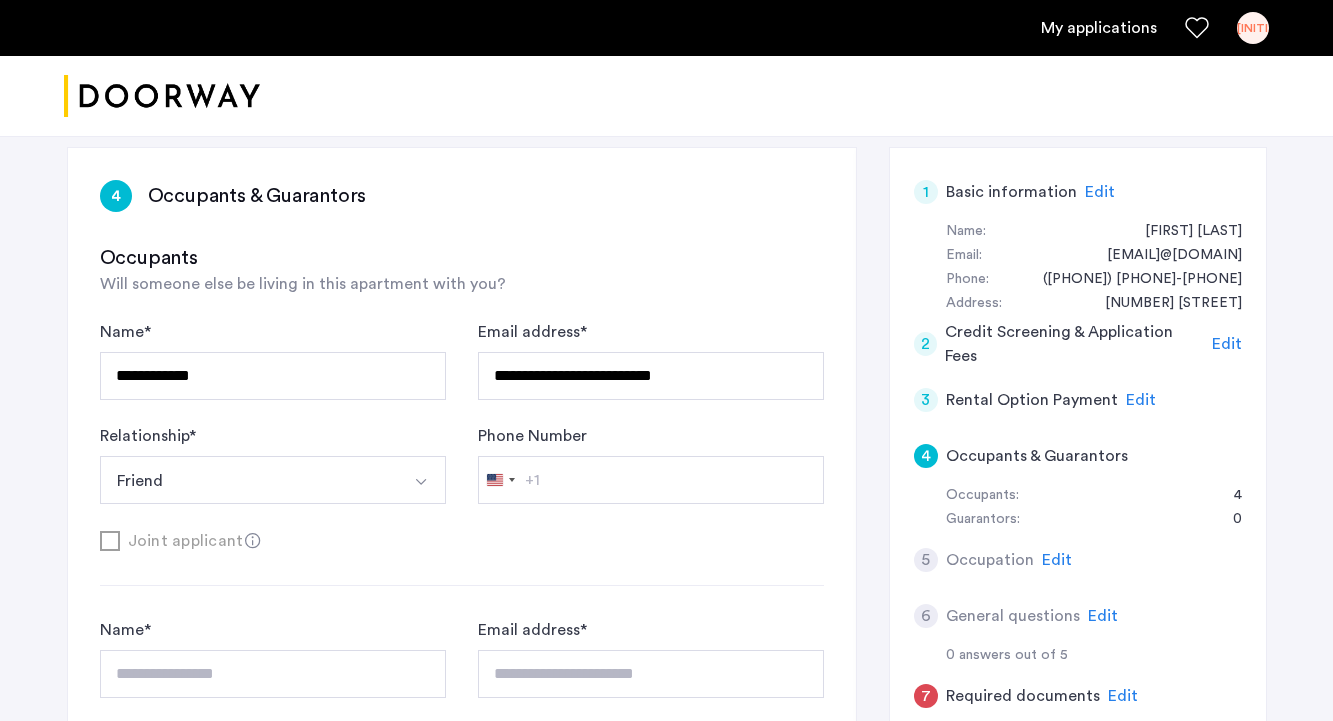 click on "Friend" at bounding box center [249, 480] 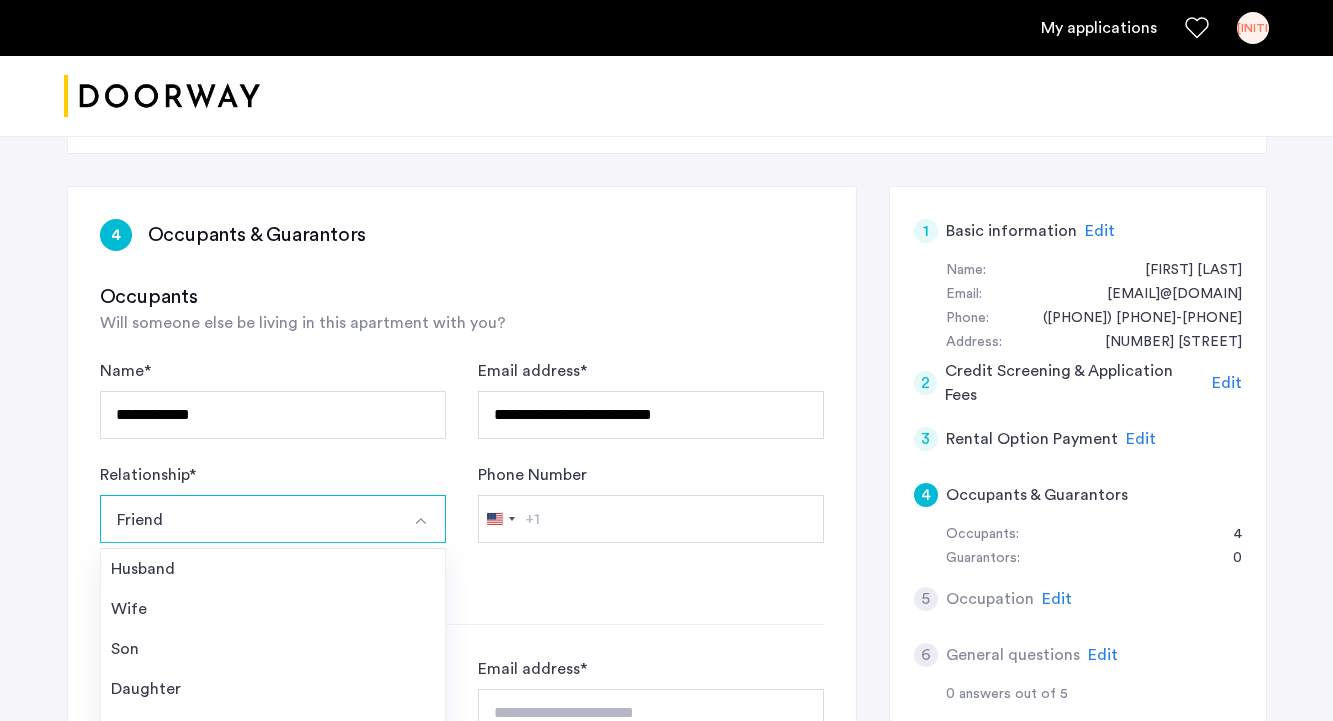 scroll, scrollTop: 268, scrollLeft: 0, axis: vertical 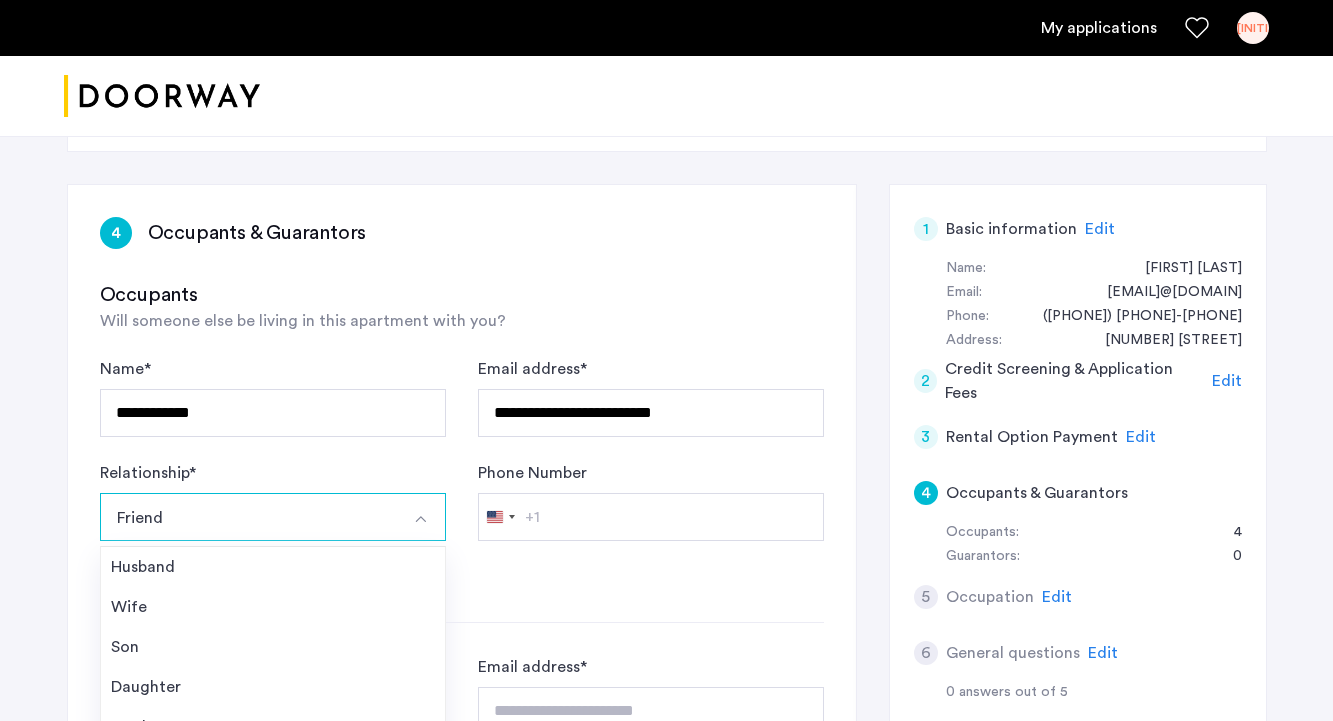 click on "**********" 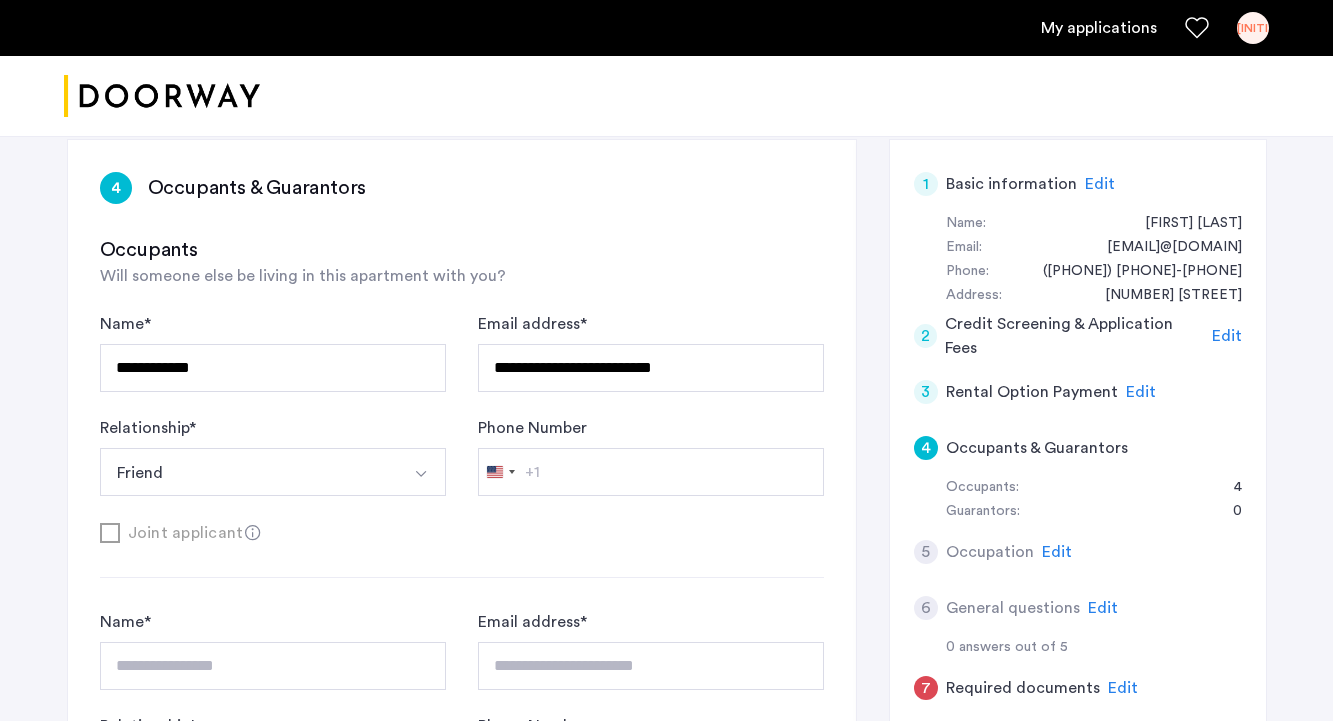 scroll, scrollTop: 305, scrollLeft: 0, axis: vertical 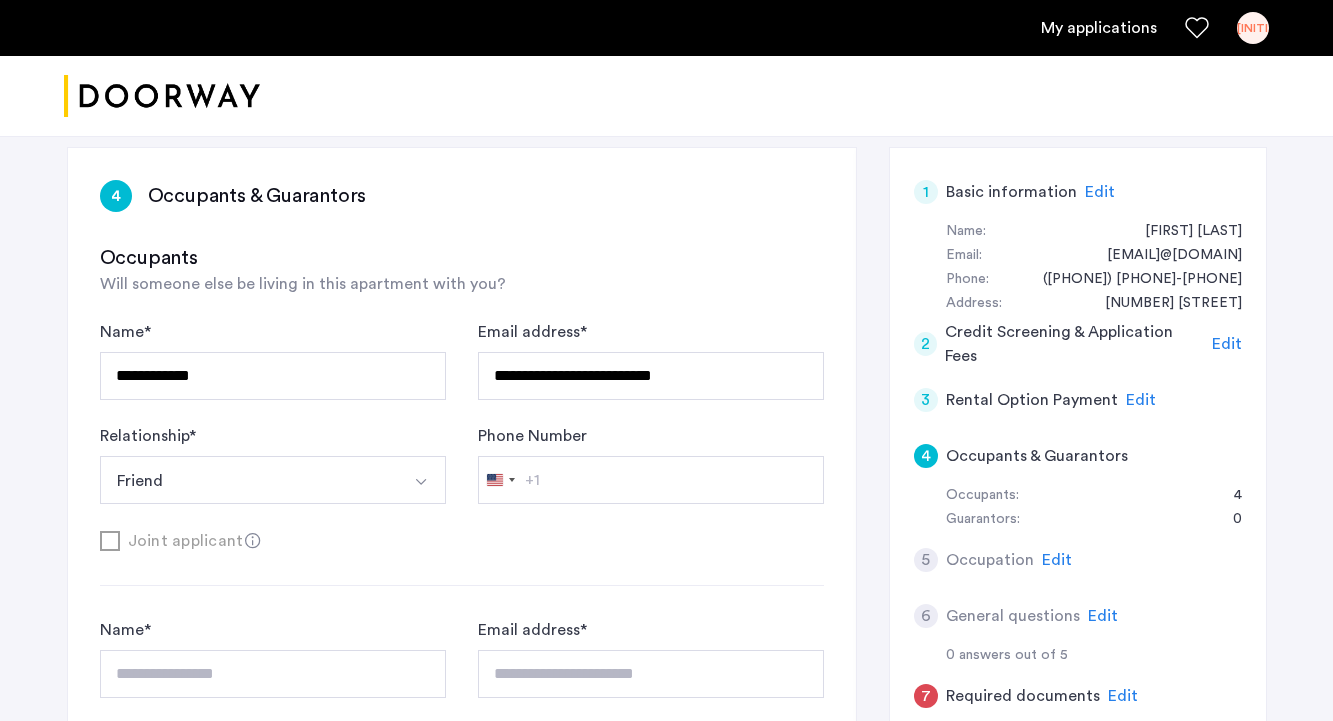 click on "Edit" 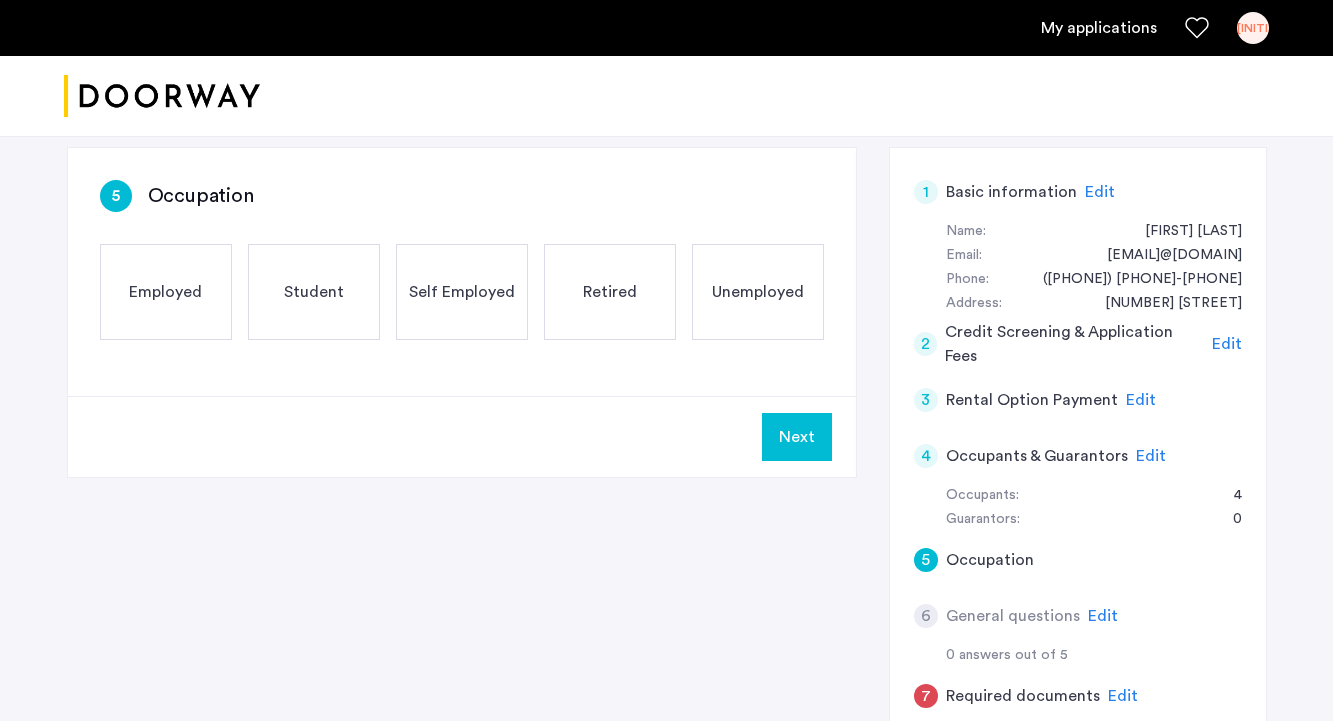 click on "Employed" 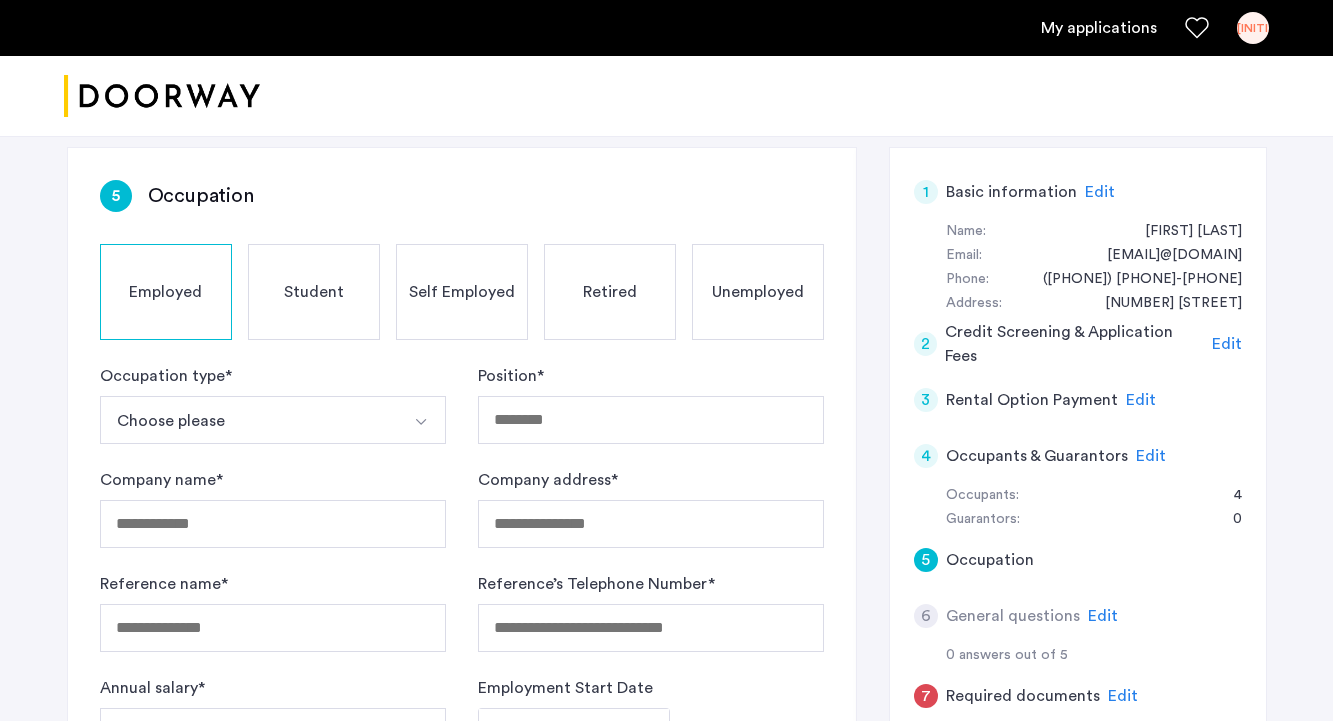 click on "Employed Student Self Employed Retired Unemployed" 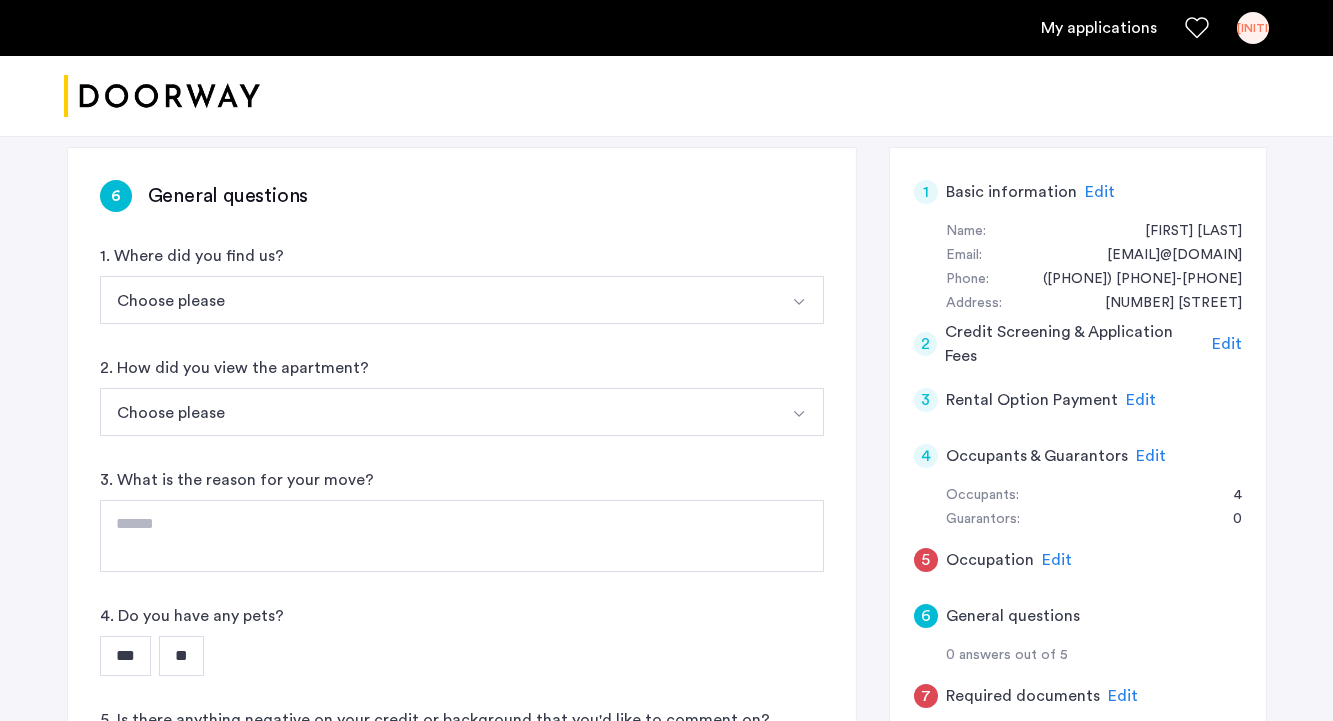 click on "Edit" 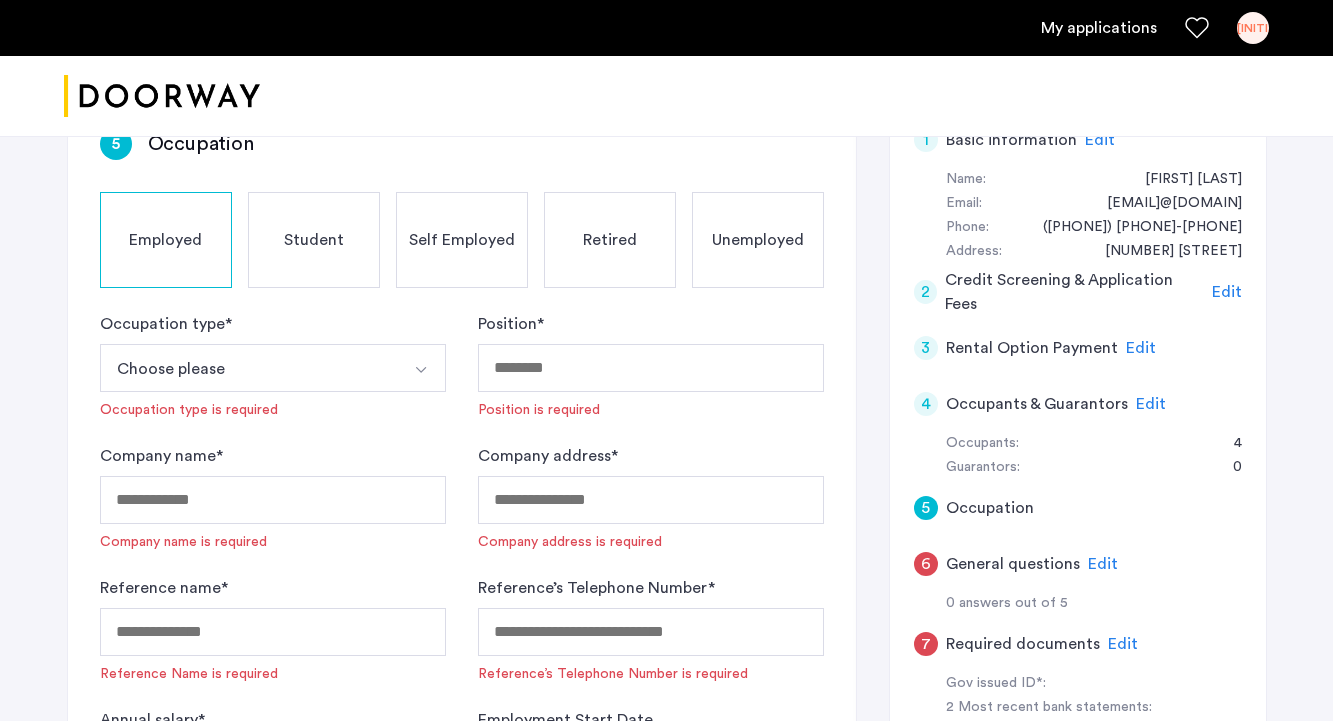 scroll, scrollTop: 362, scrollLeft: 0, axis: vertical 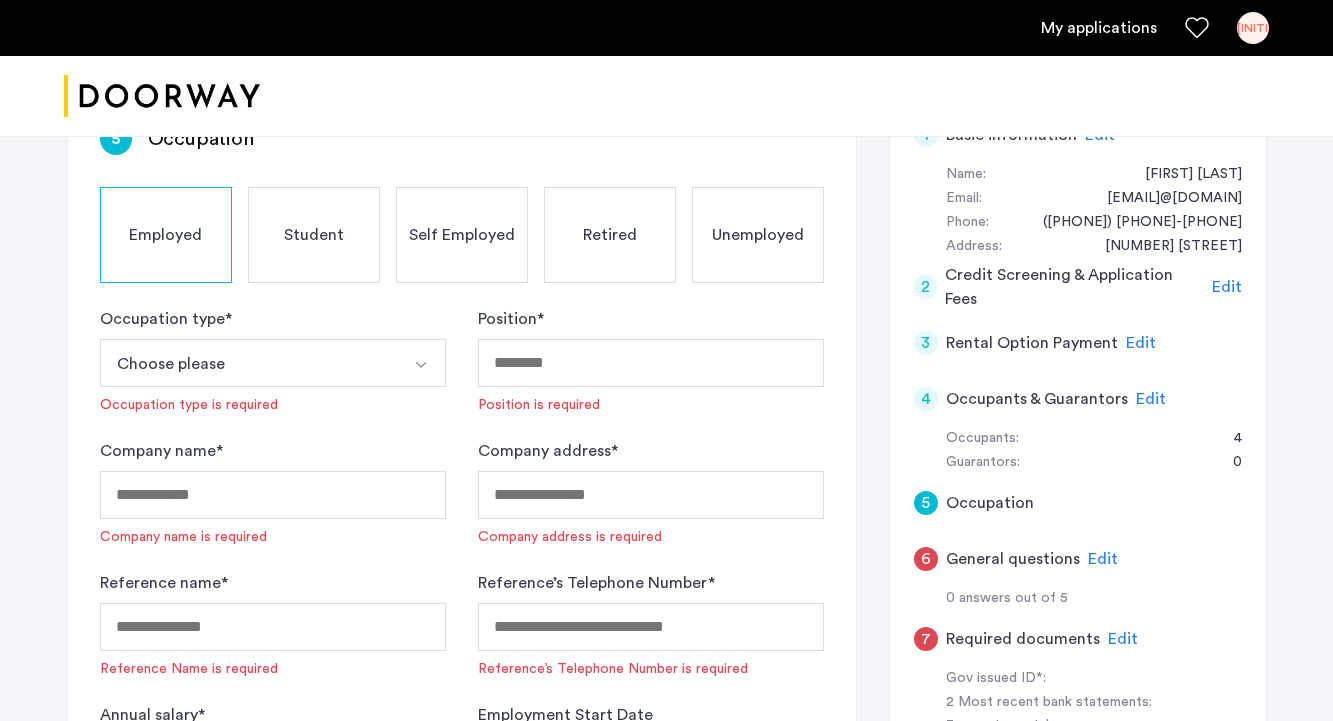 click on "Choose please" at bounding box center [249, 363] 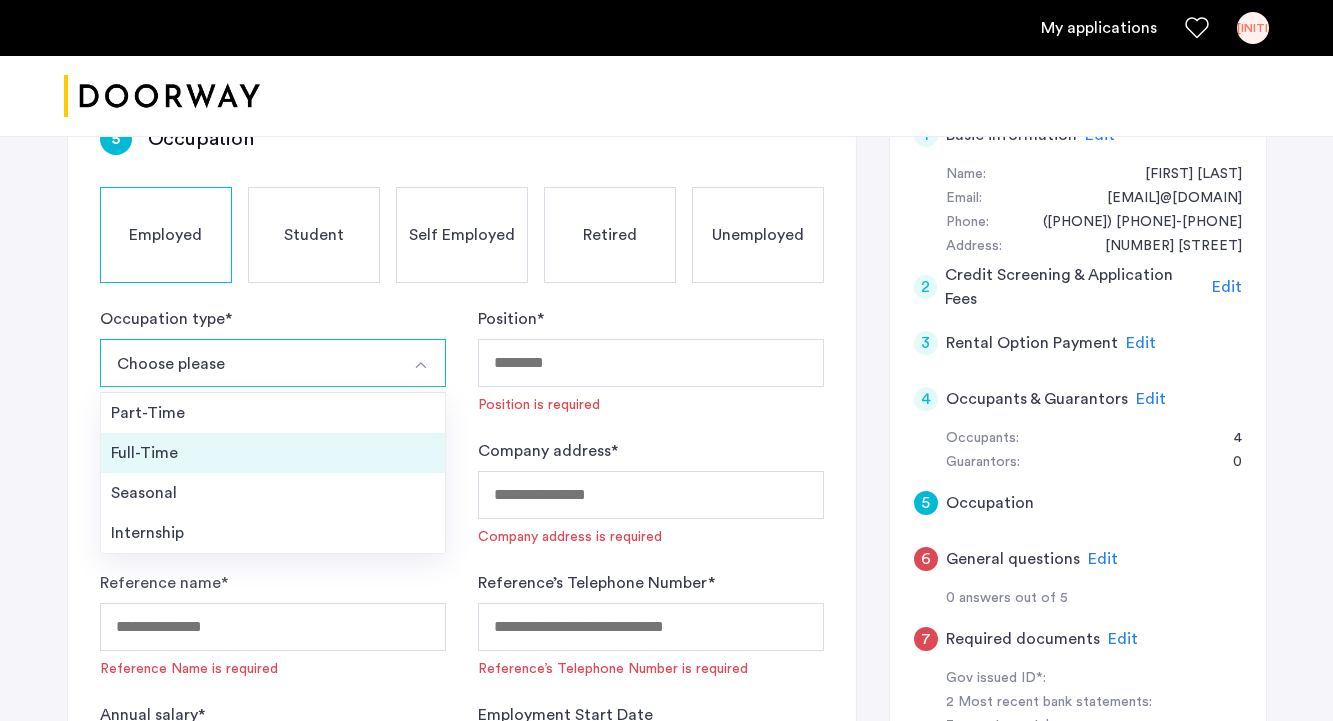 click on "Full-Time" at bounding box center (273, 453) 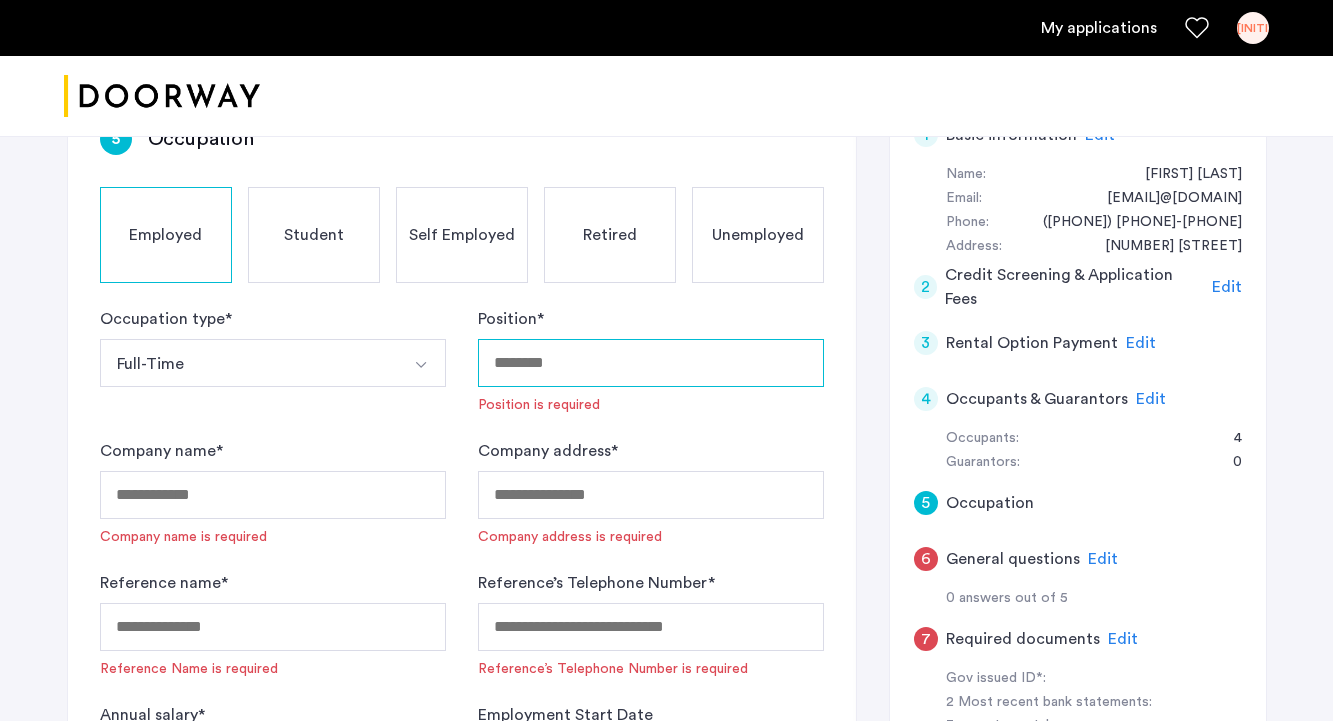 click on "Position  *" at bounding box center (651, 363) 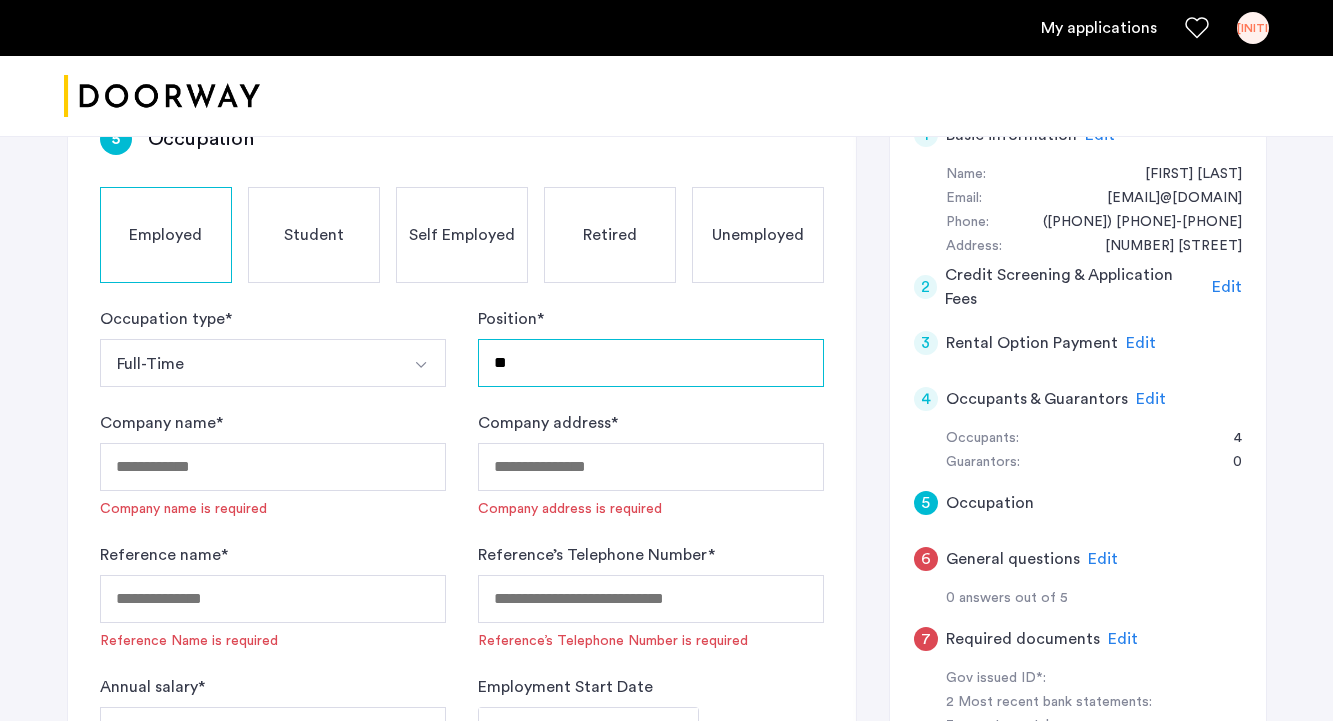 type on "**" 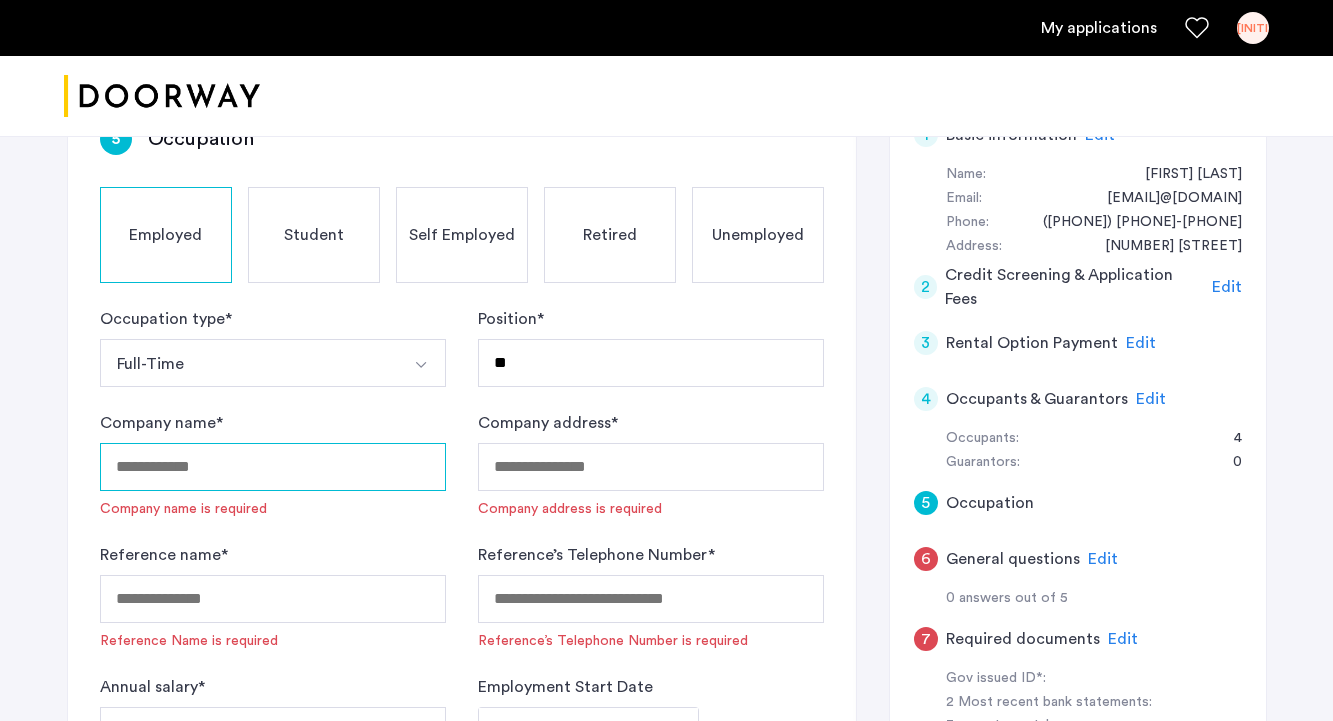 click on "Company name  *" at bounding box center (273, 467) 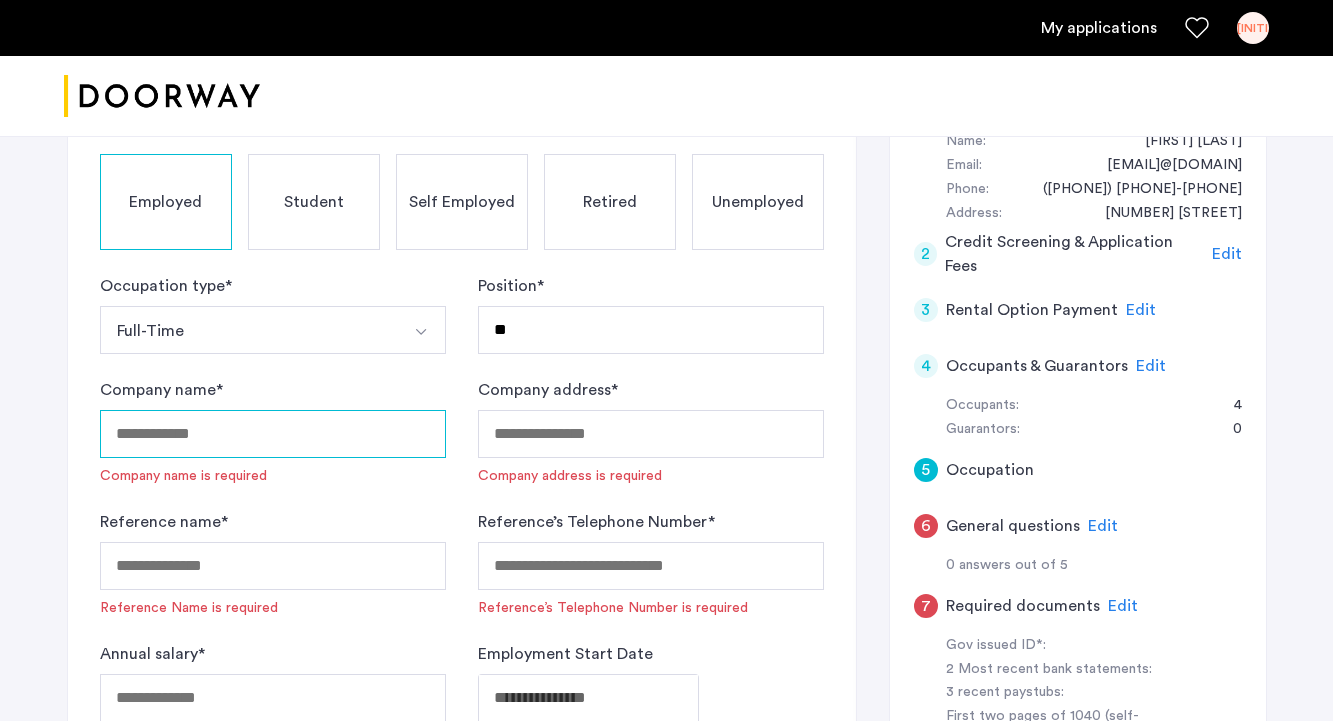 scroll, scrollTop: 400, scrollLeft: 0, axis: vertical 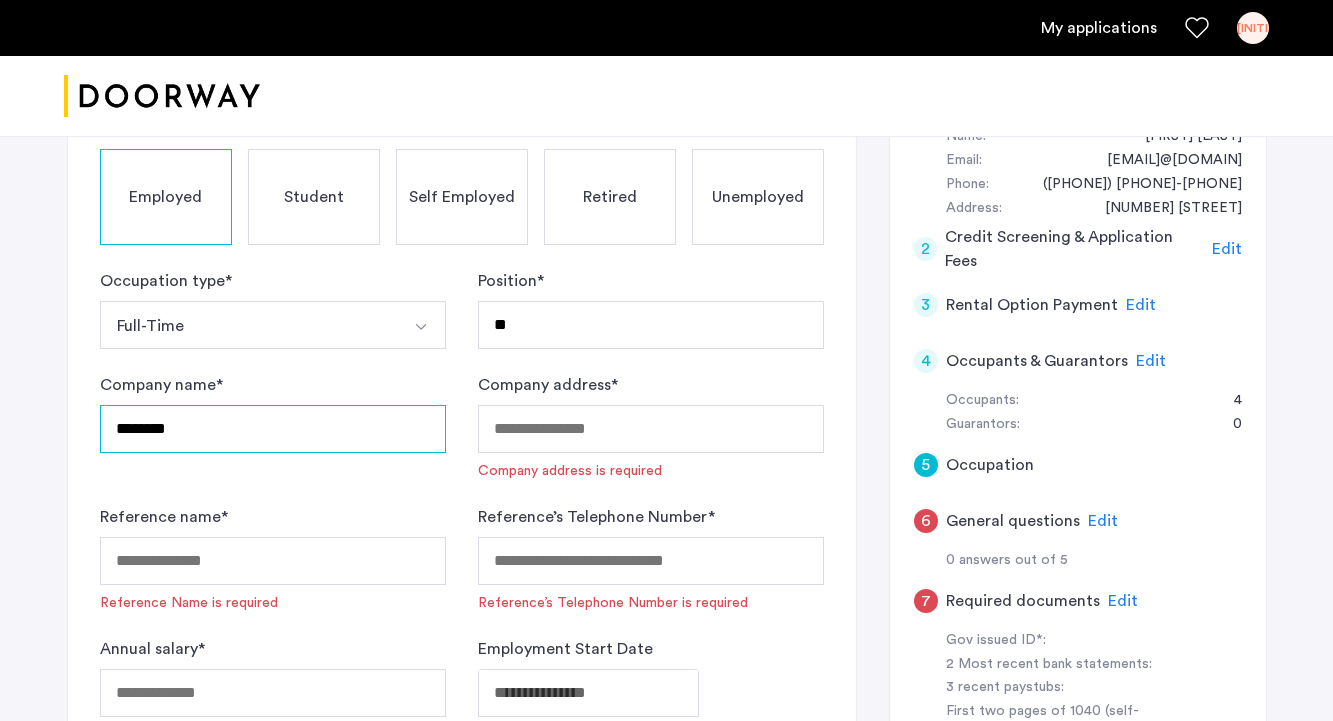 type on "********" 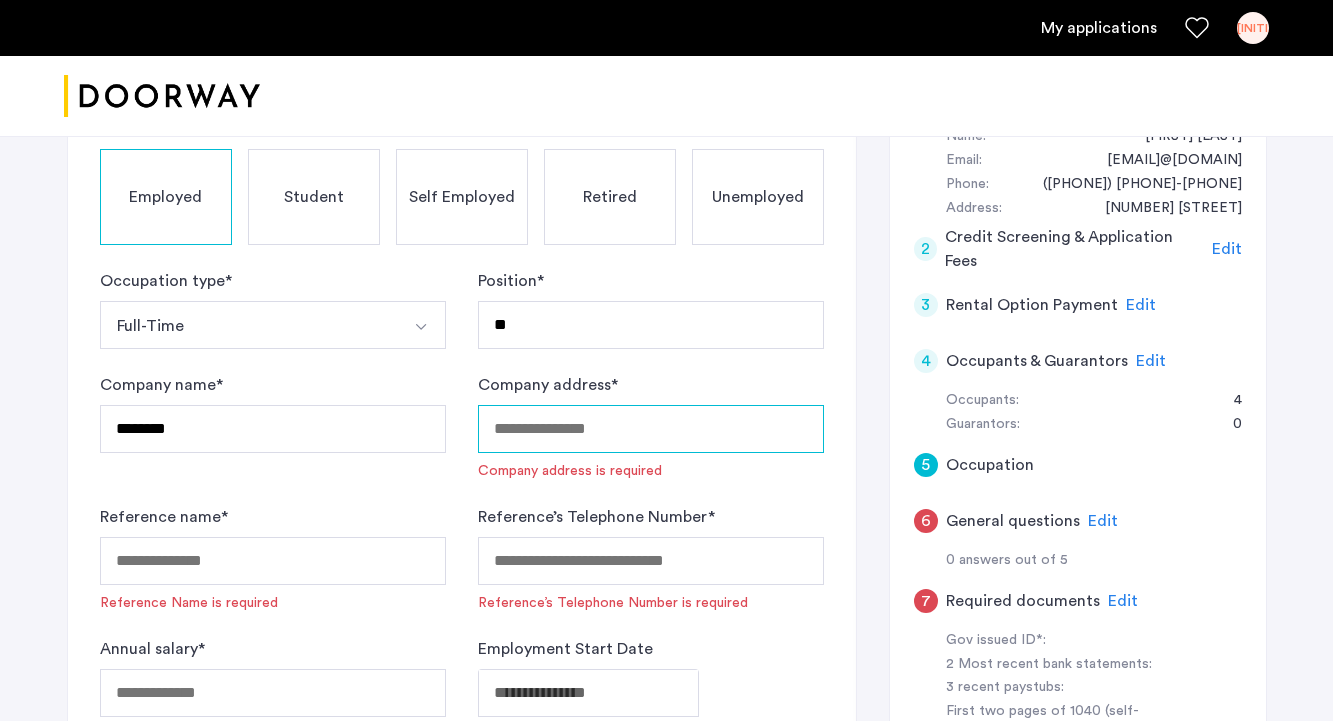 click on "Company address  *" at bounding box center [651, 429] 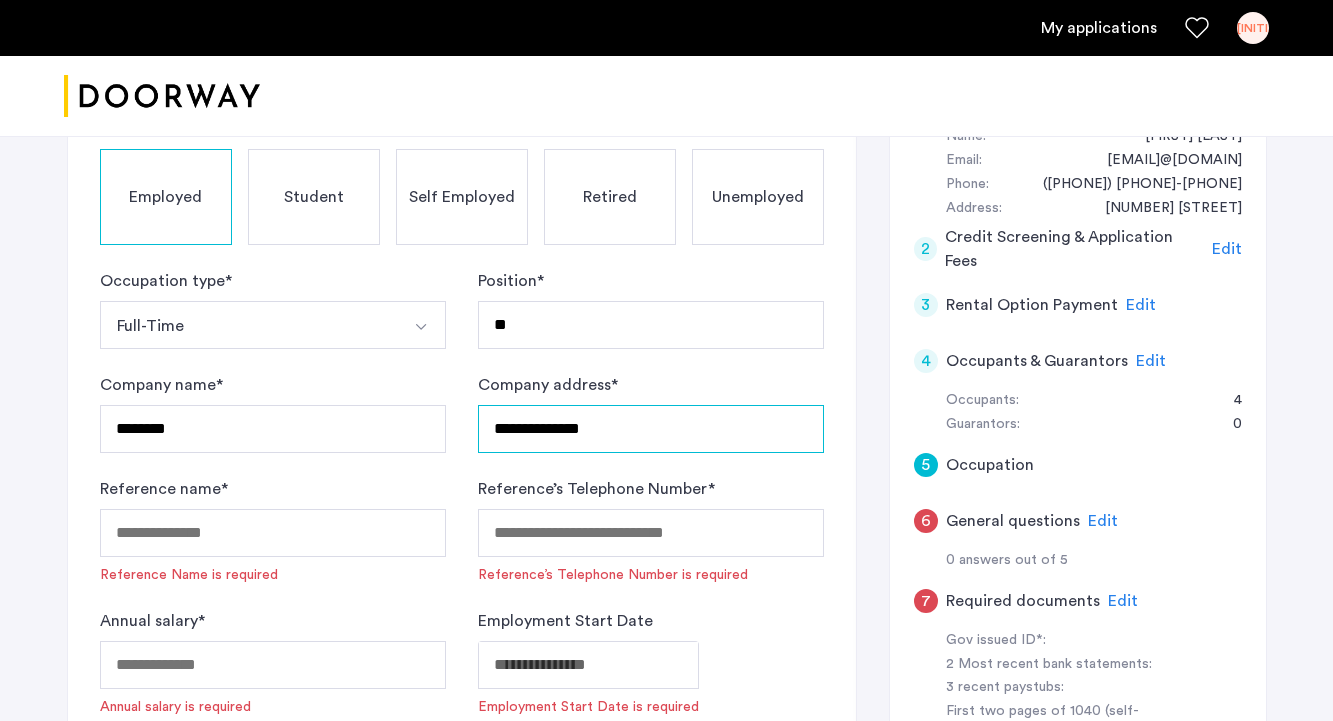 type on "**********" 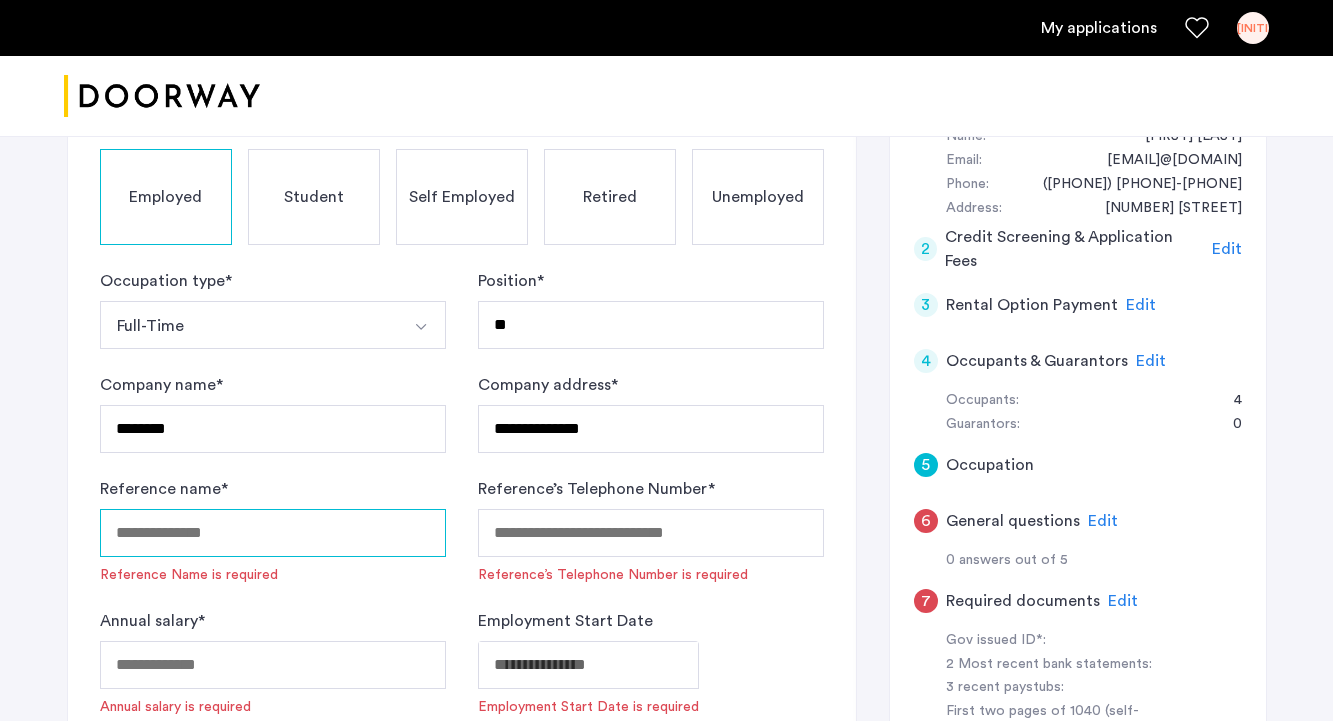 click on "Reference name  *" at bounding box center (273, 533) 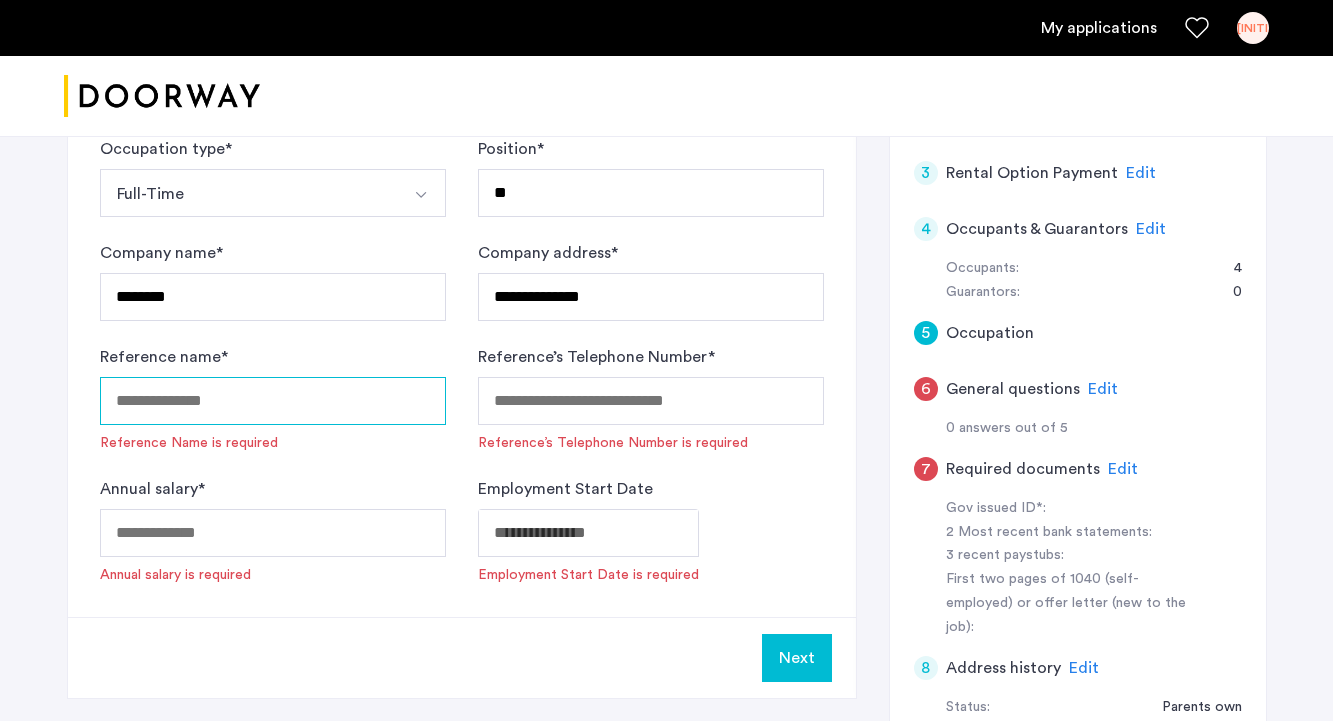 scroll, scrollTop: 549, scrollLeft: 0, axis: vertical 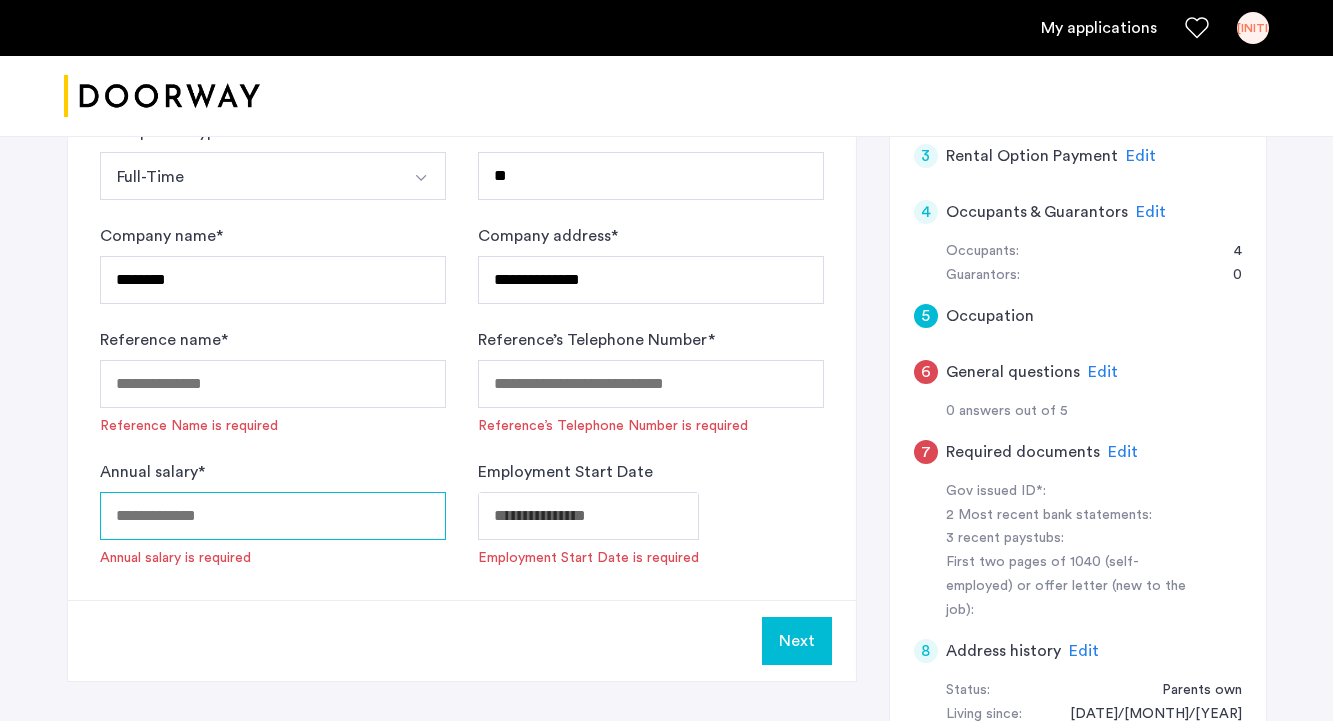 click on "Annual salary  *" at bounding box center (273, 516) 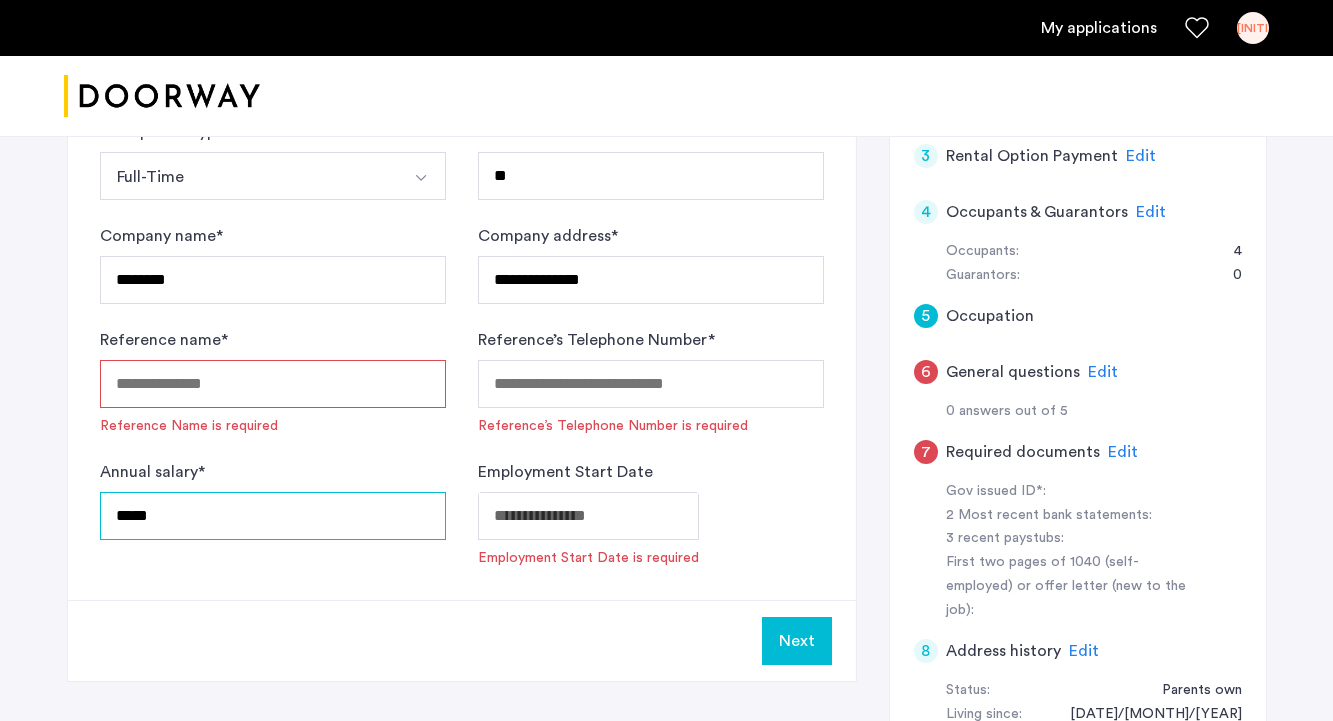 type on "*****" 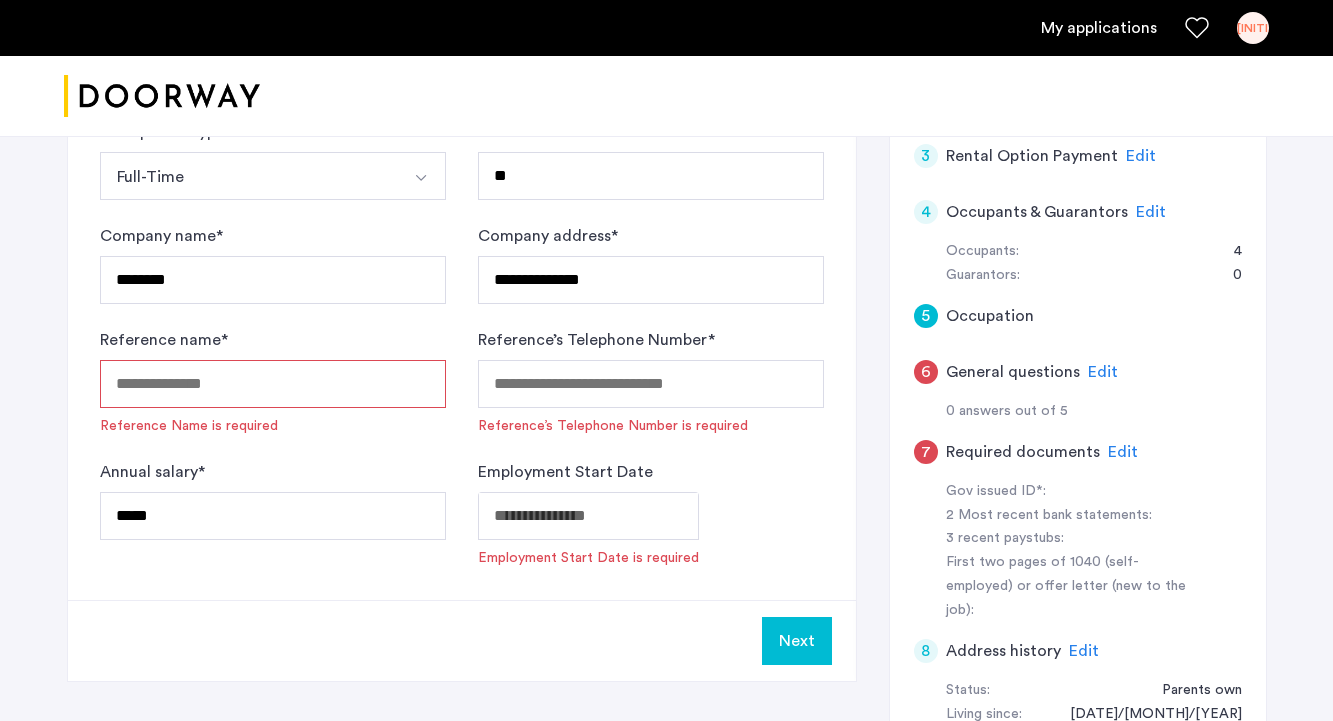 click on "Annual salary  * *****" 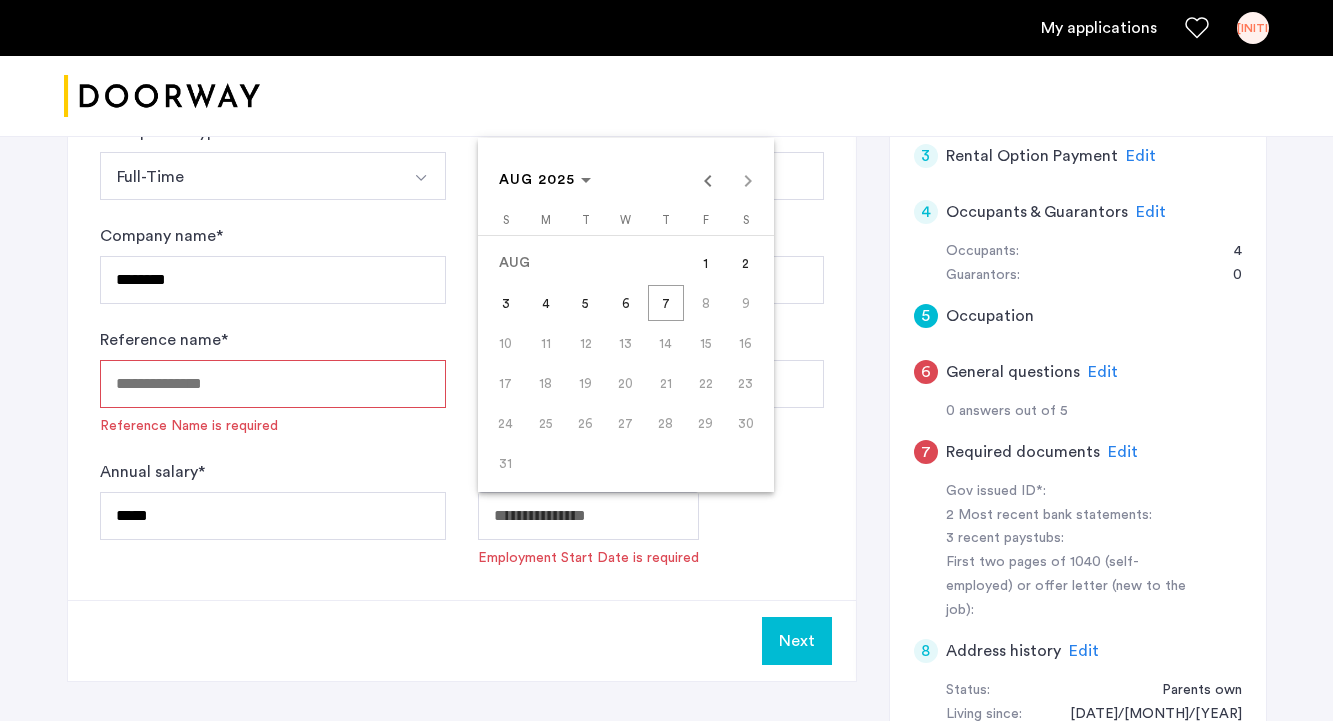 click on "[MONTH] [YEAR] [MONTH] [YEAR]" at bounding box center (626, 180) 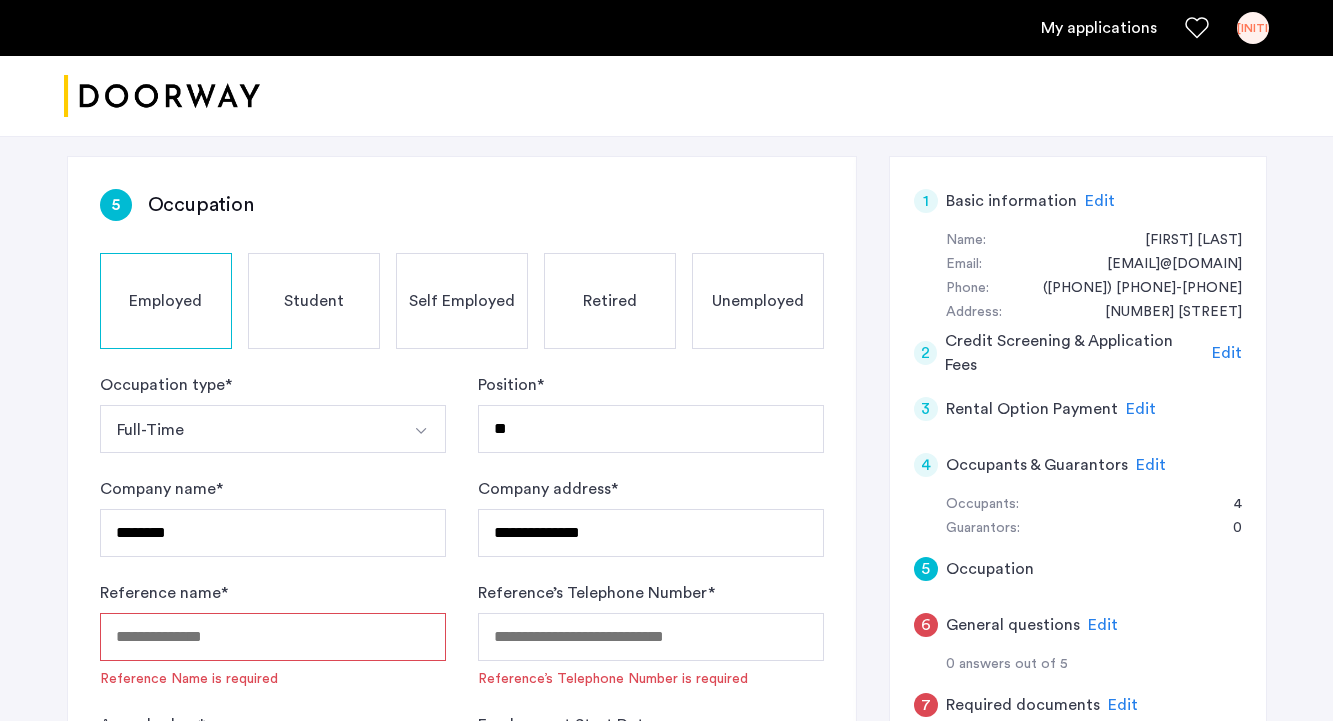 scroll, scrollTop: 287, scrollLeft: 0, axis: vertical 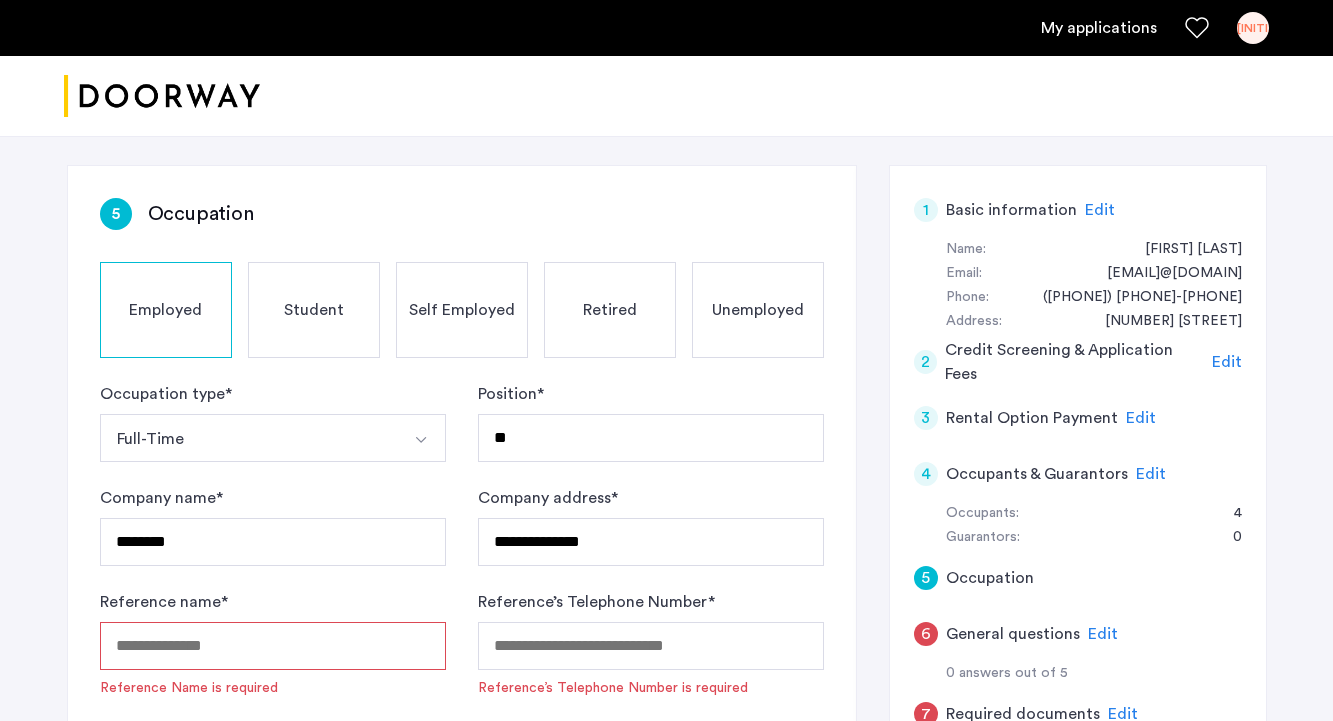 click on "Student" 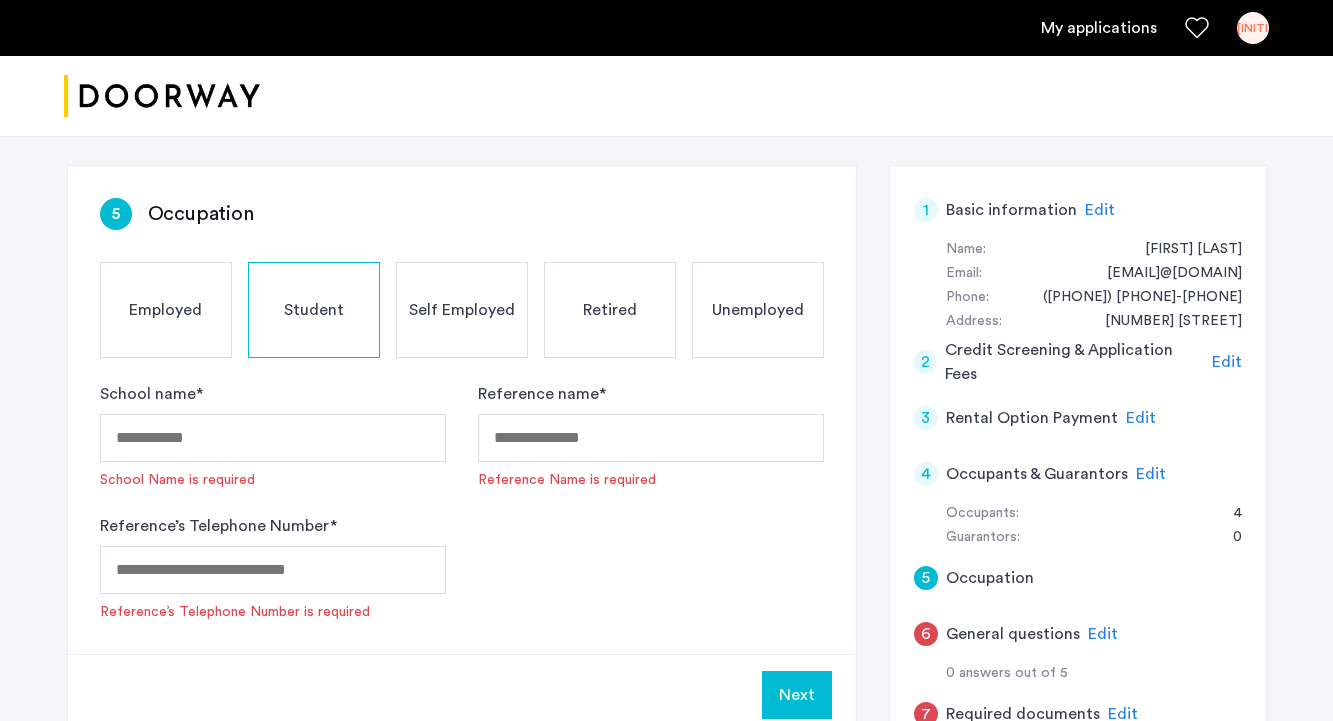 click on "Self Employed" 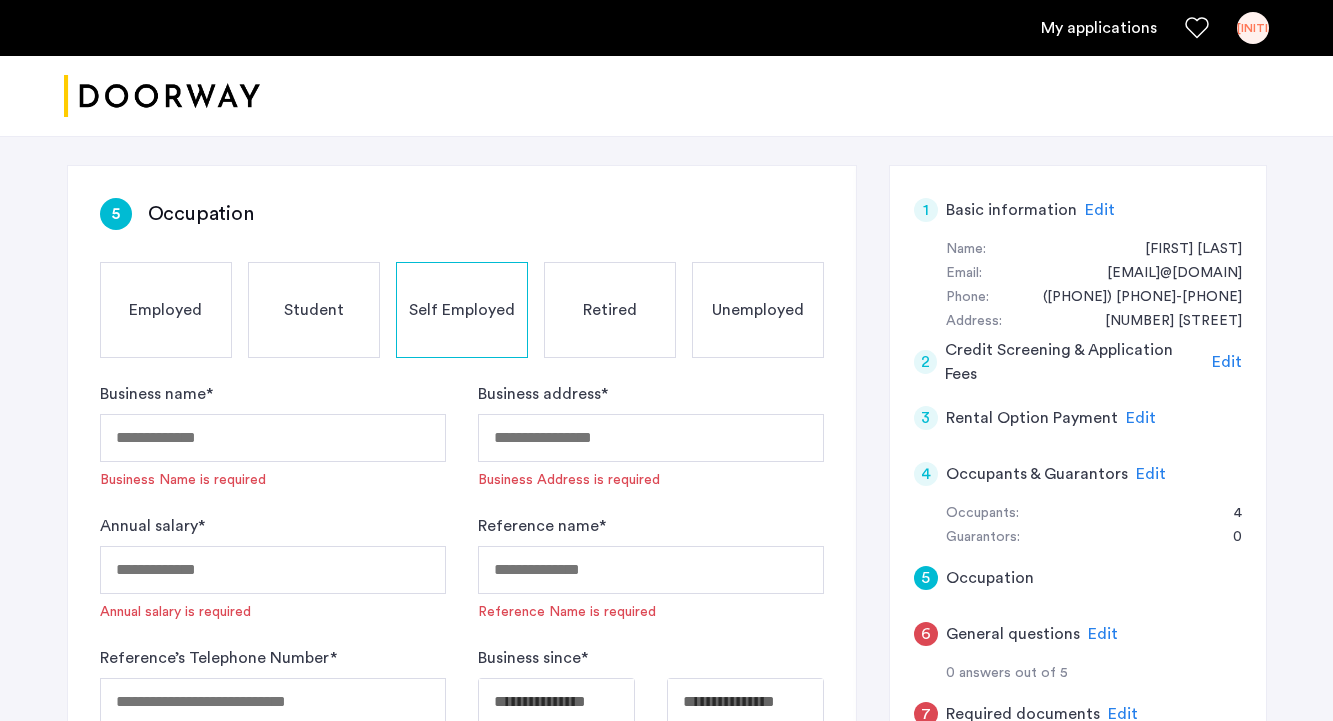 click on "Retired" 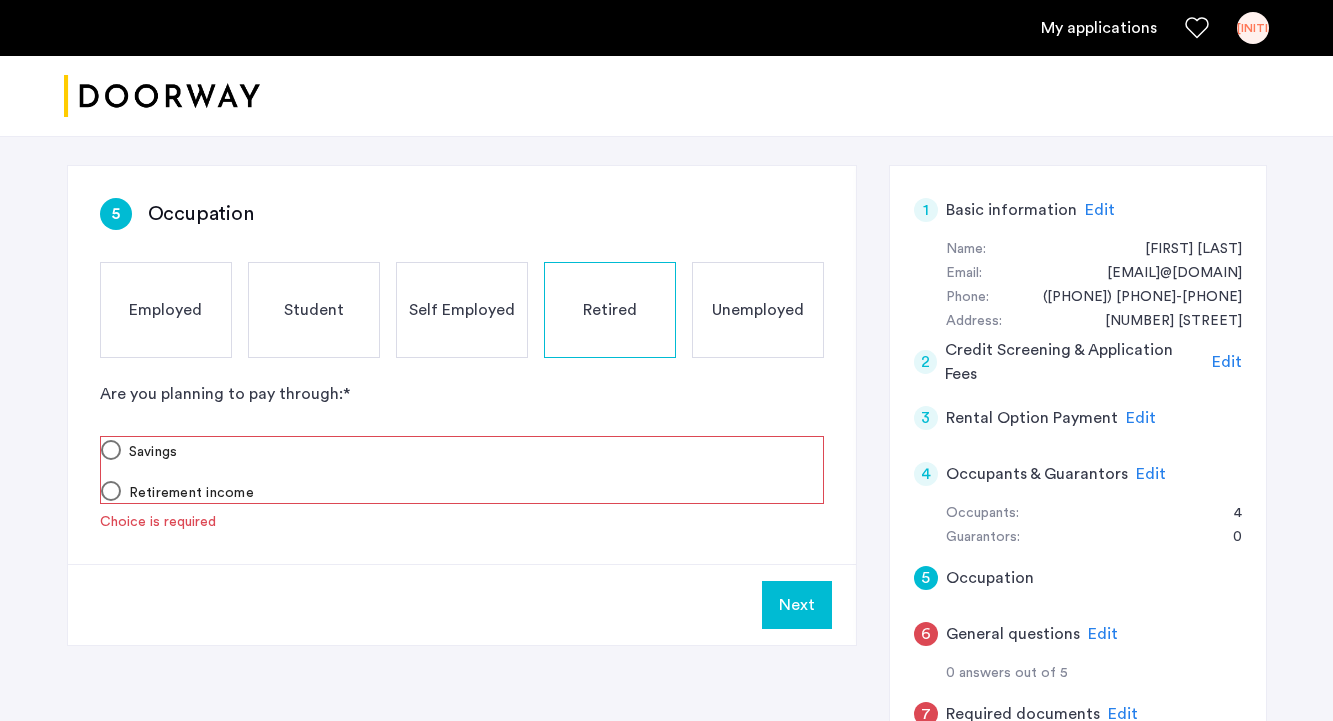 click on "Unemployed" 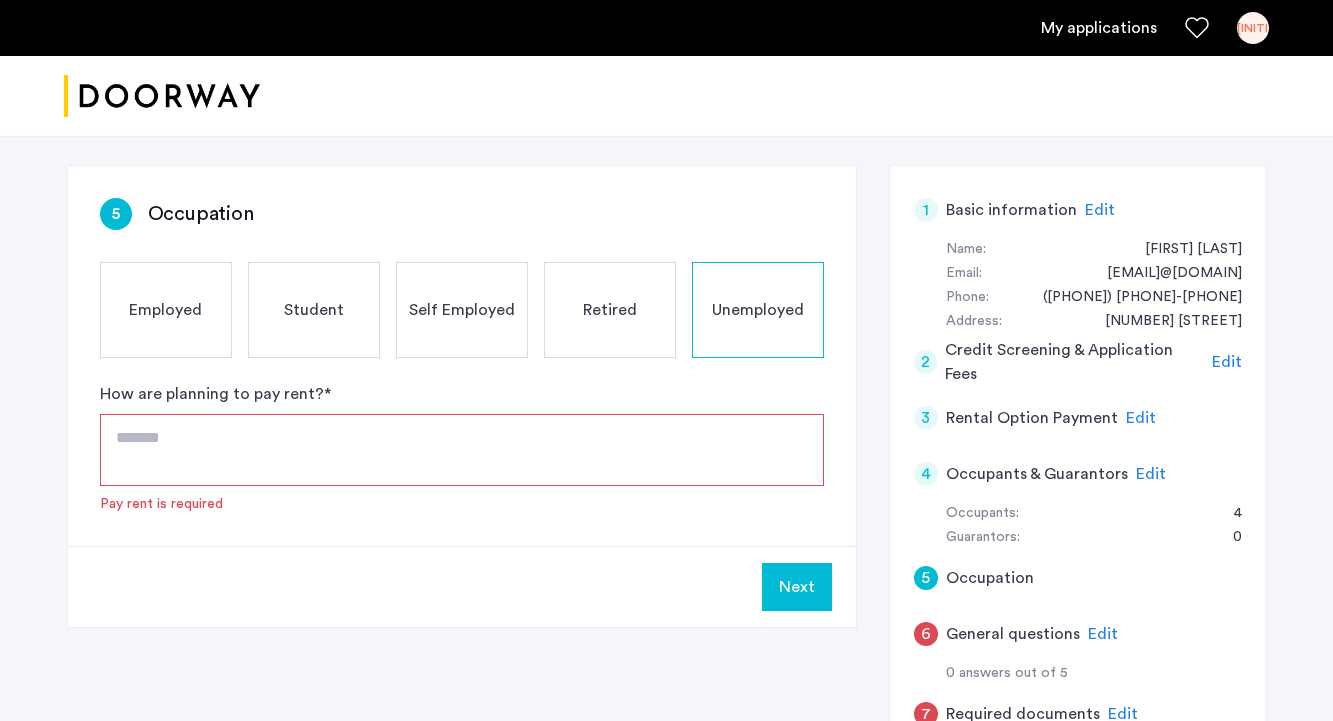 click on "Employed" 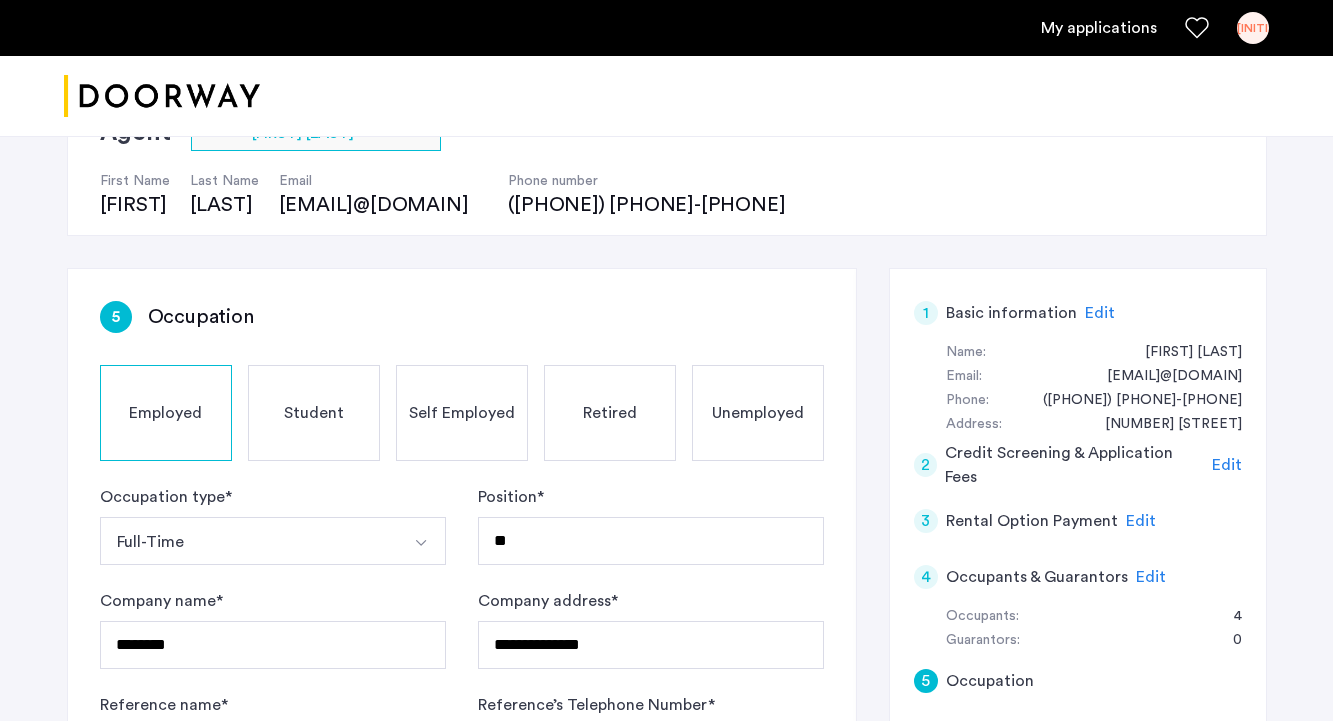 scroll, scrollTop: 180, scrollLeft: 0, axis: vertical 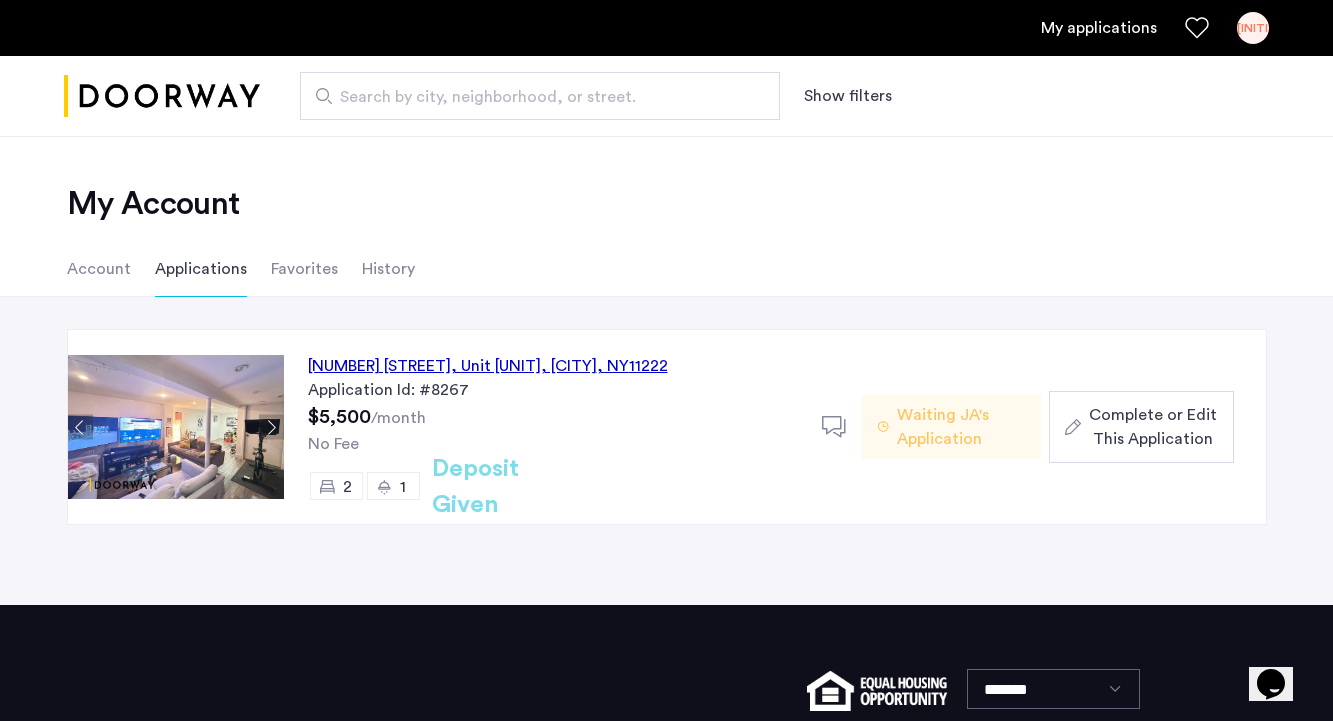 click on "Complete or Edit This Application" 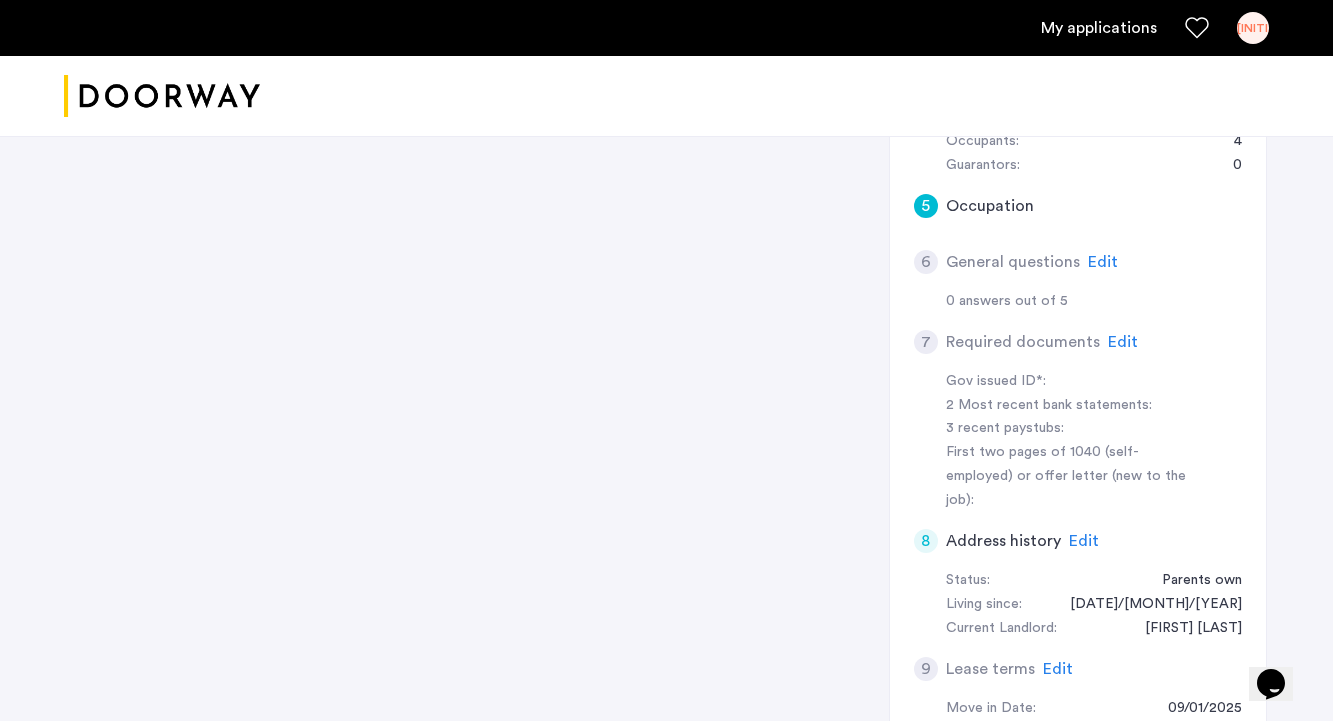 scroll, scrollTop: 661, scrollLeft: 0, axis: vertical 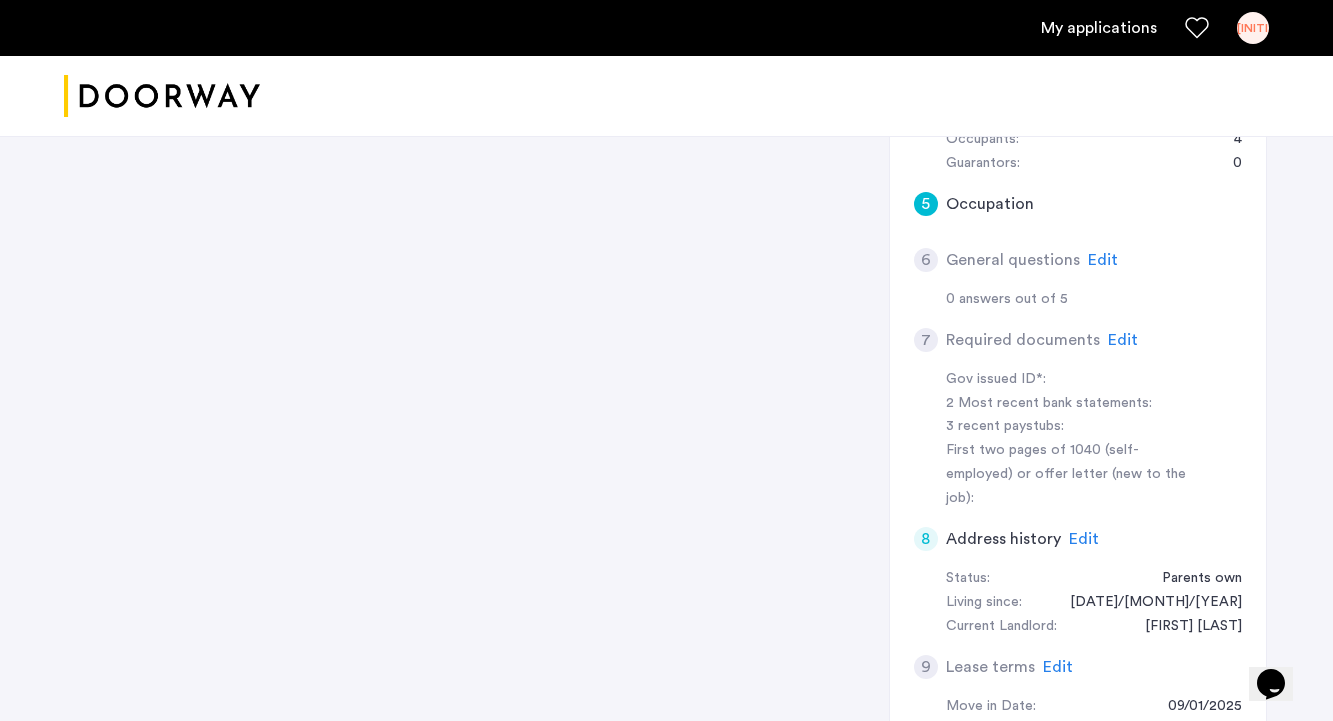click on "Edit" 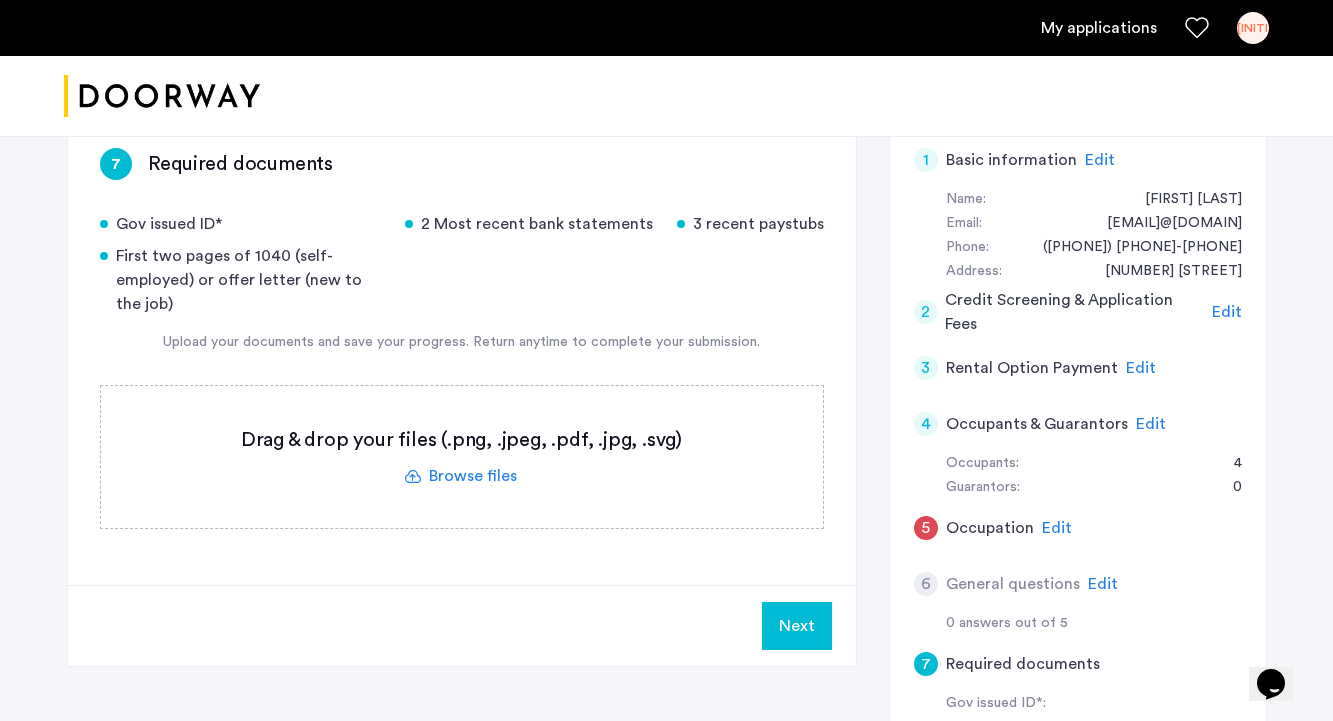 scroll, scrollTop: 358, scrollLeft: 0, axis: vertical 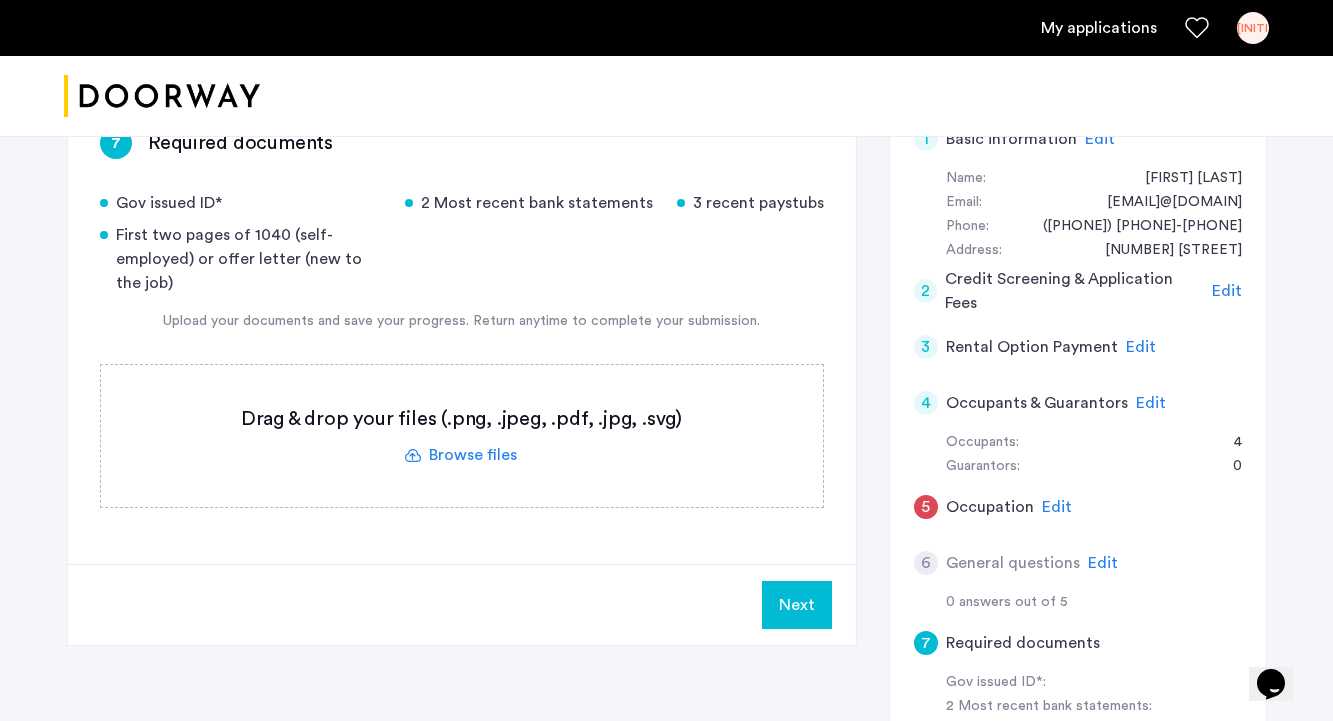 click 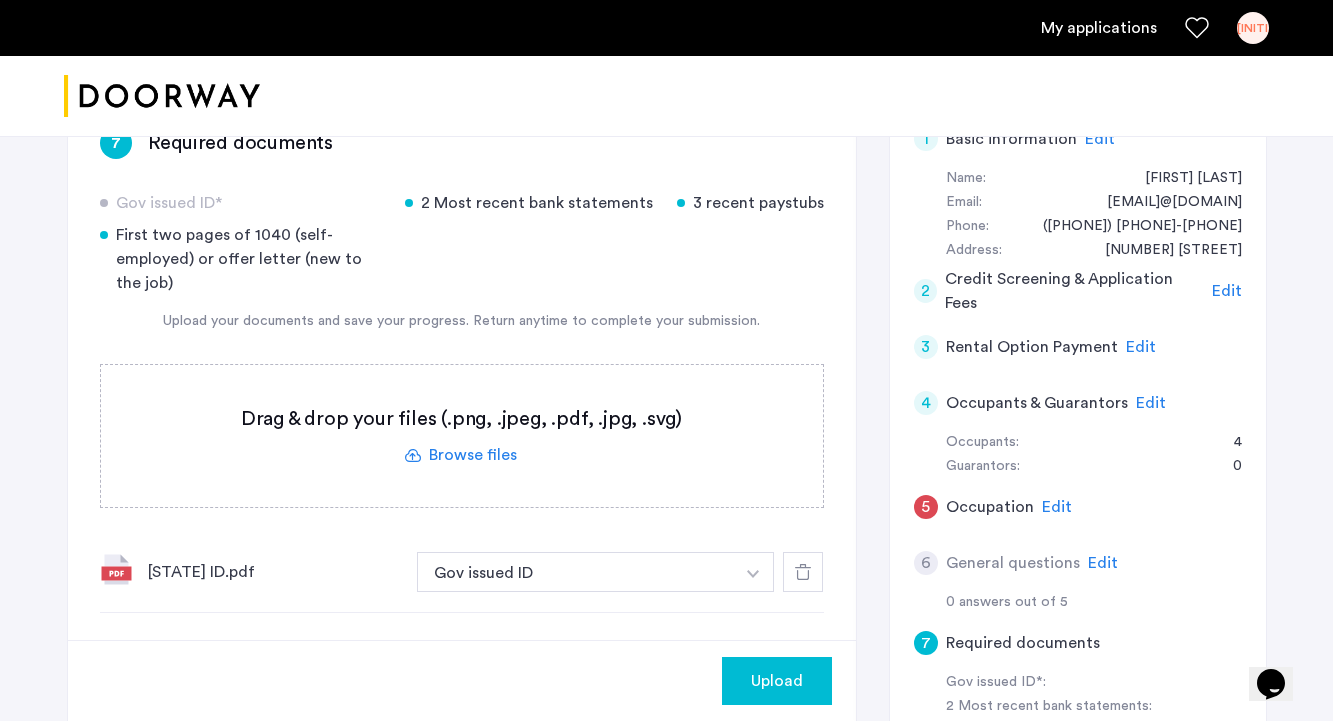 click on "Upload" 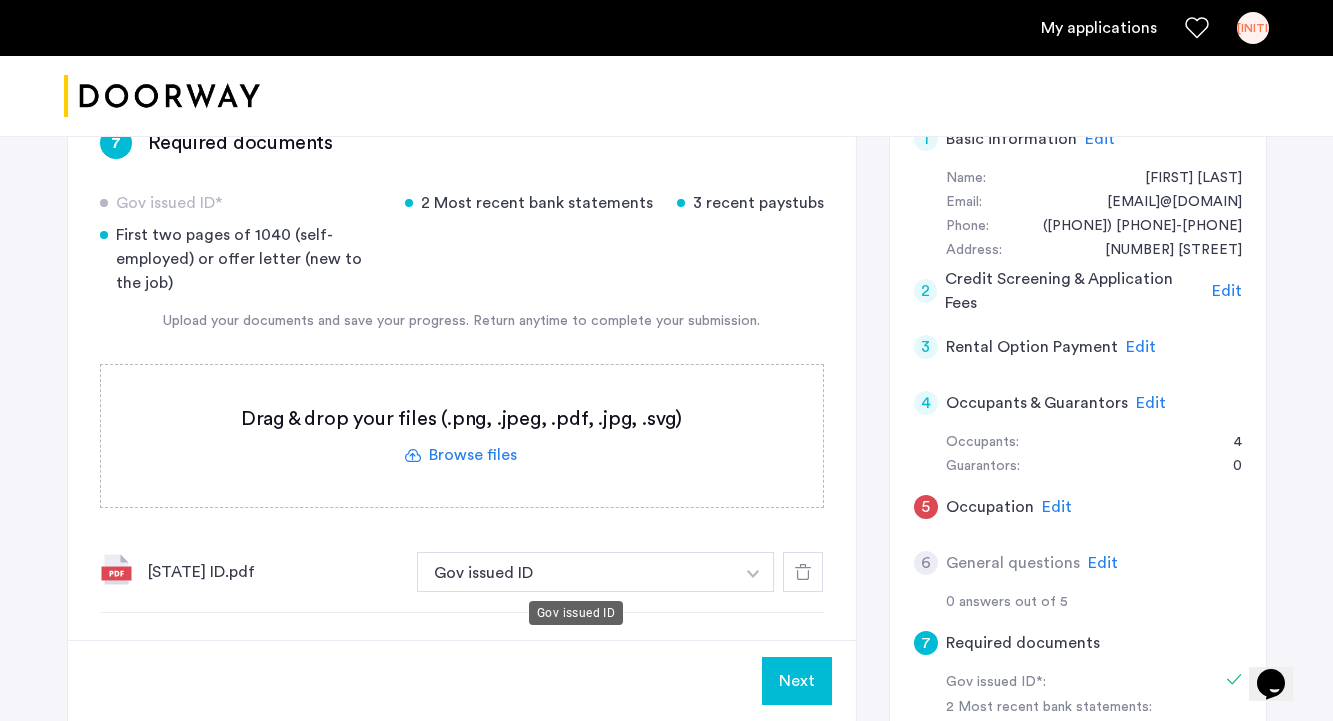 click on "Gov issued ID" at bounding box center [576, 572] 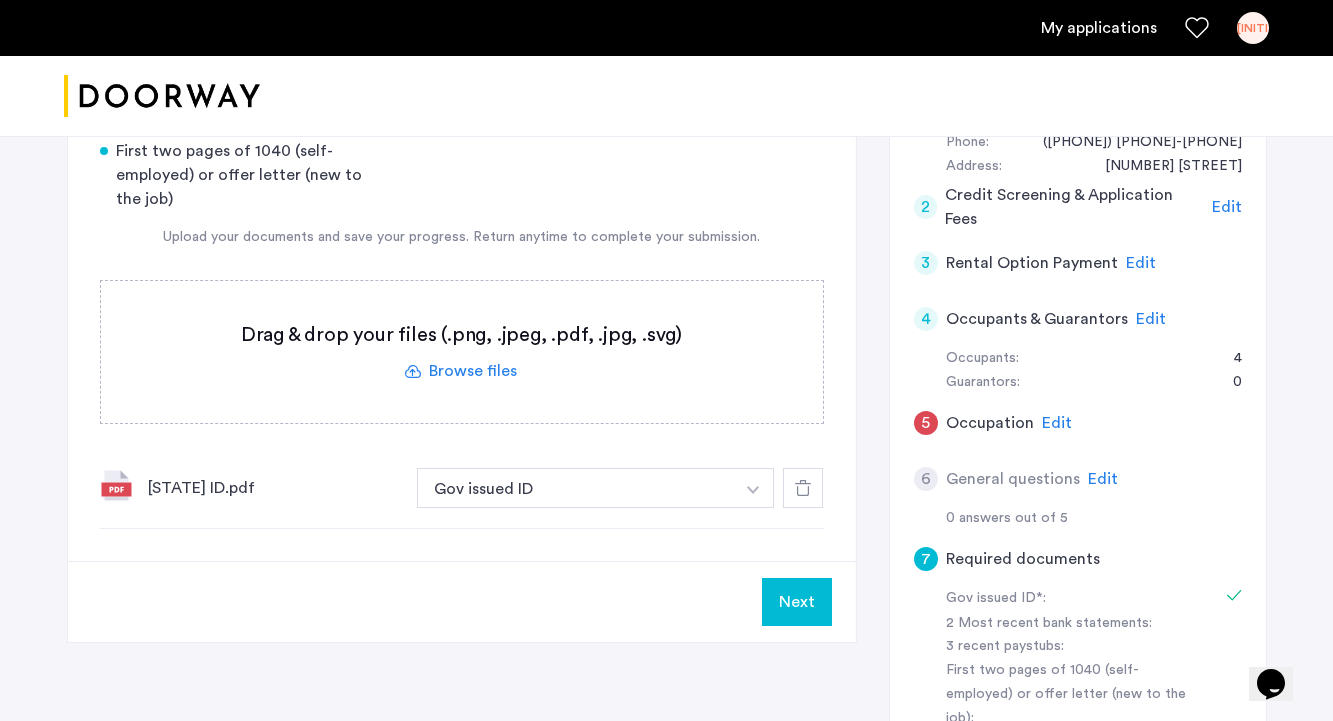 scroll, scrollTop: 455, scrollLeft: 0, axis: vertical 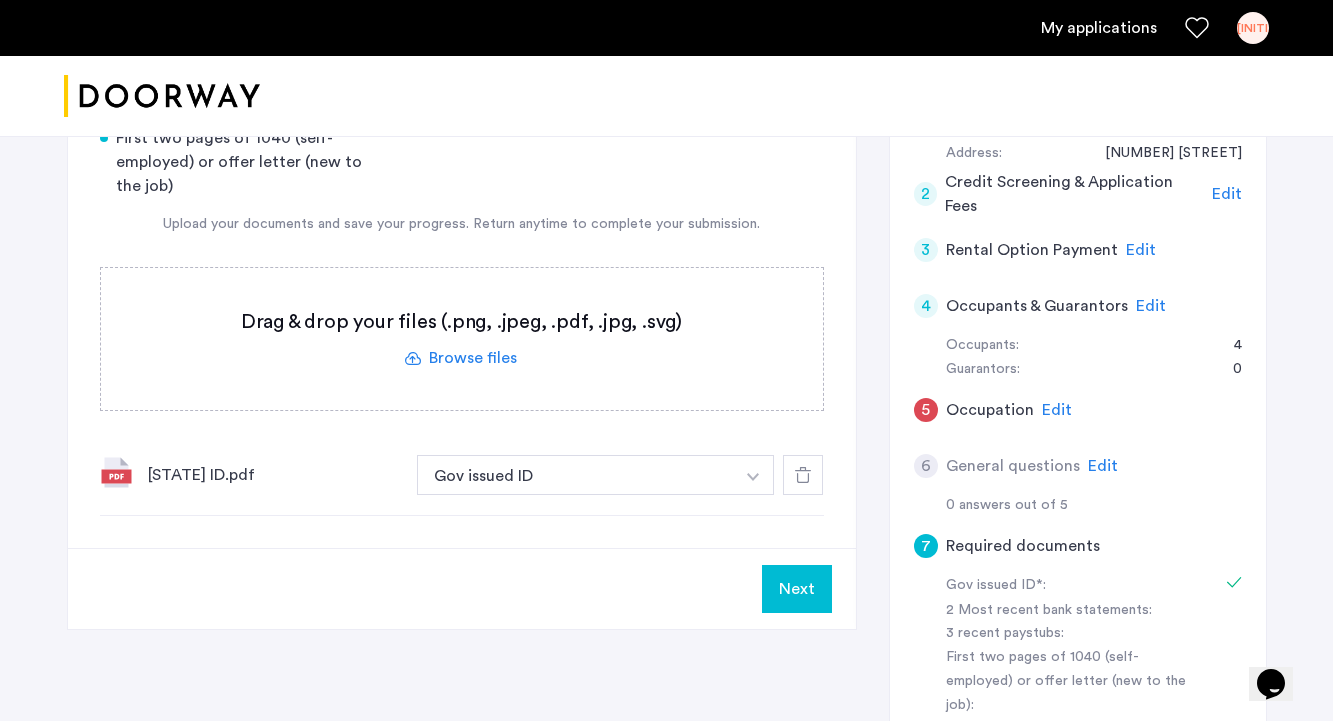 click on "Next" 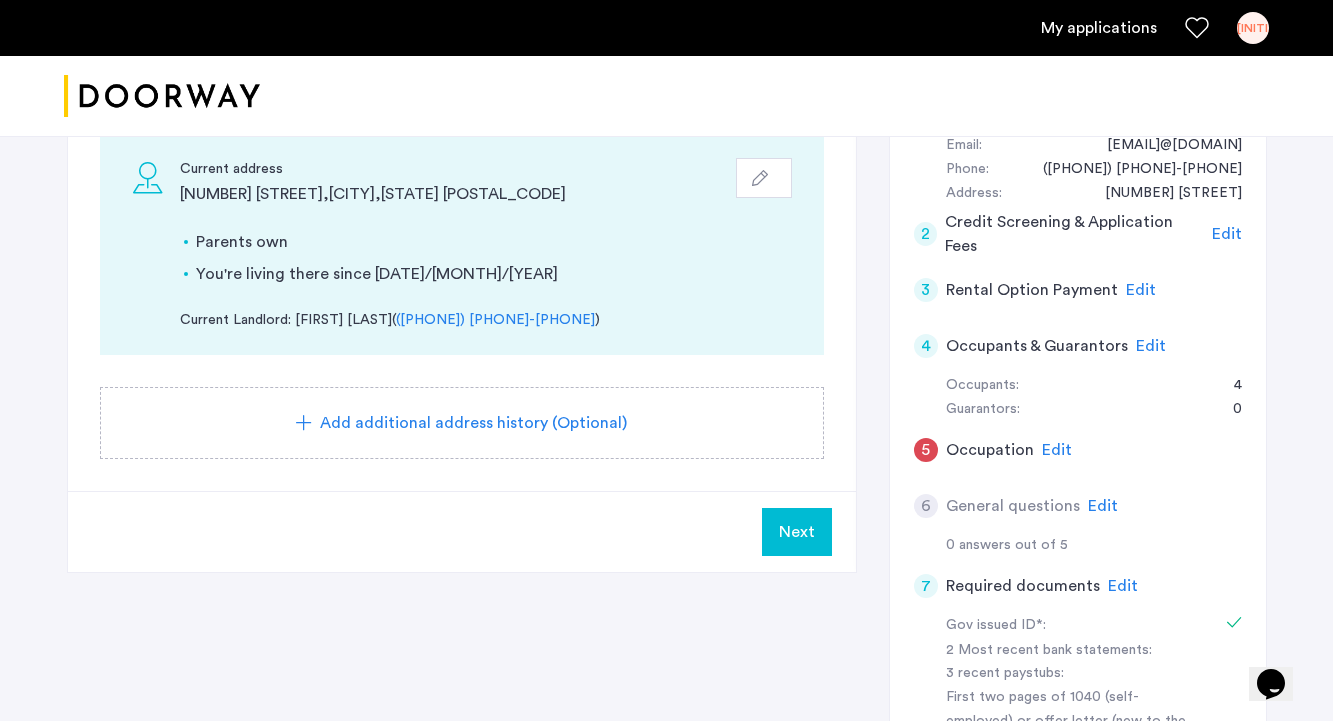 scroll, scrollTop: 416, scrollLeft: 0, axis: vertical 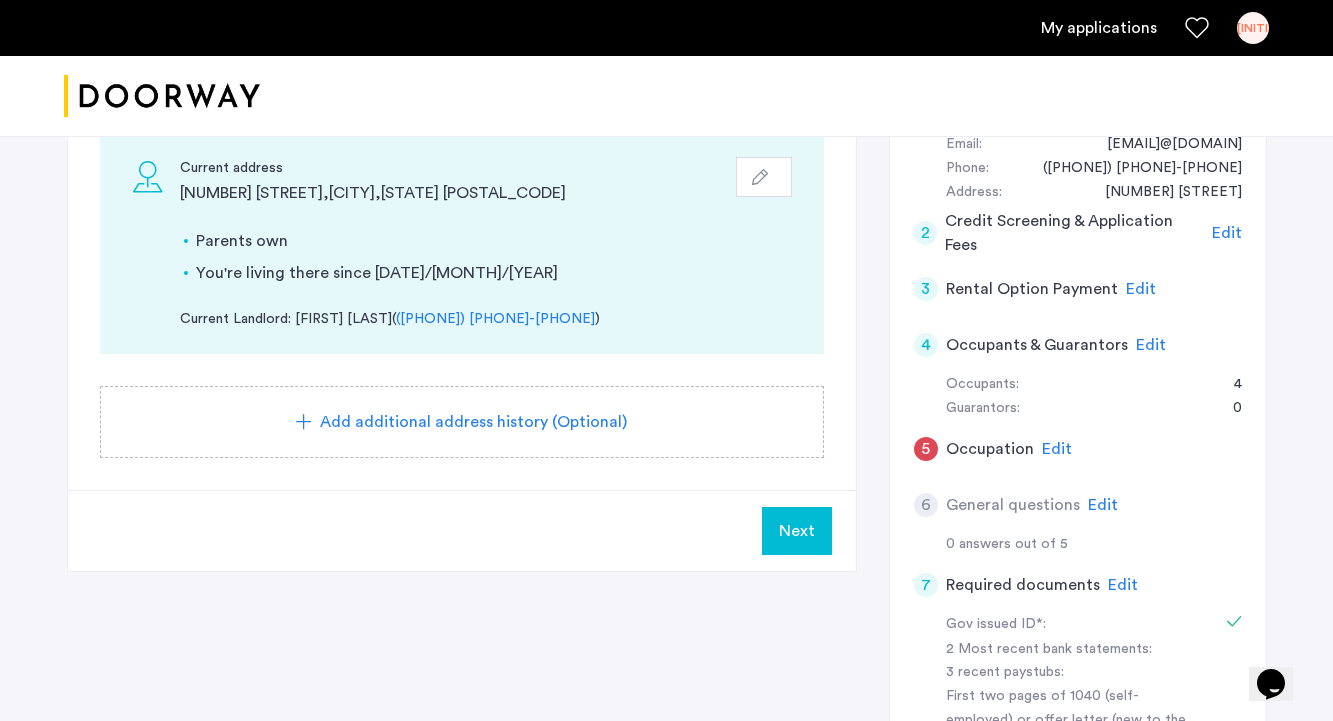 click on "Next" 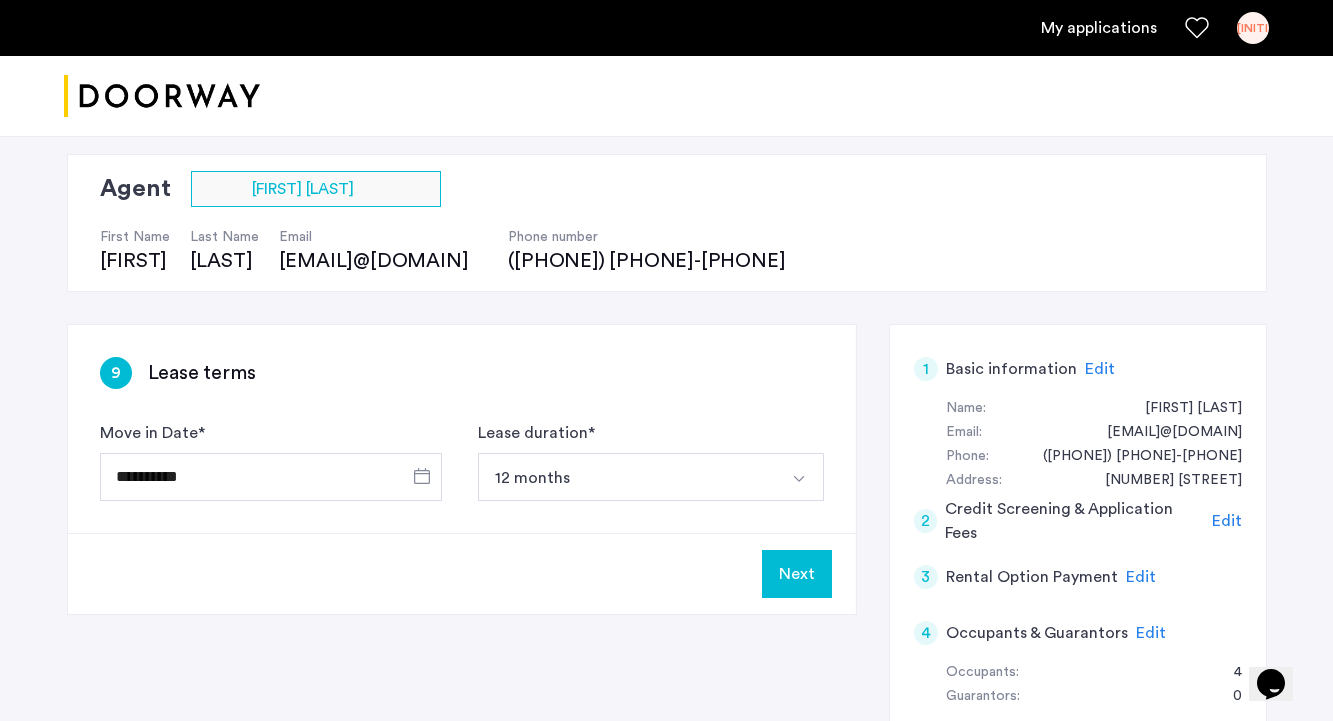 scroll, scrollTop: 115, scrollLeft: 0, axis: vertical 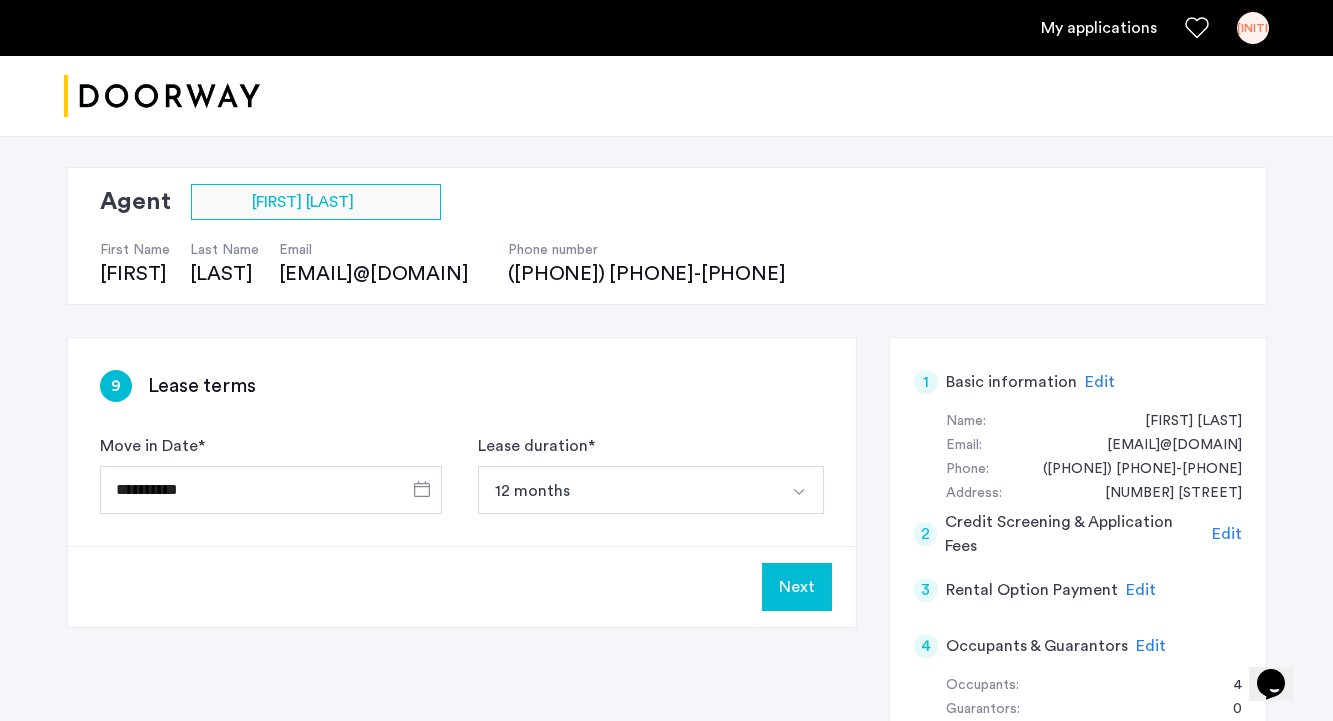 click on "12 months" at bounding box center [627, 490] 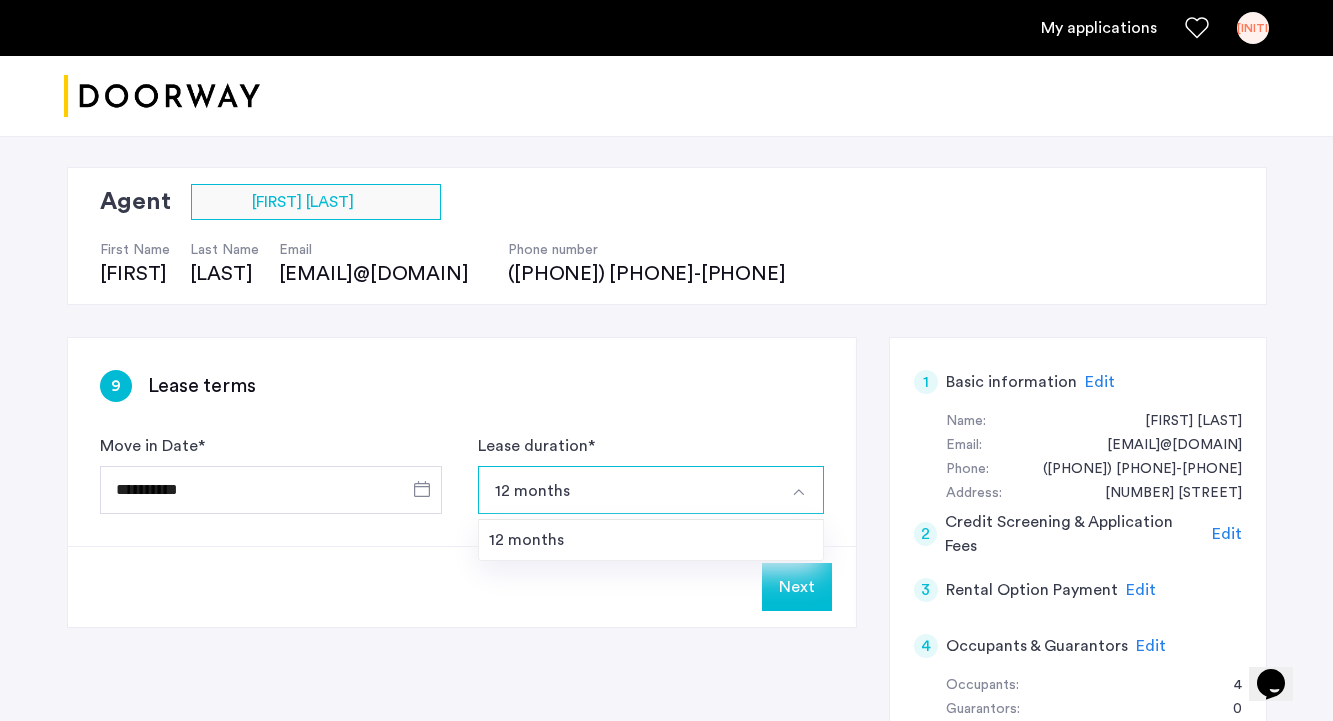 click on "9 Lease terms" 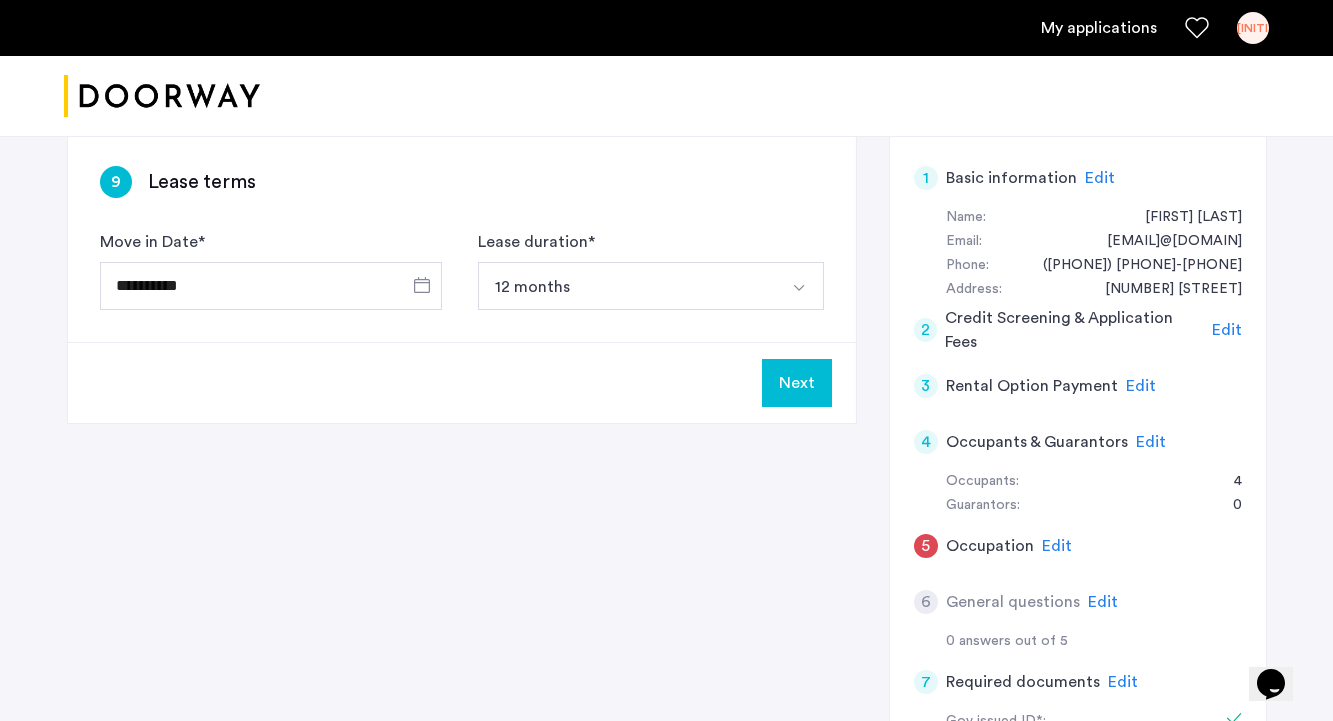 scroll, scrollTop: 296, scrollLeft: 0, axis: vertical 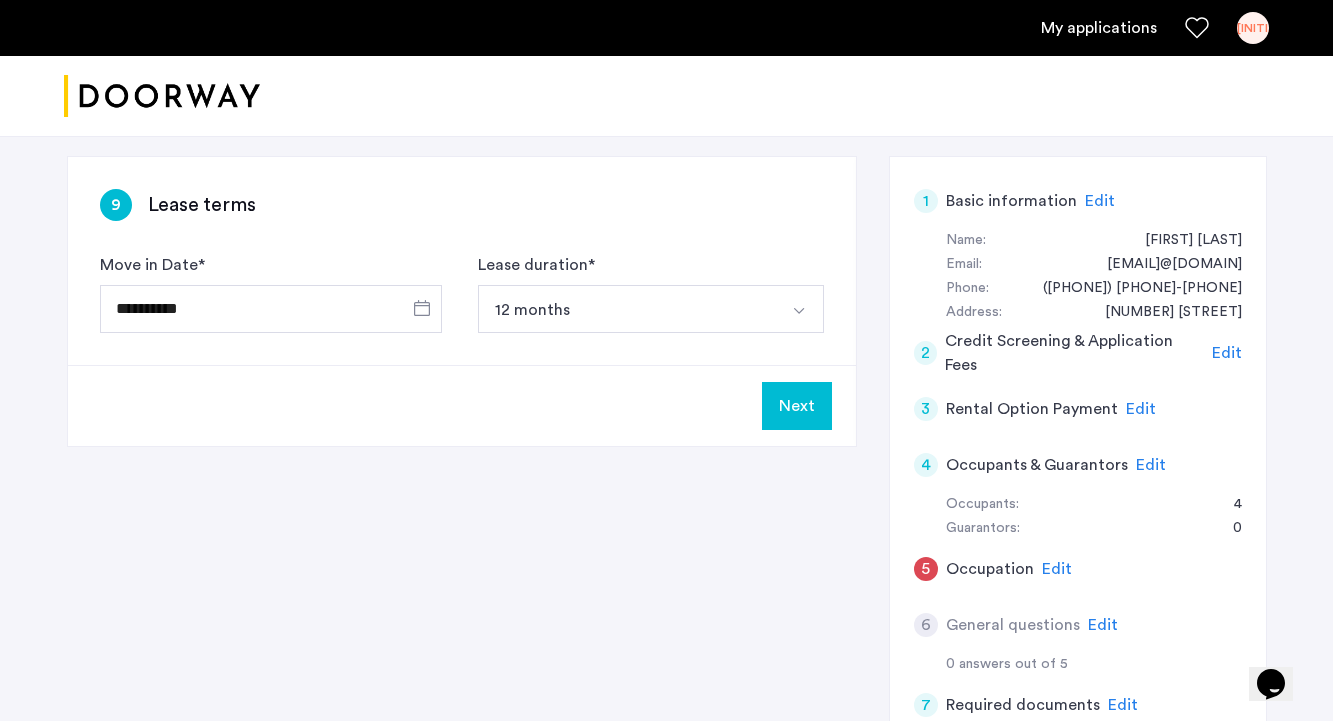 click on "12 months" at bounding box center [627, 309] 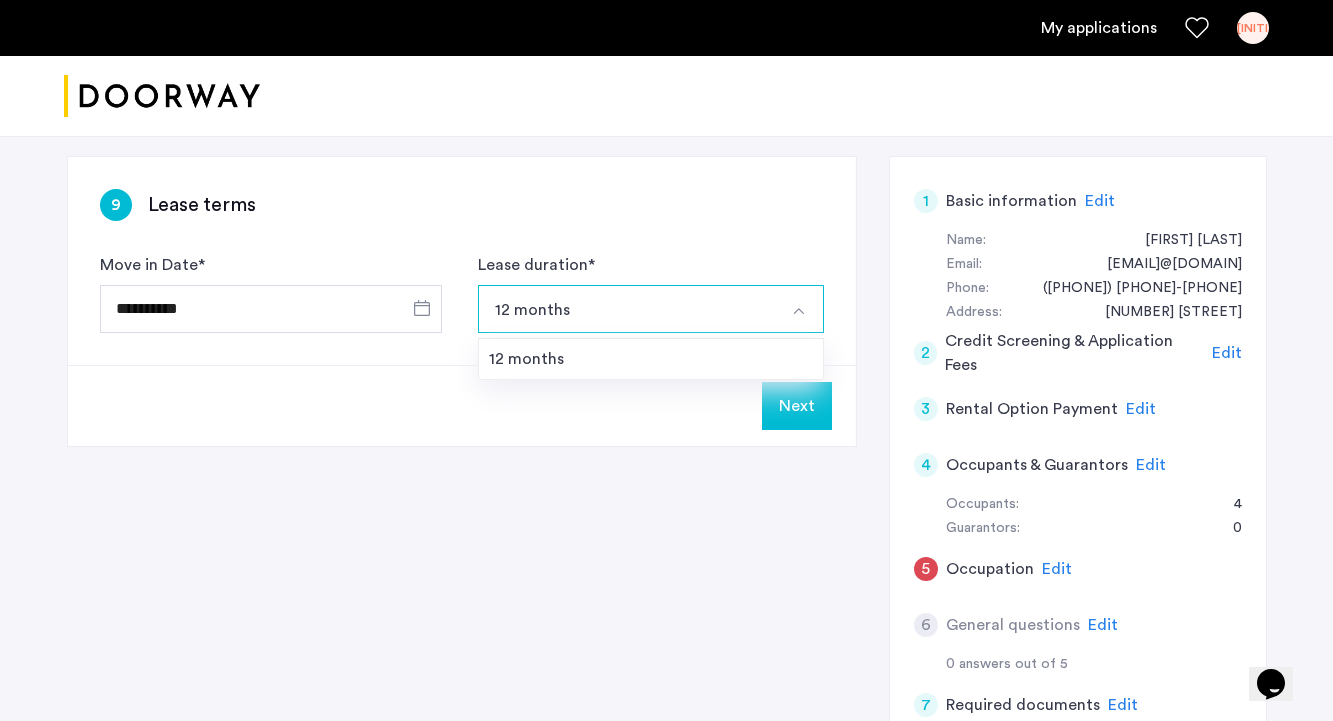 click on "12 months 12 months" 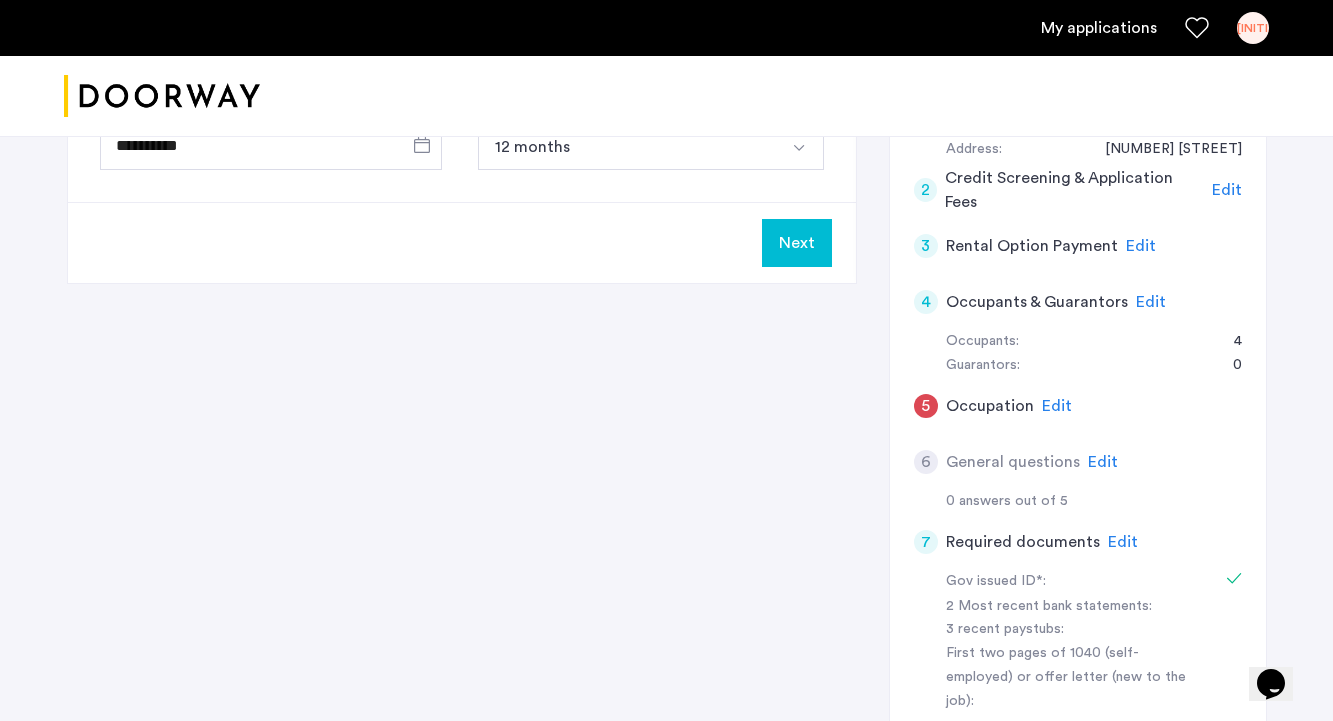 scroll, scrollTop: 468, scrollLeft: 0, axis: vertical 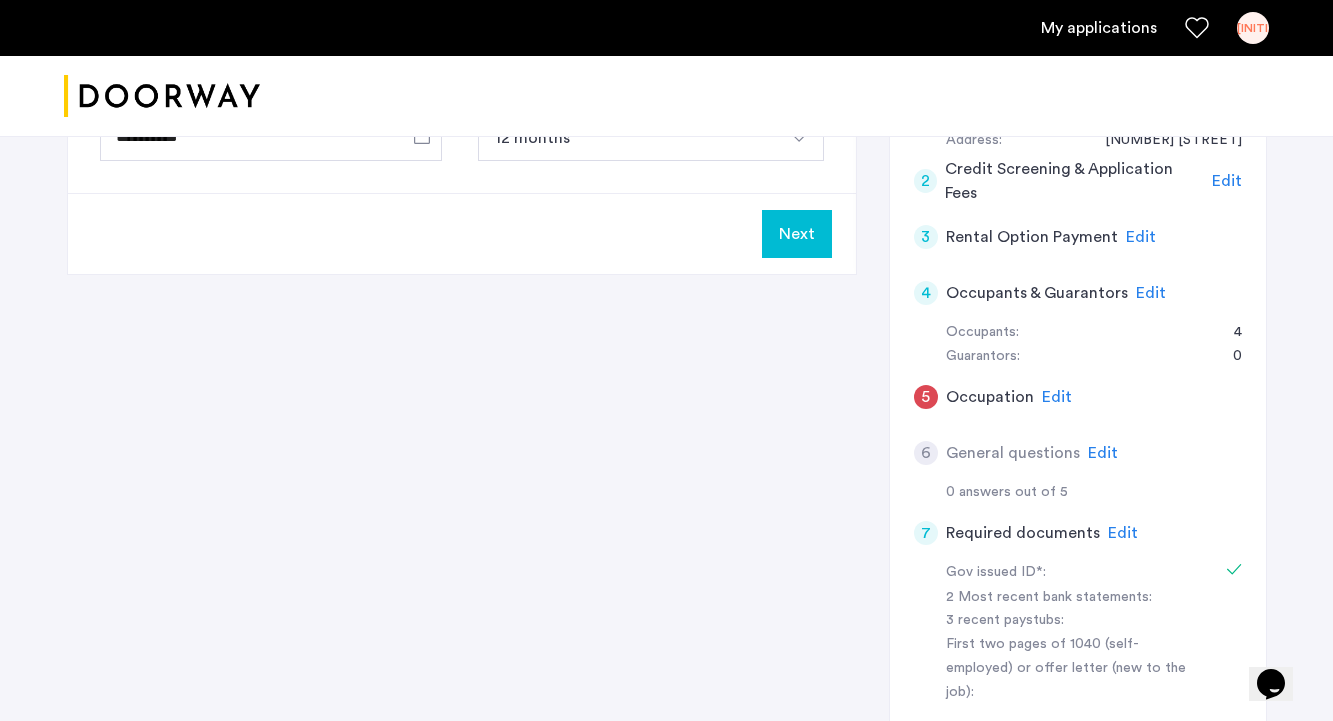 click on "Edit" 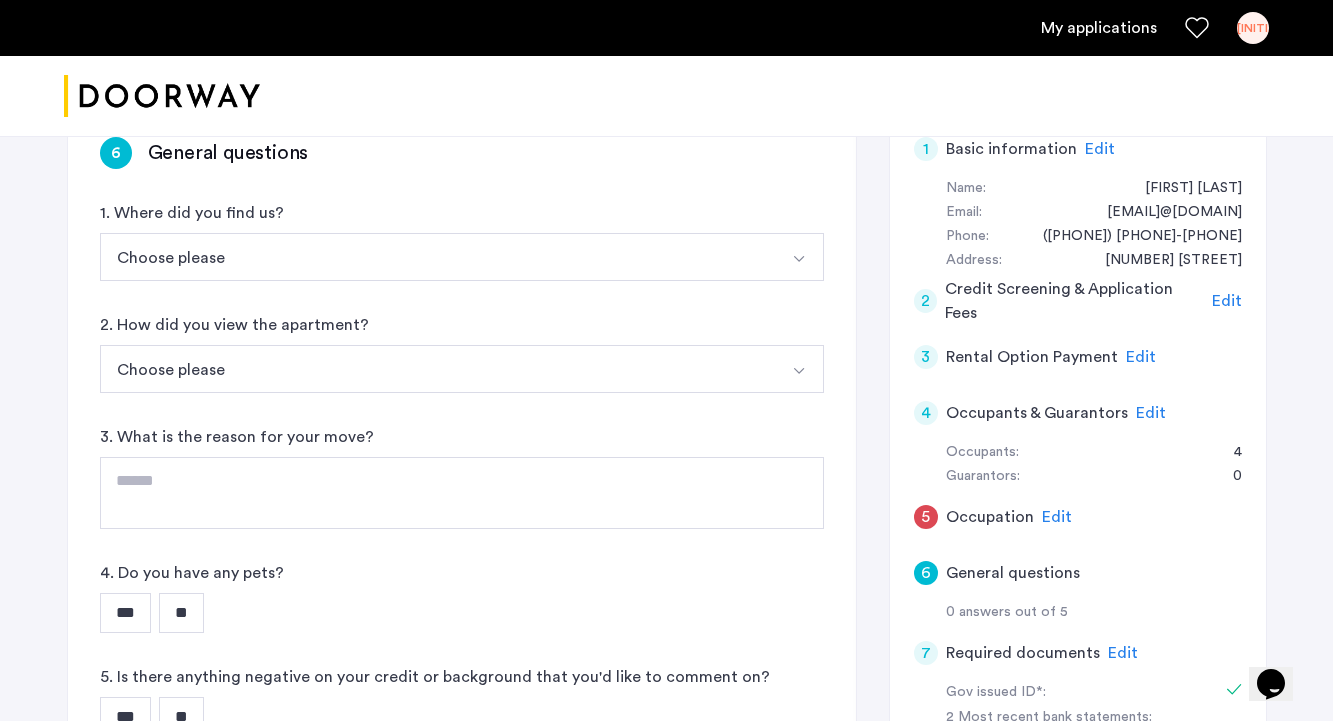 scroll, scrollTop: 341, scrollLeft: 0, axis: vertical 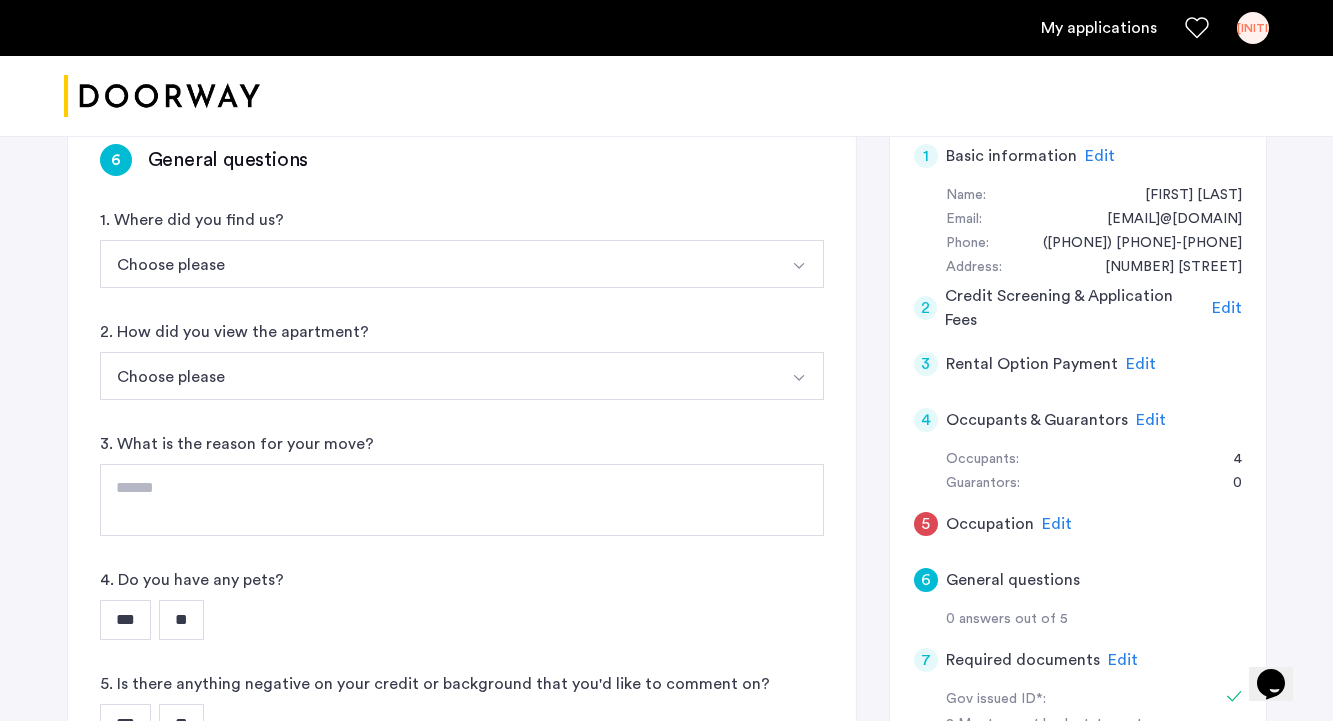 click on "Choose please" at bounding box center [438, 376] 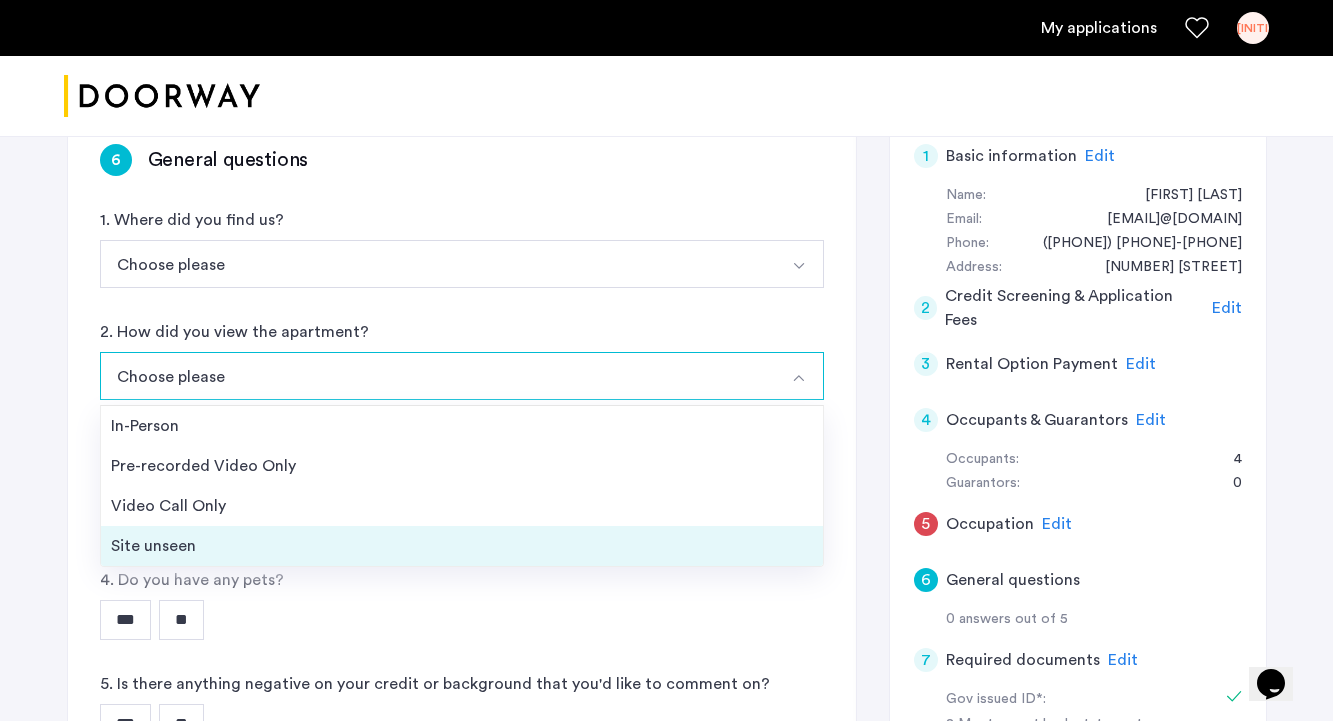 click on "Site unseen" at bounding box center (462, 546) 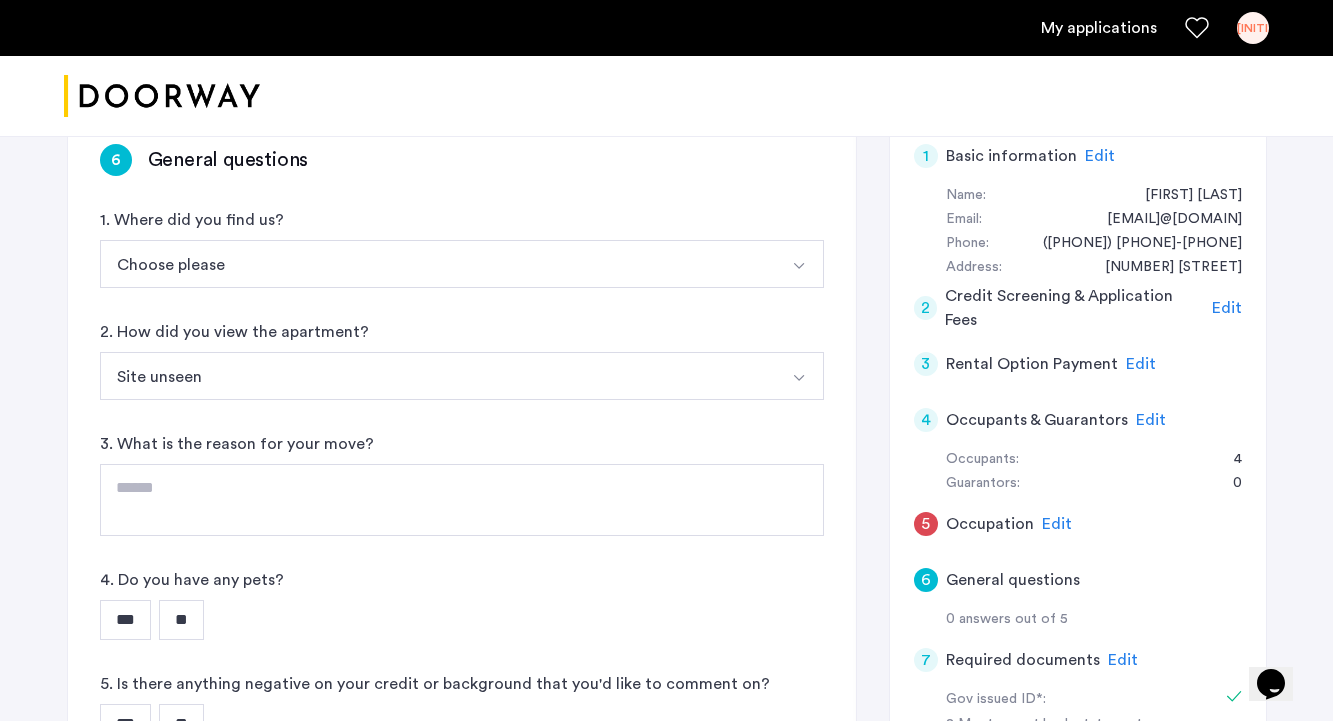 click on "Site unseen" at bounding box center (438, 376) 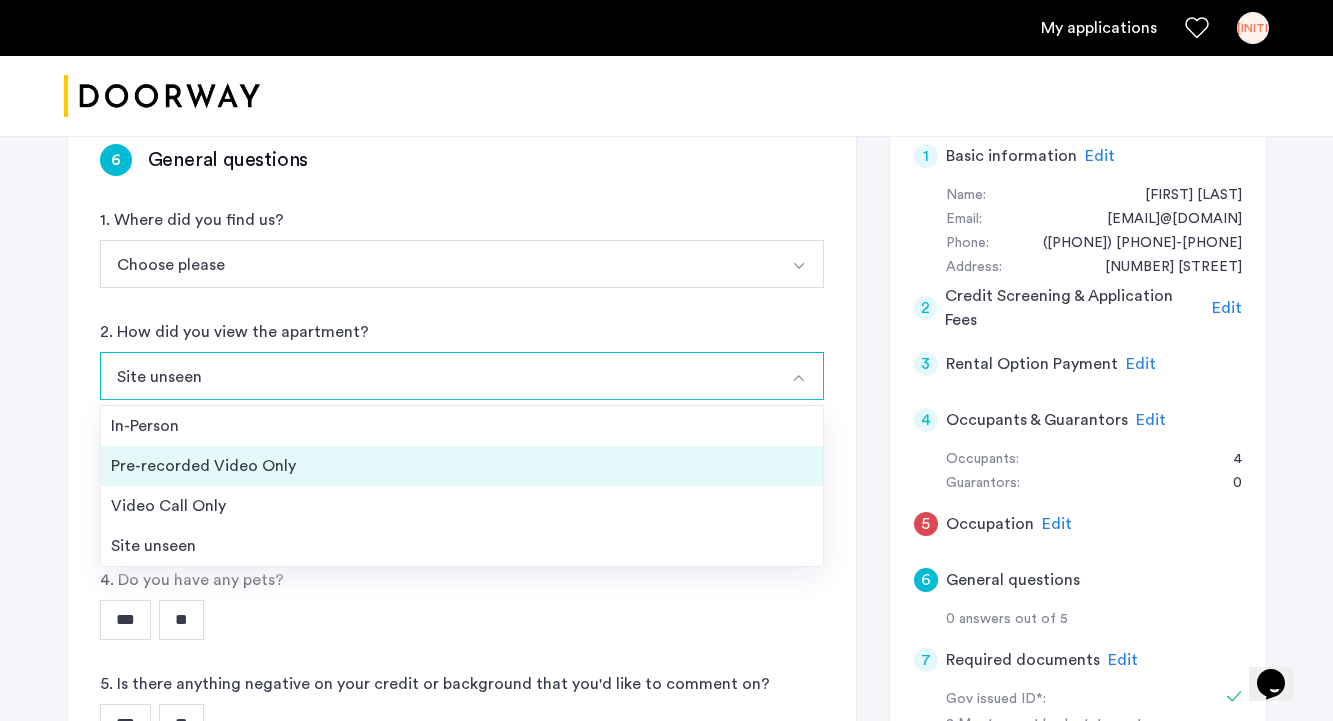 click on "Pre-recorded Video Only" at bounding box center (462, 466) 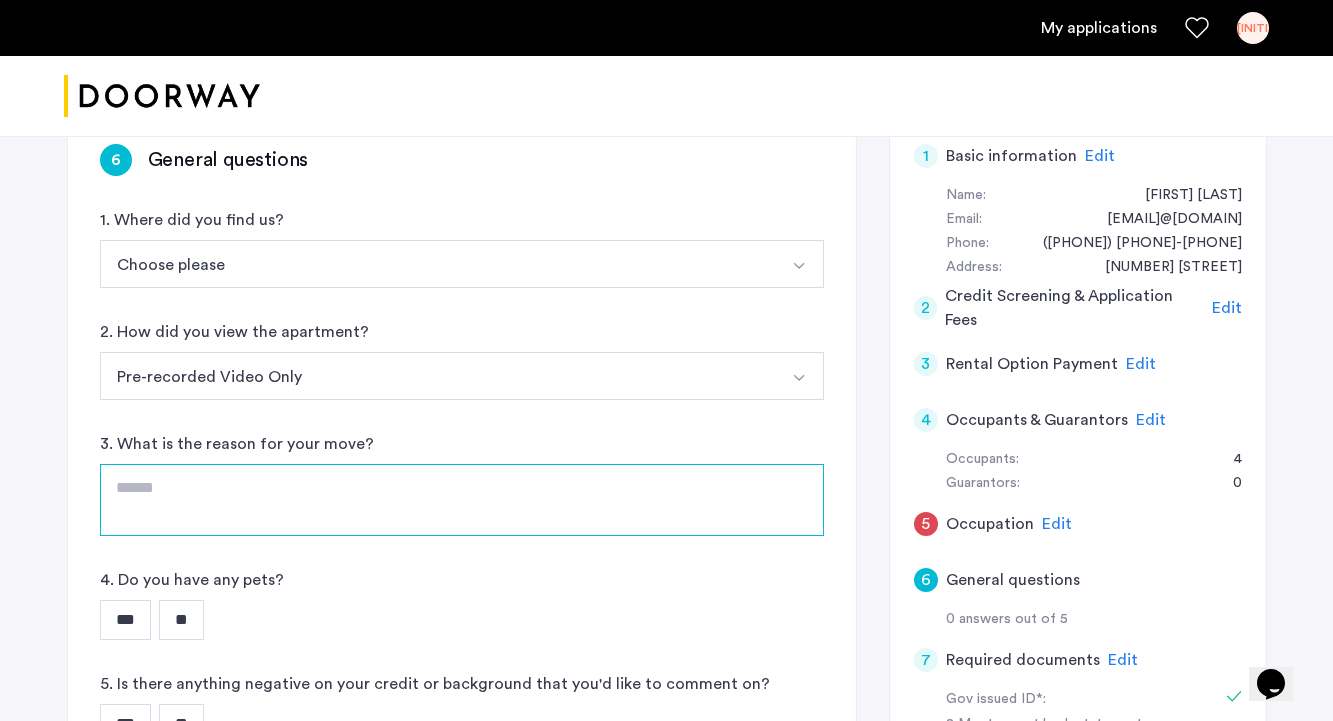 click 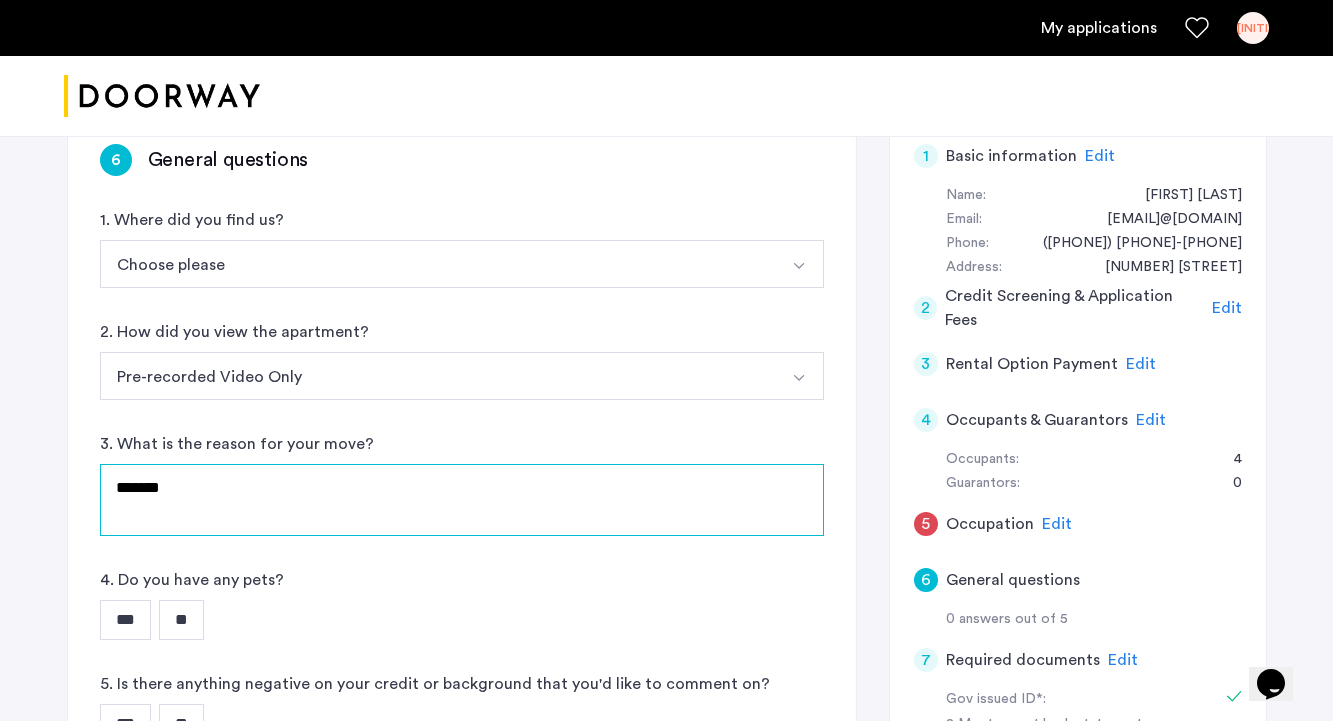 type on "*******" 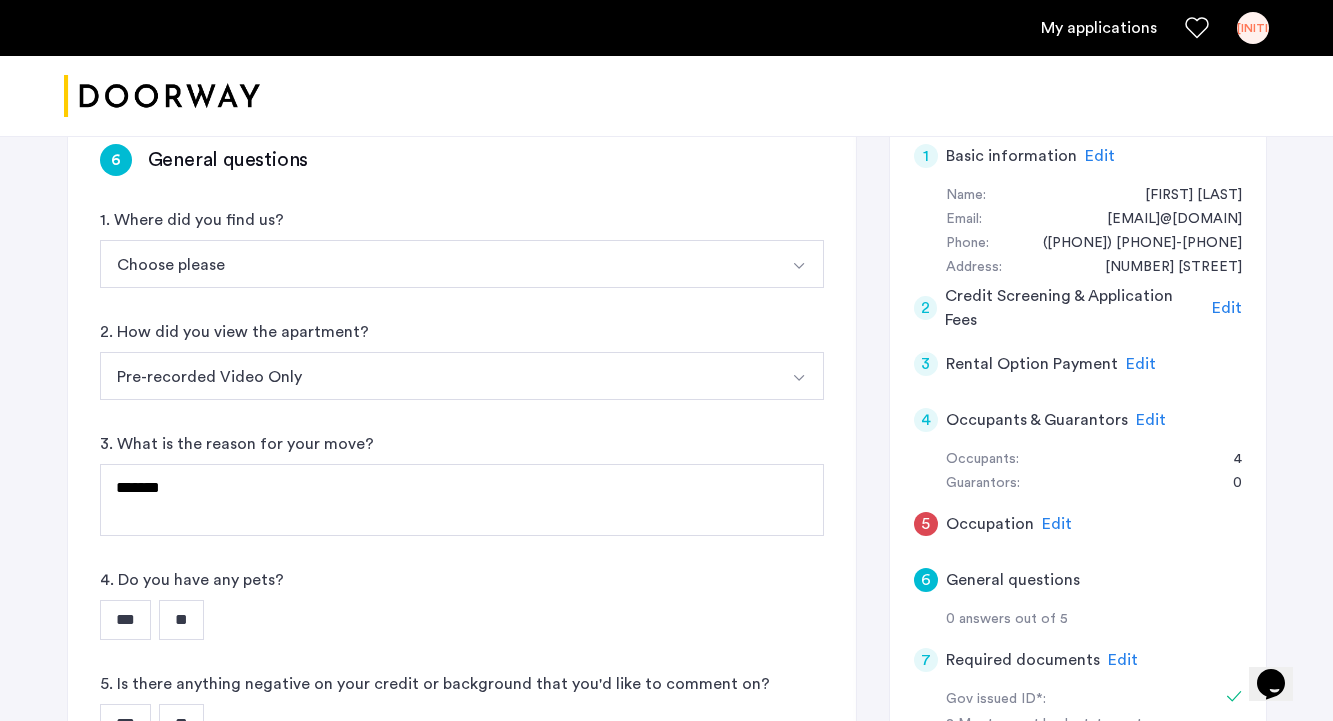 click on "**" at bounding box center (181, 620) 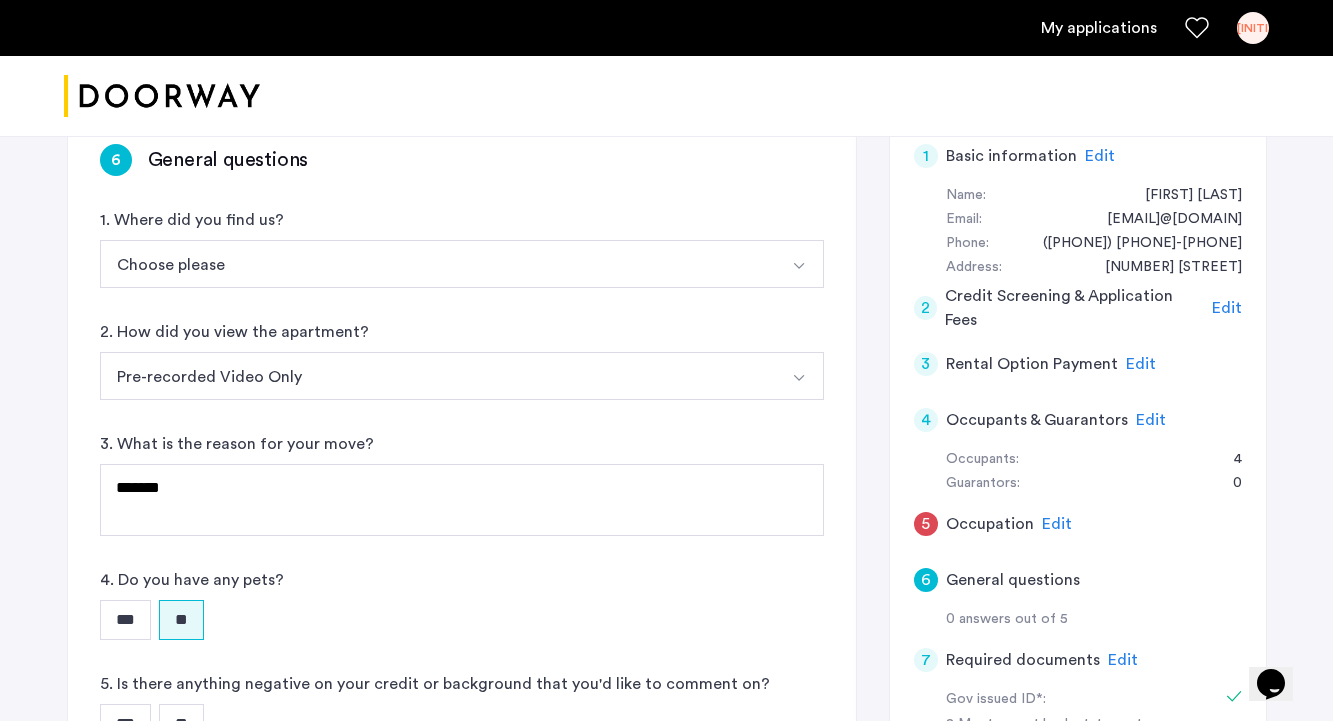 click on "Choose please" at bounding box center [438, 264] 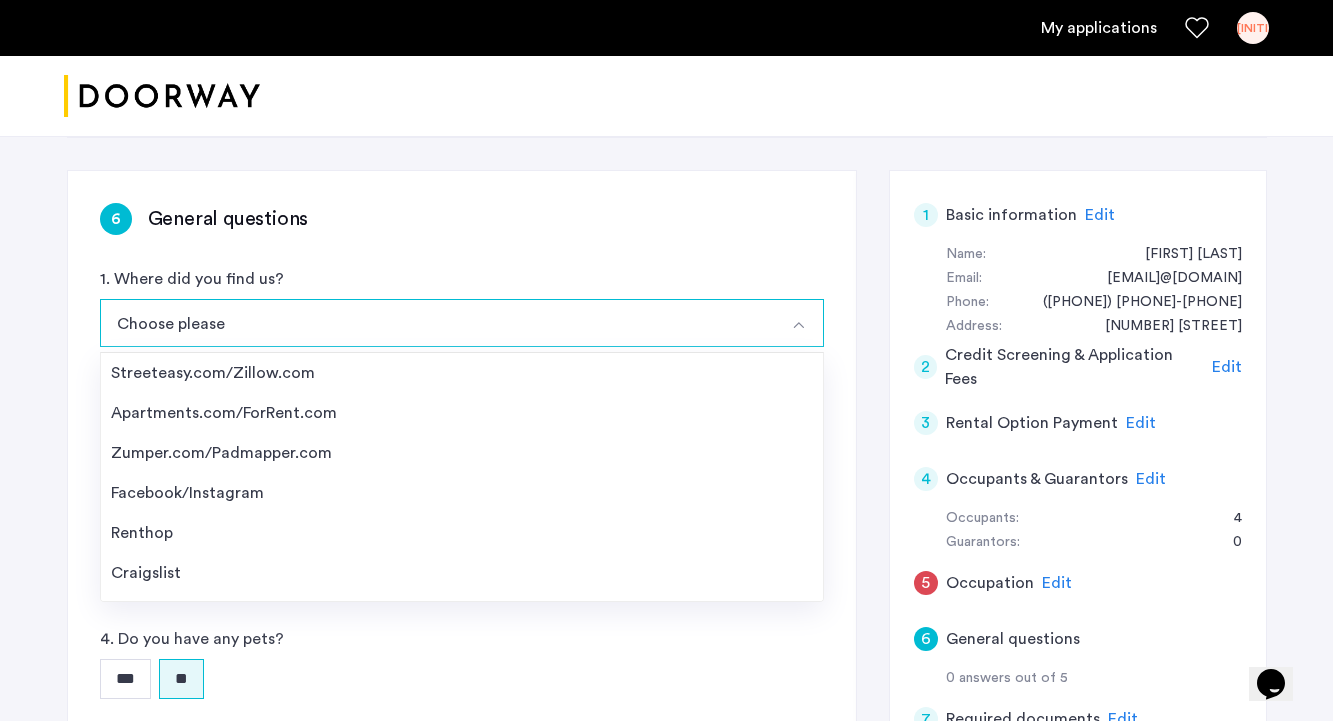 scroll, scrollTop: 274, scrollLeft: 0, axis: vertical 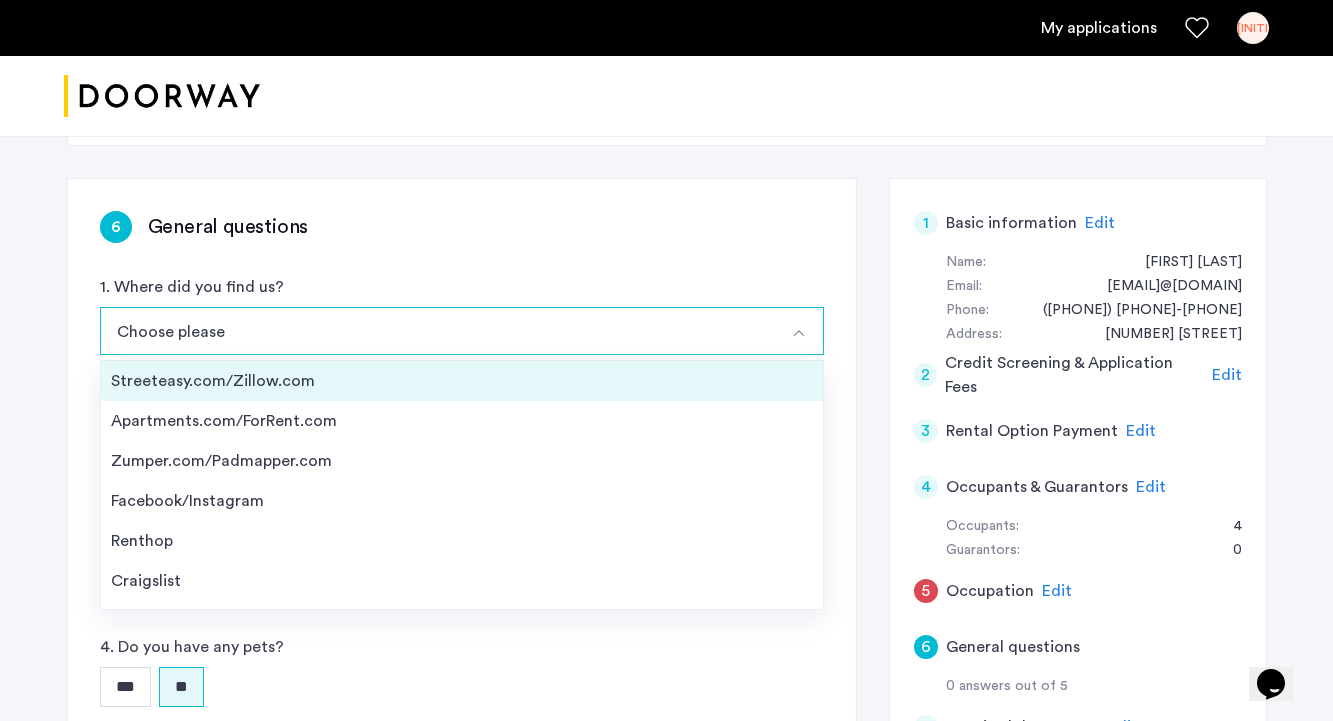 click on "Streeteasy.com/Zillow.com" at bounding box center [462, 381] 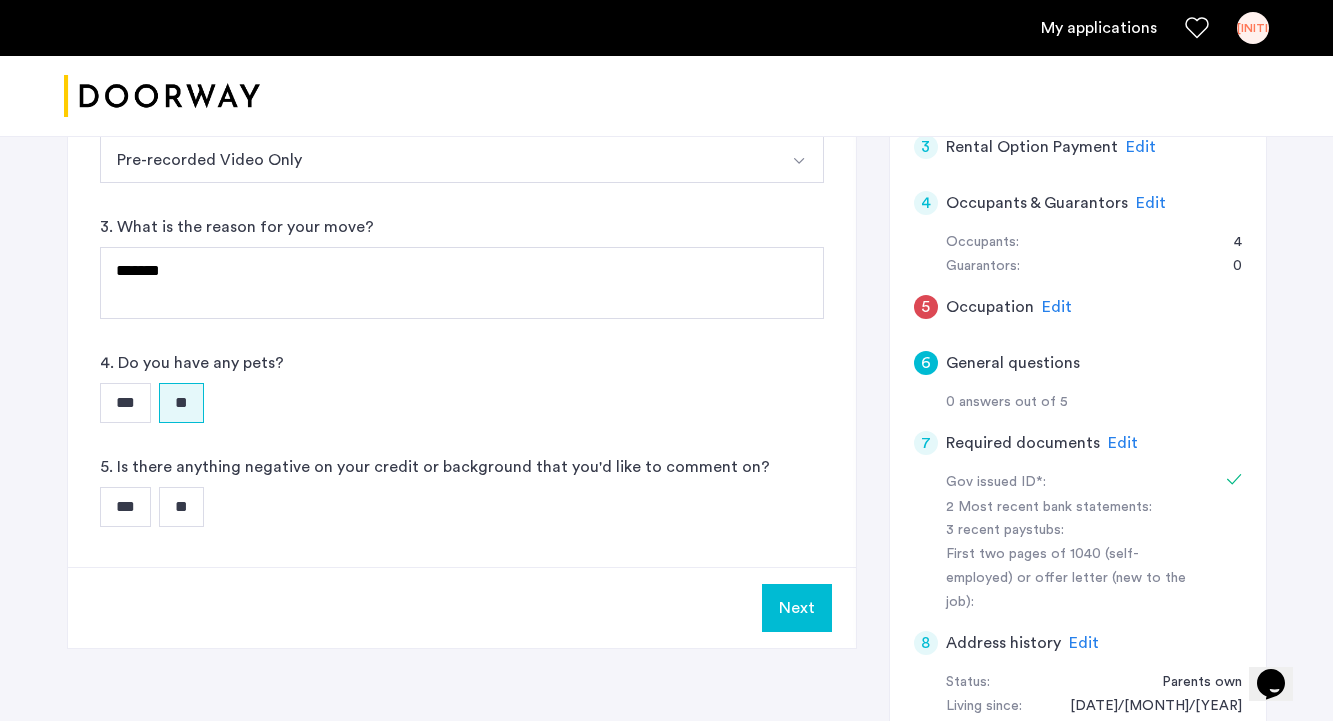 scroll, scrollTop: 559, scrollLeft: 0, axis: vertical 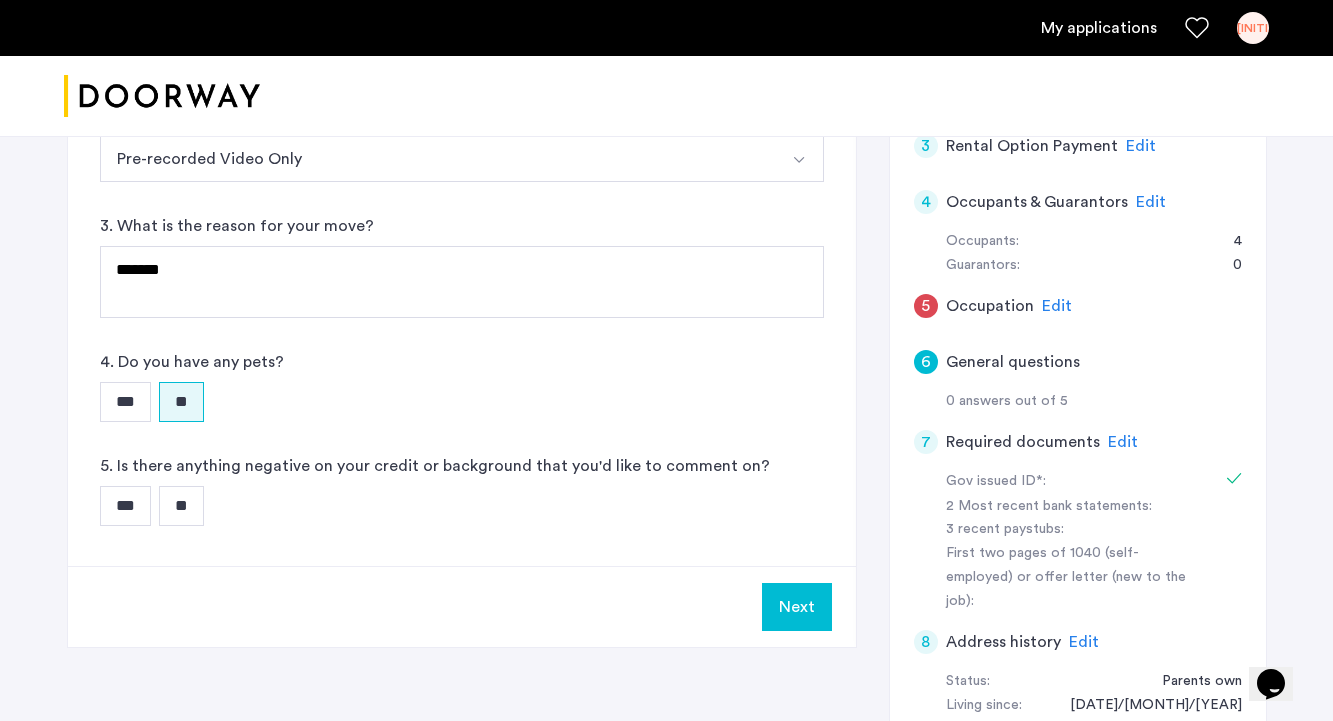click on "**" at bounding box center (181, 506) 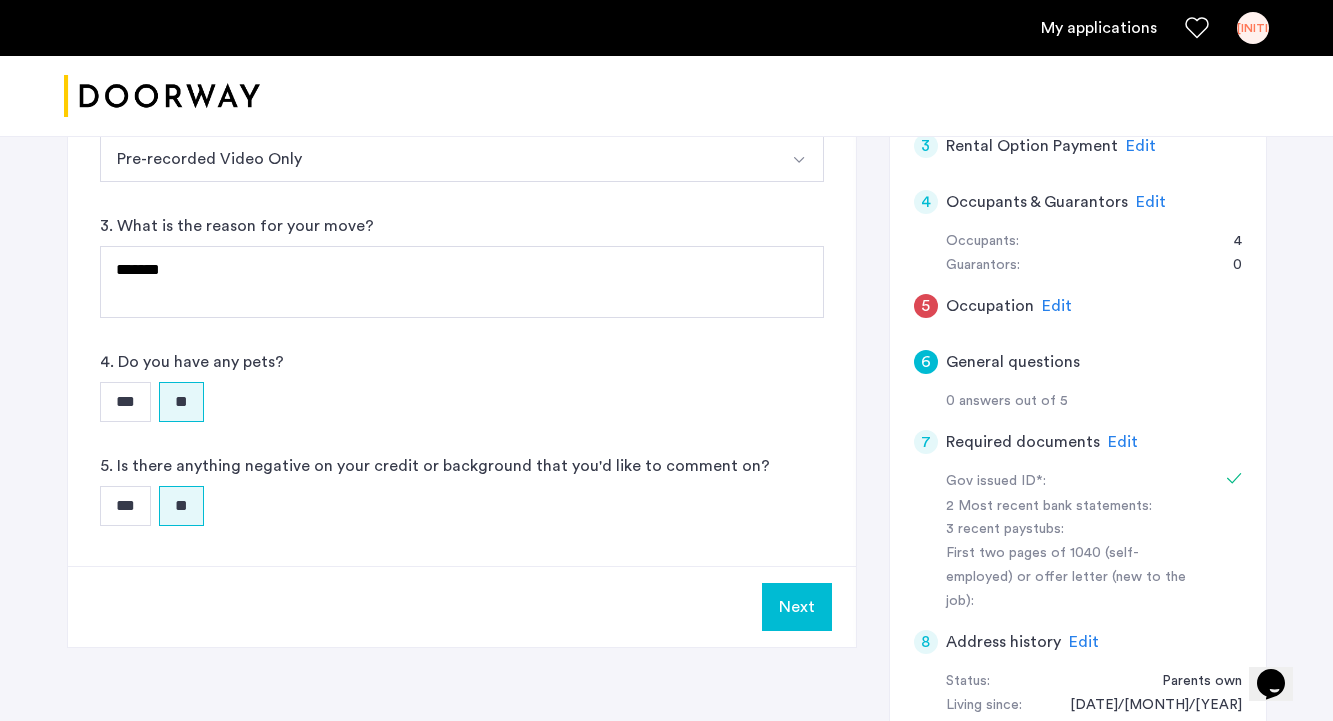 click on "Next" at bounding box center [797, 607] 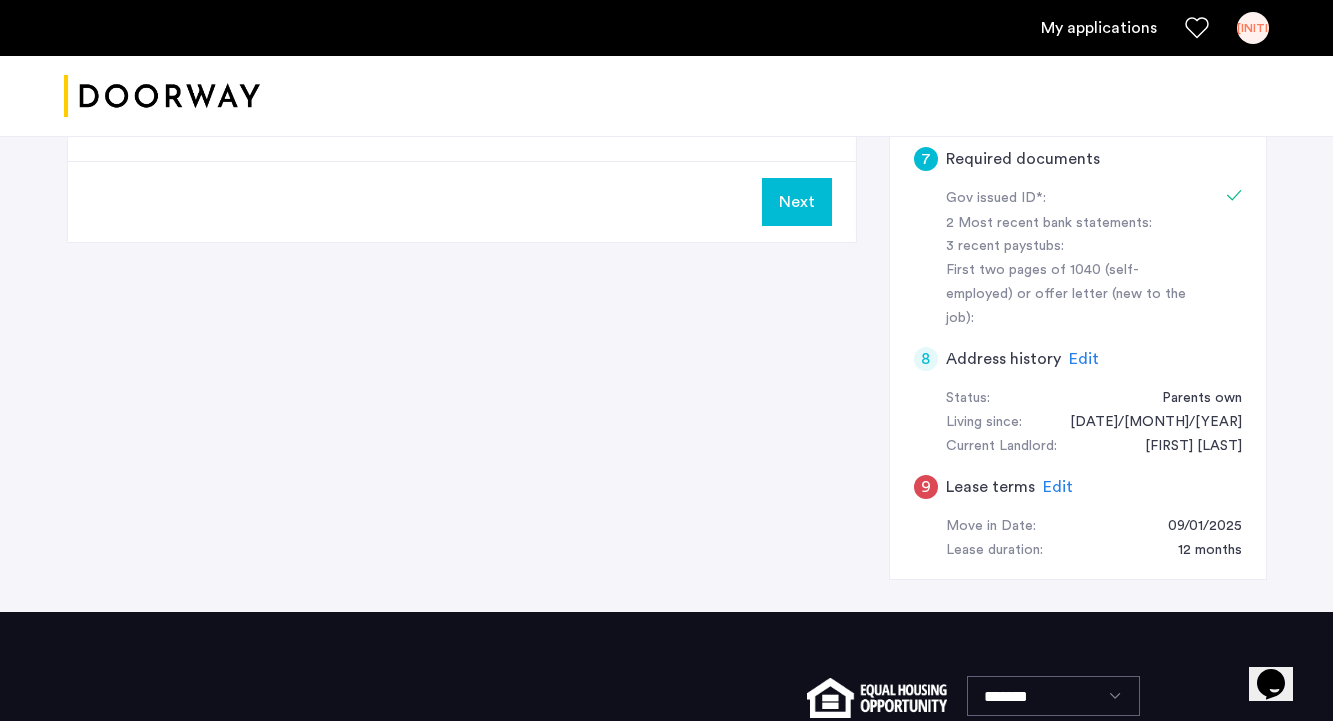 scroll, scrollTop: 843, scrollLeft: 0, axis: vertical 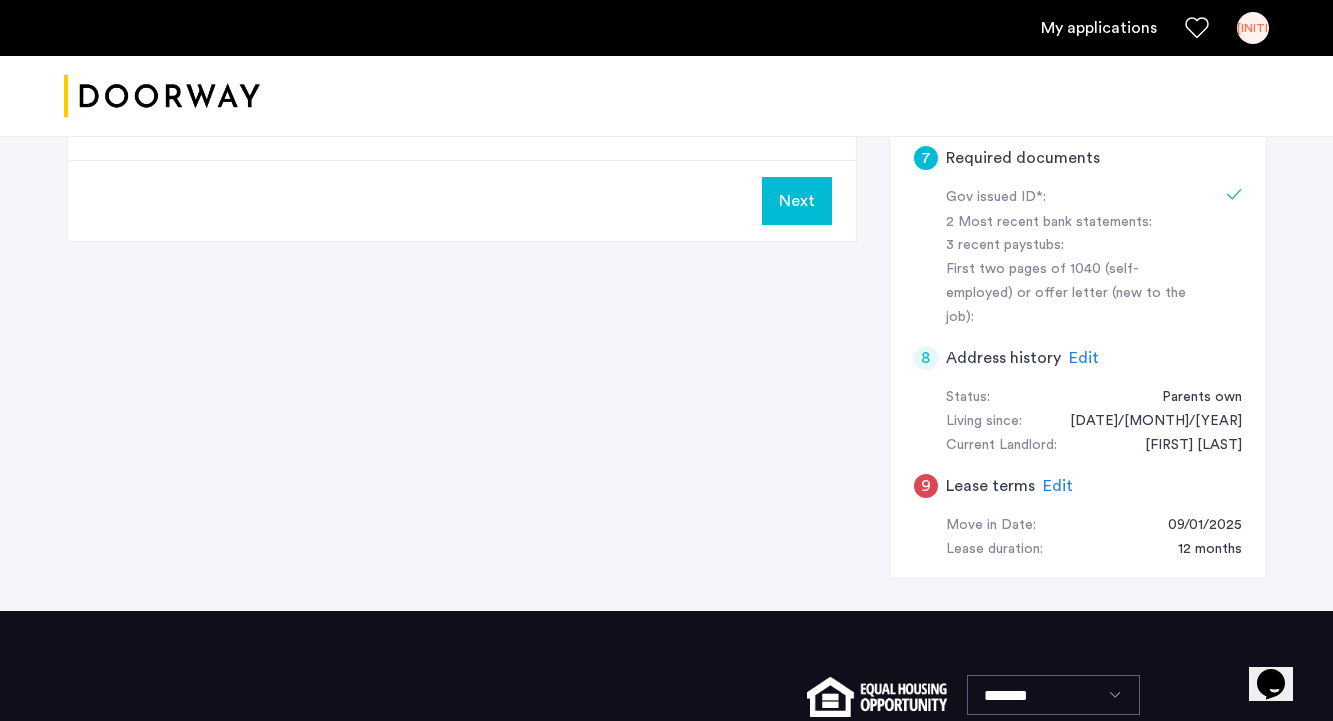 click on "Edit" 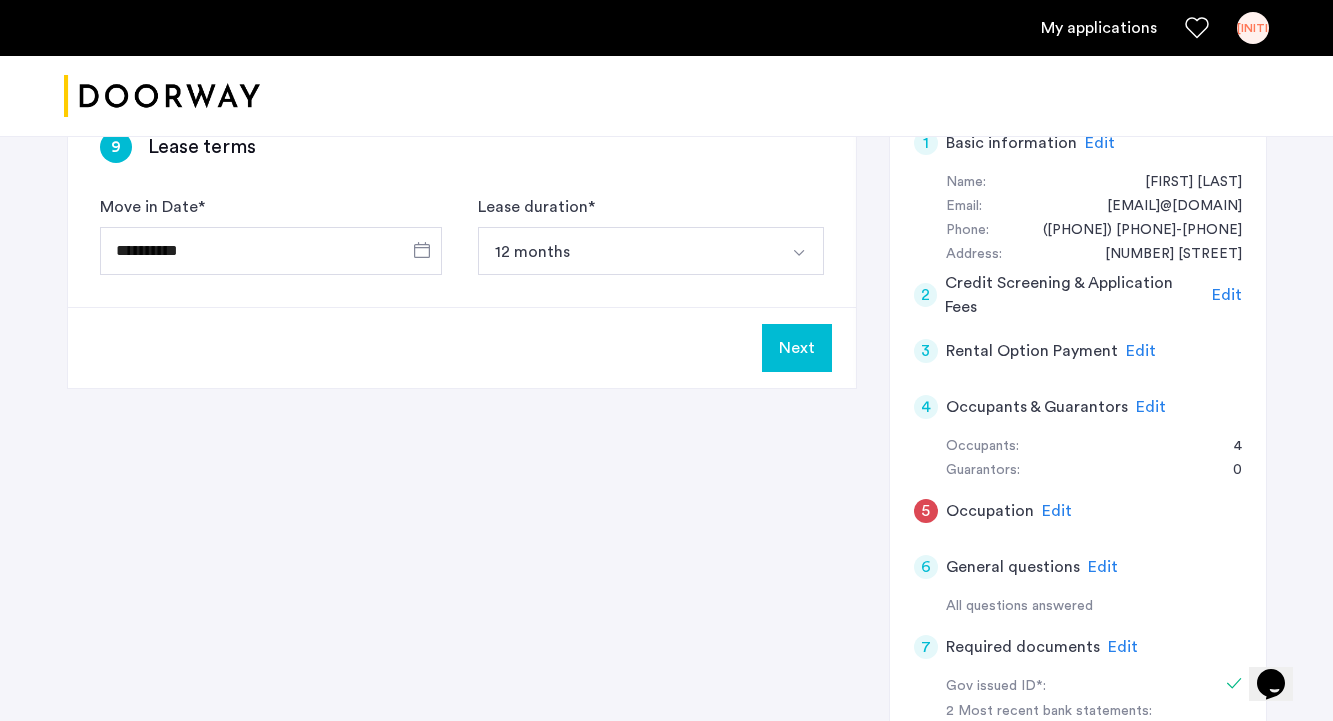 scroll, scrollTop: 262, scrollLeft: 0, axis: vertical 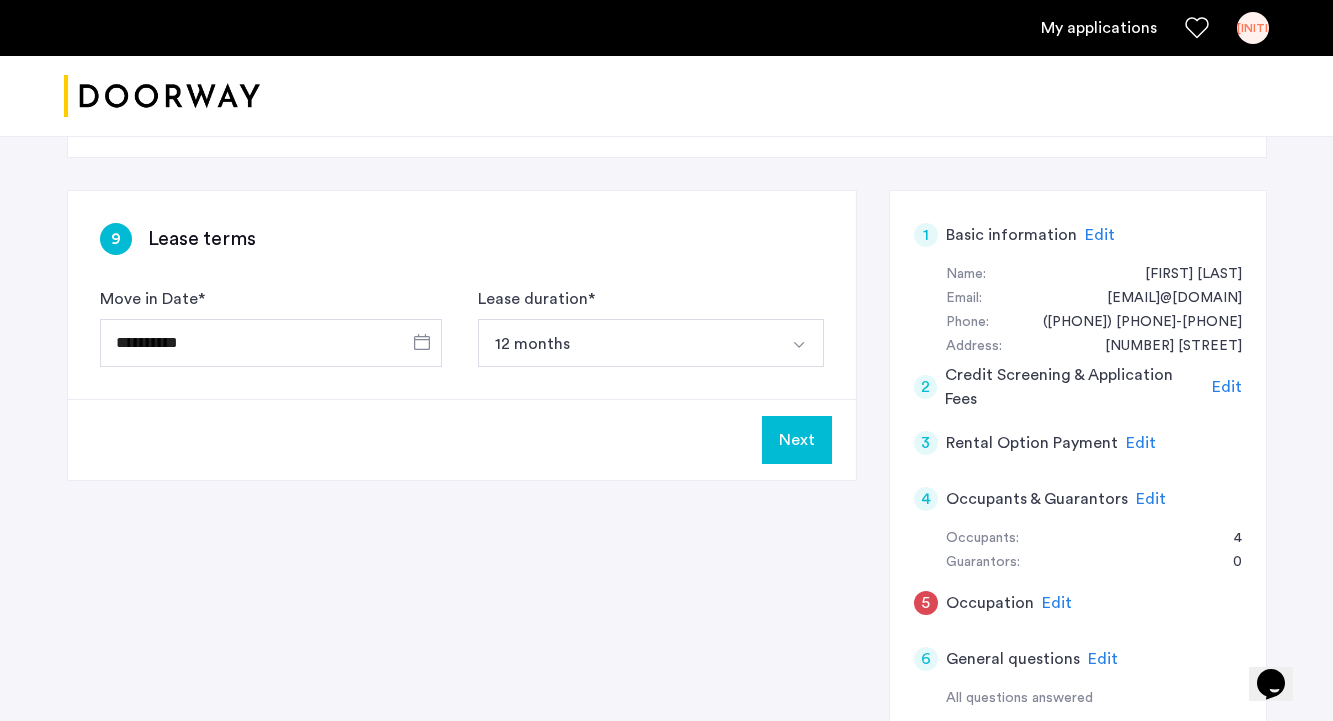 click on "12 months" at bounding box center [627, 343] 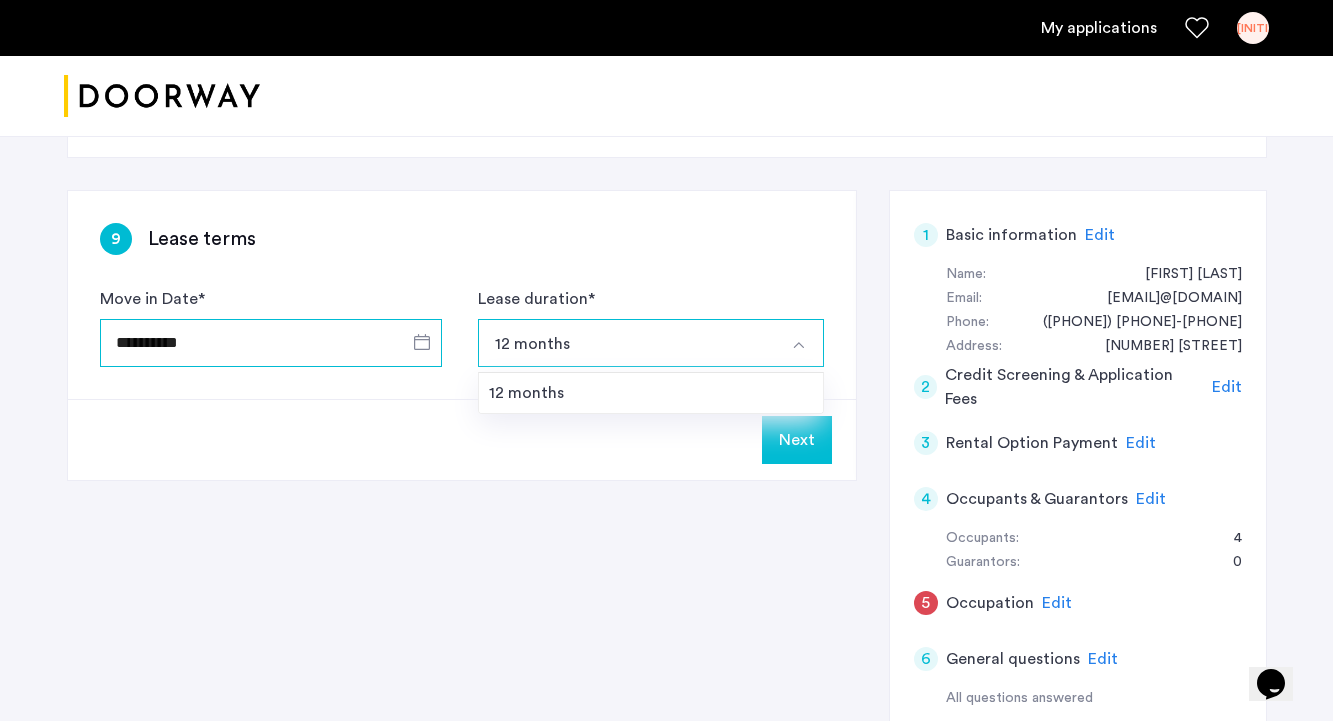 click on "**********" at bounding box center [271, 343] 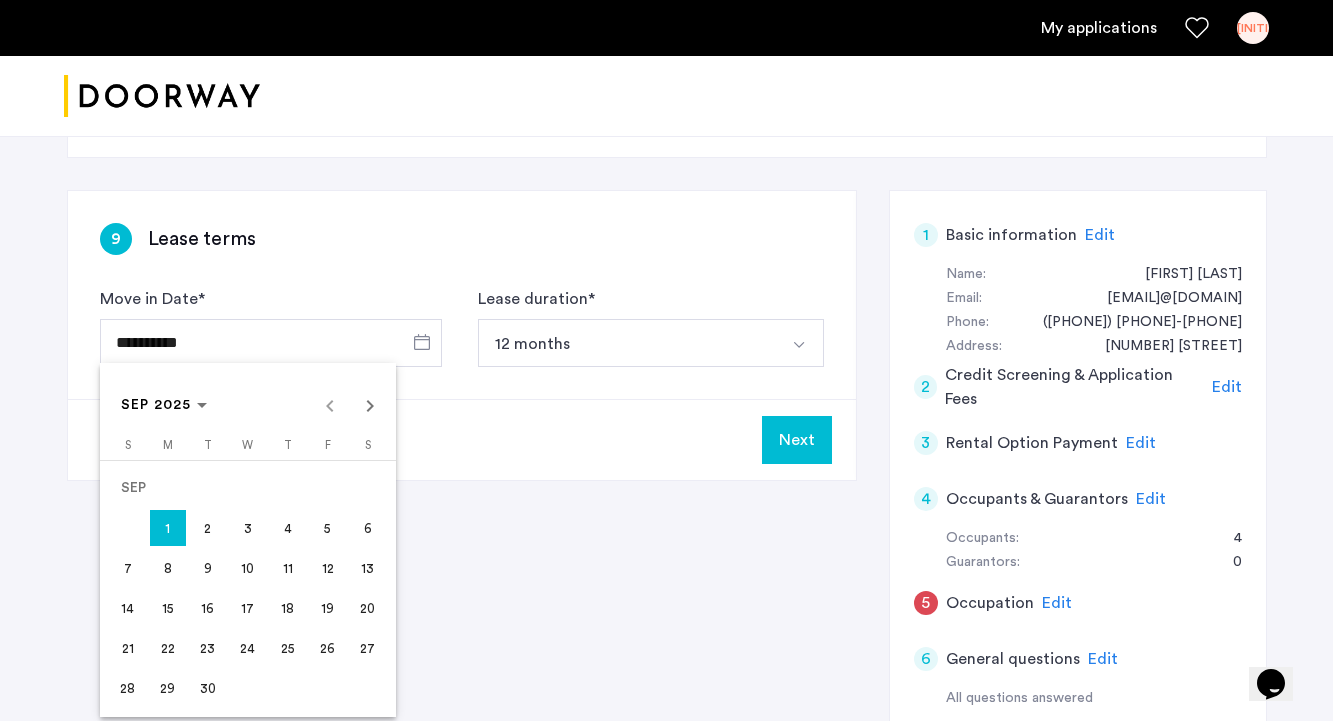 click at bounding box center [666, 360] 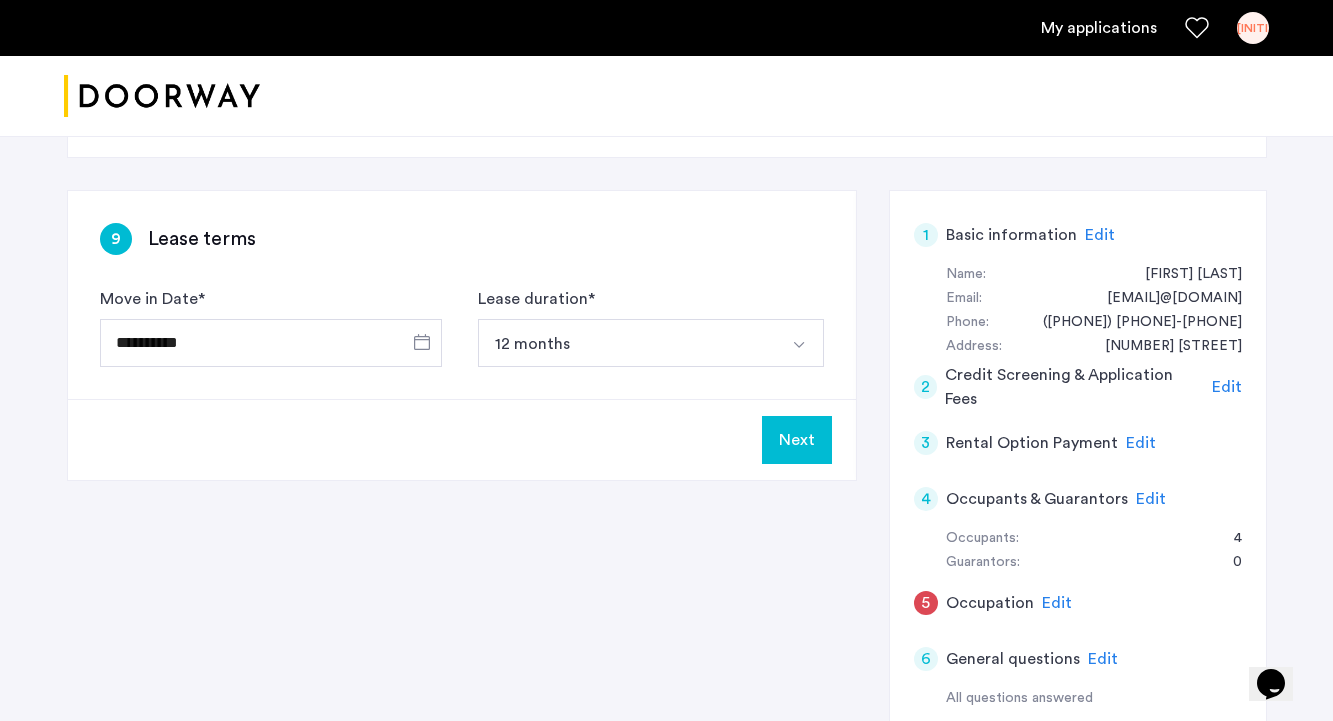 click on "12 months" at bounding box center (627, 343) 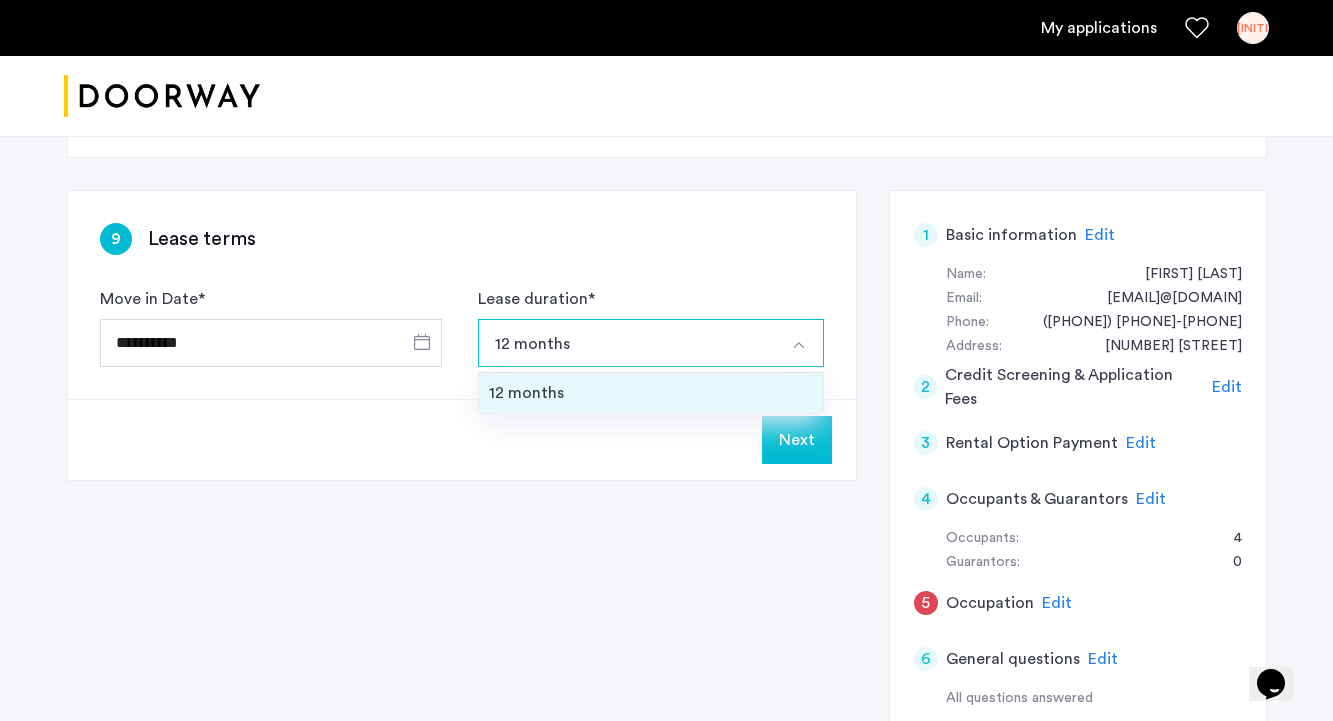 click on "12 months" at bounding box center [651, 393] 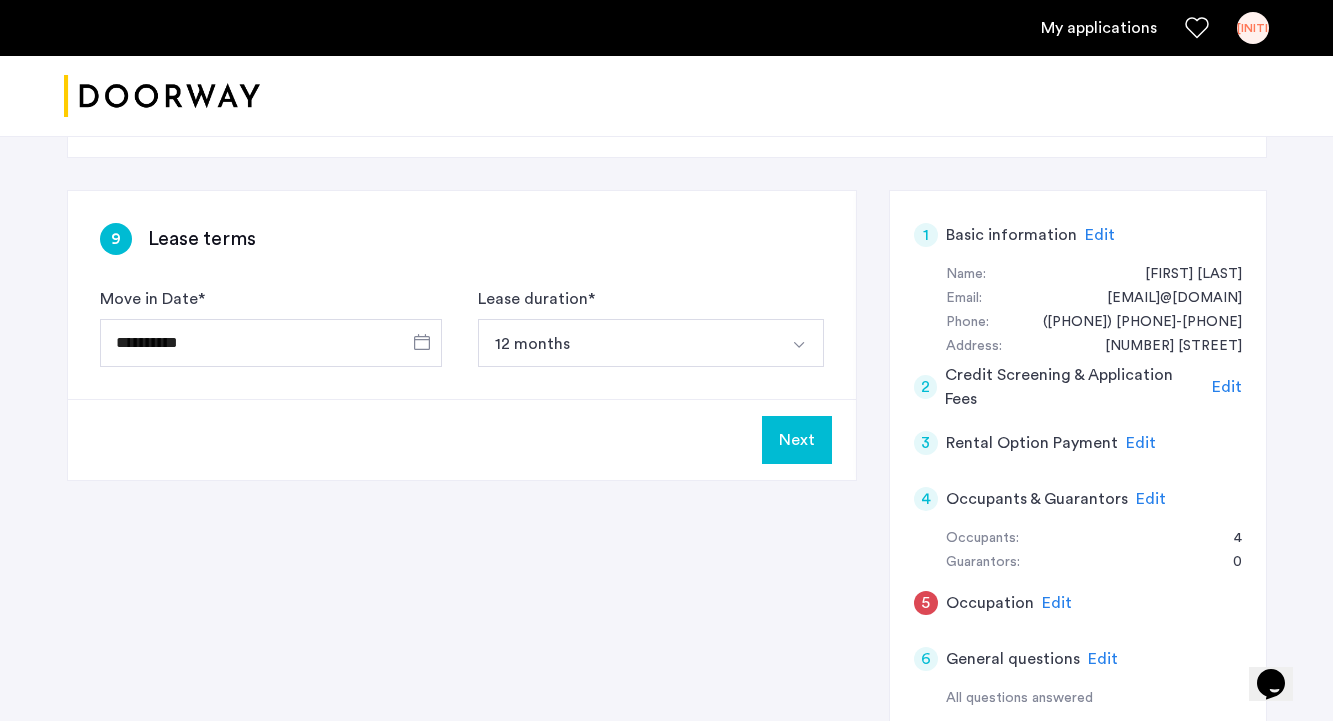 click on "12 months" at bounding box center (627, 343) 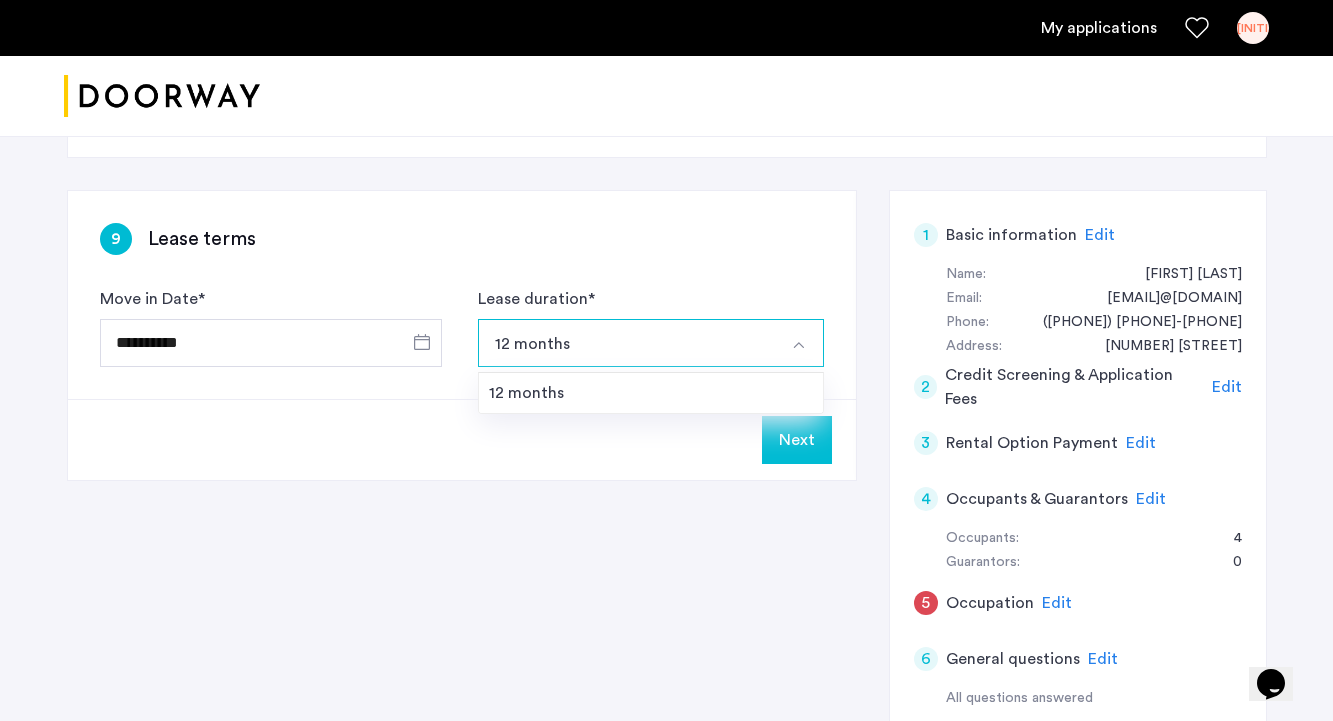 click on "[FIRST] [LAST] ([EMAIL]@[DOMAIN]) ([PHONE]) [PHONE]-[PHONE] [DATE] [STREET] [CITY] [POSTAL_CODE] [STATE] [FIRST] [LAST] ([EMAIL]@[DOMAIN]) [EMAIL]@[DOMAIN] [FIRST] [LAST] ([EMAIL]@[DOMAIN])" 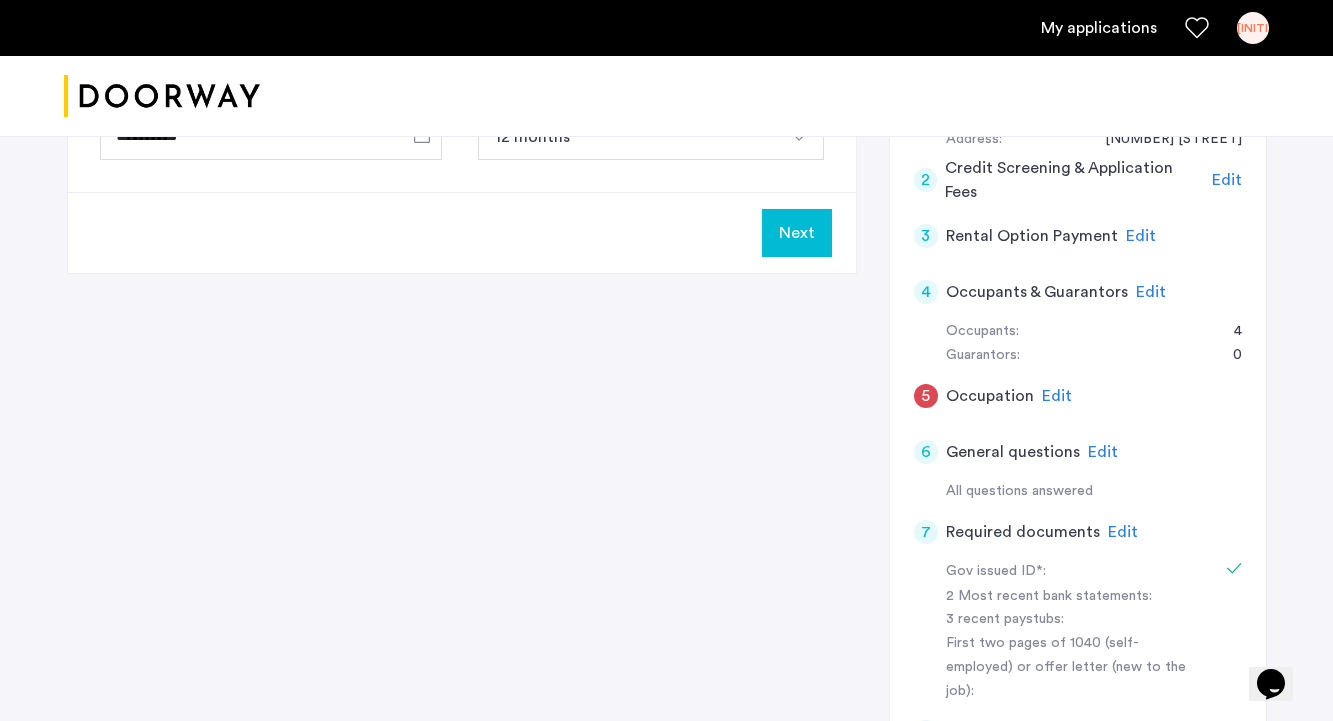 scroll, scrollTop: 433, scrollLeft: 0, axis: vertical 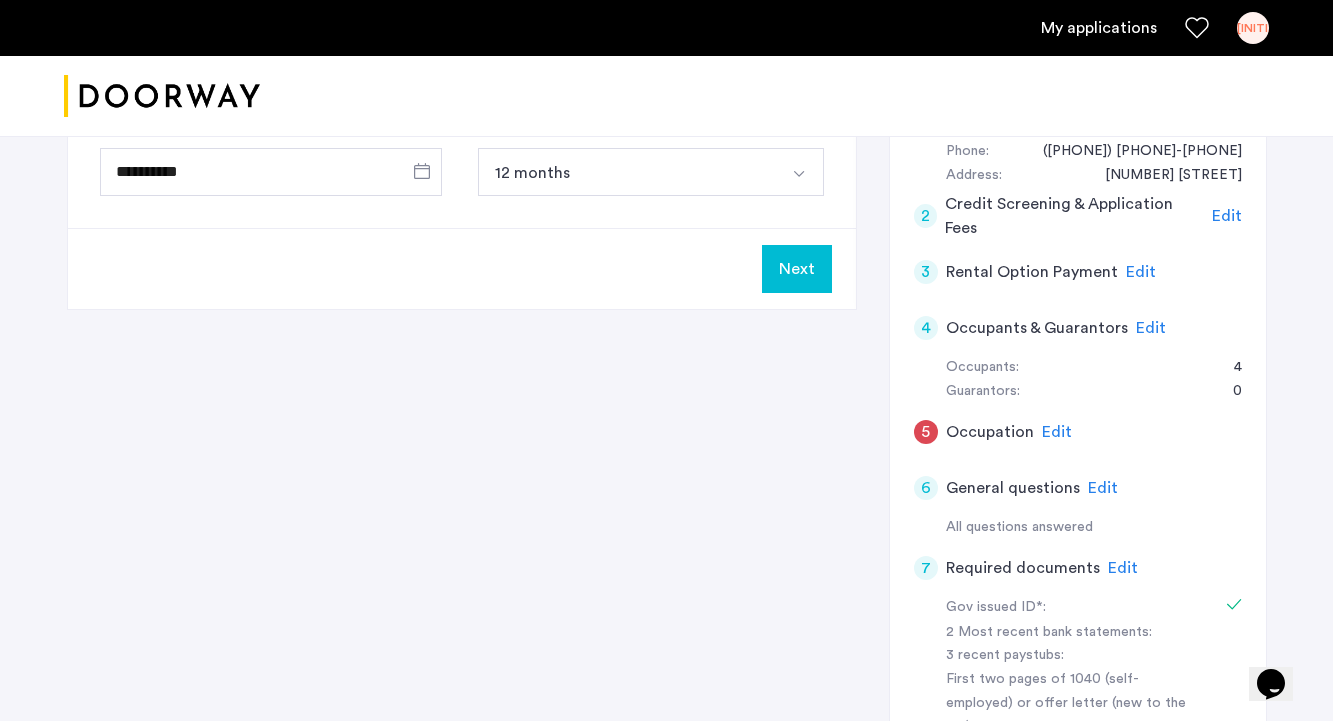 click on "Next" 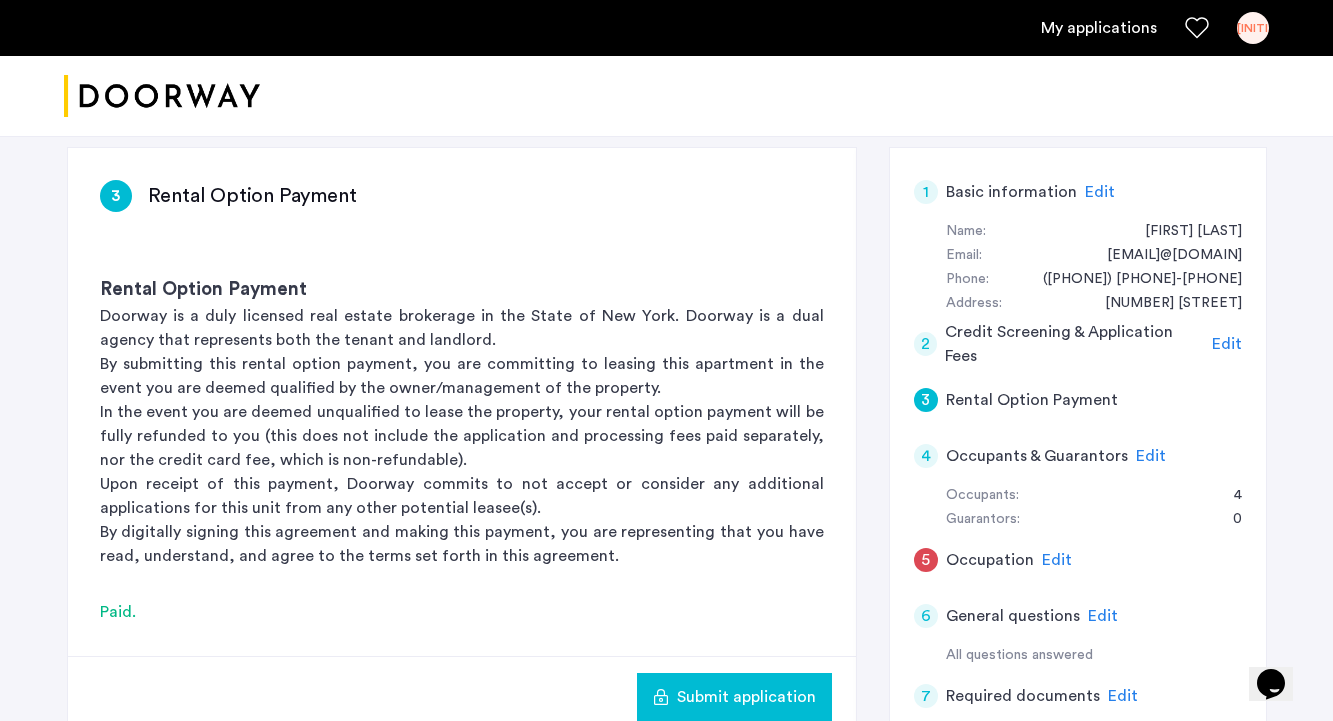 scroll, scrollTop: 391, scrollLeft: 0, axis: vertical 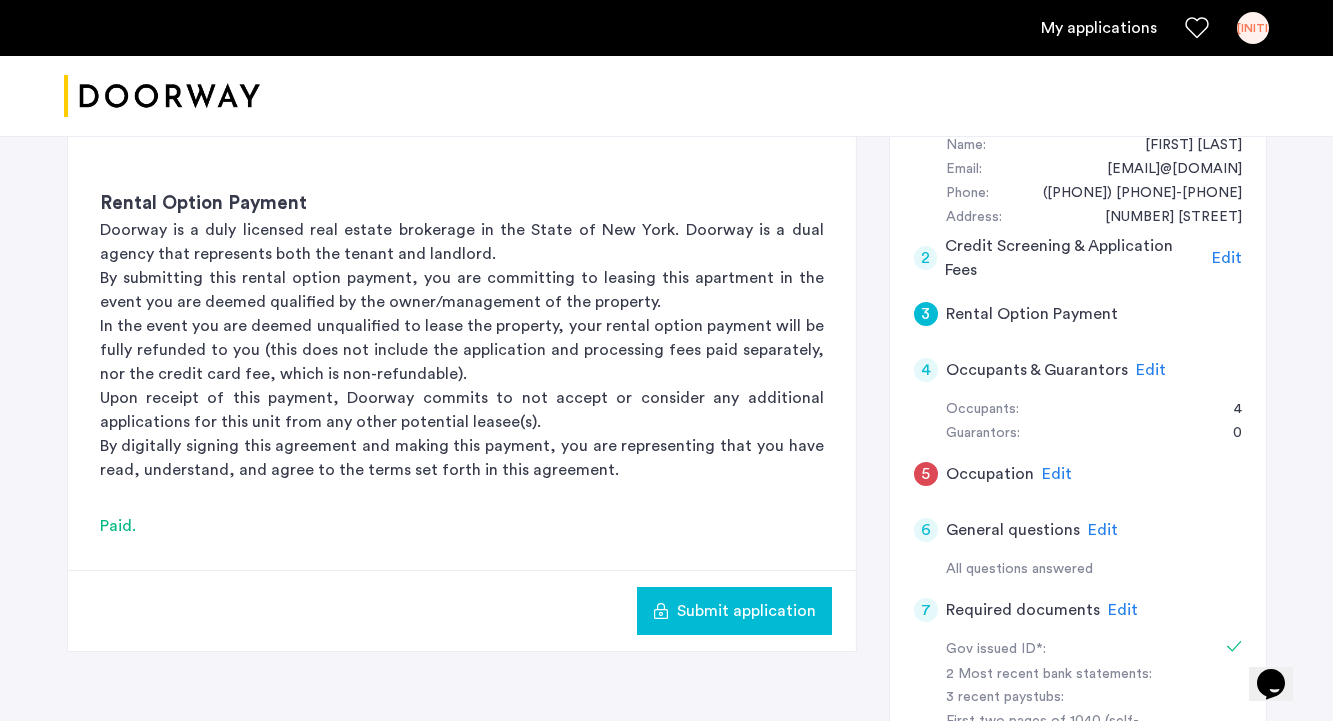 click on "Edit" 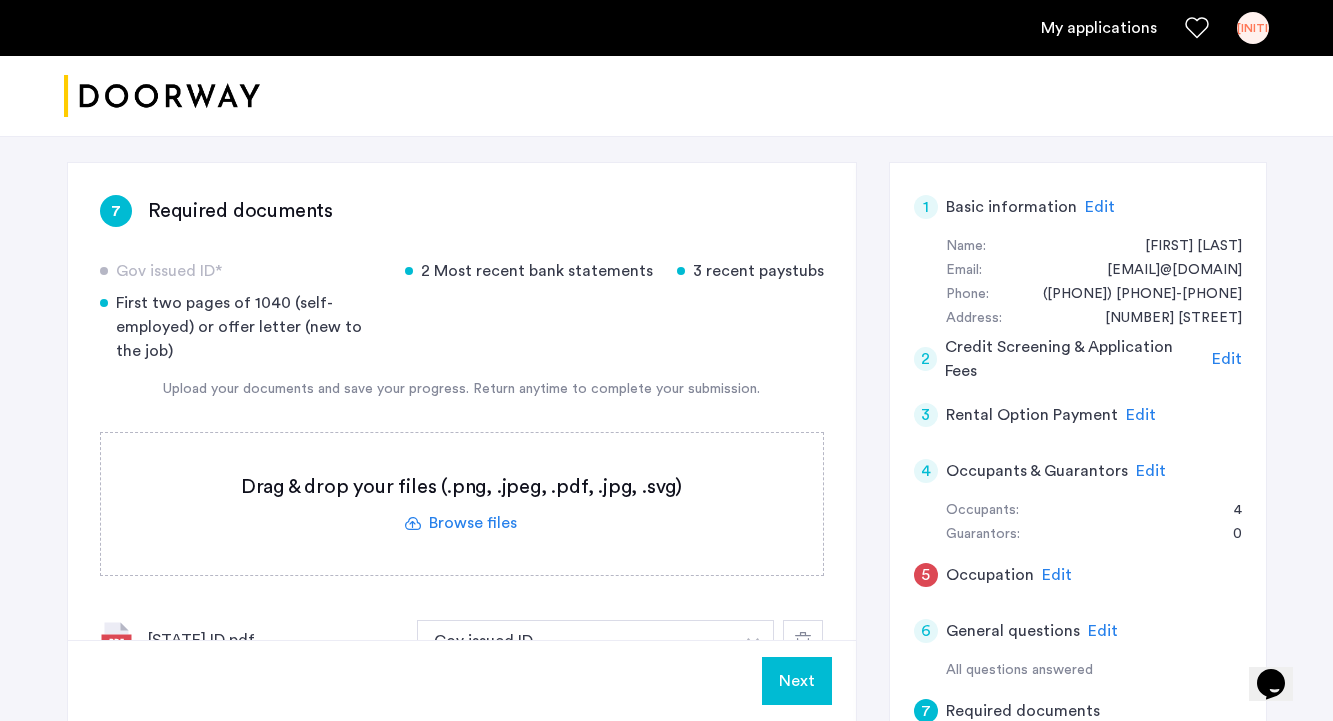 scroll, scrollTop: 285, scrollLeft: 0, axis: vertical 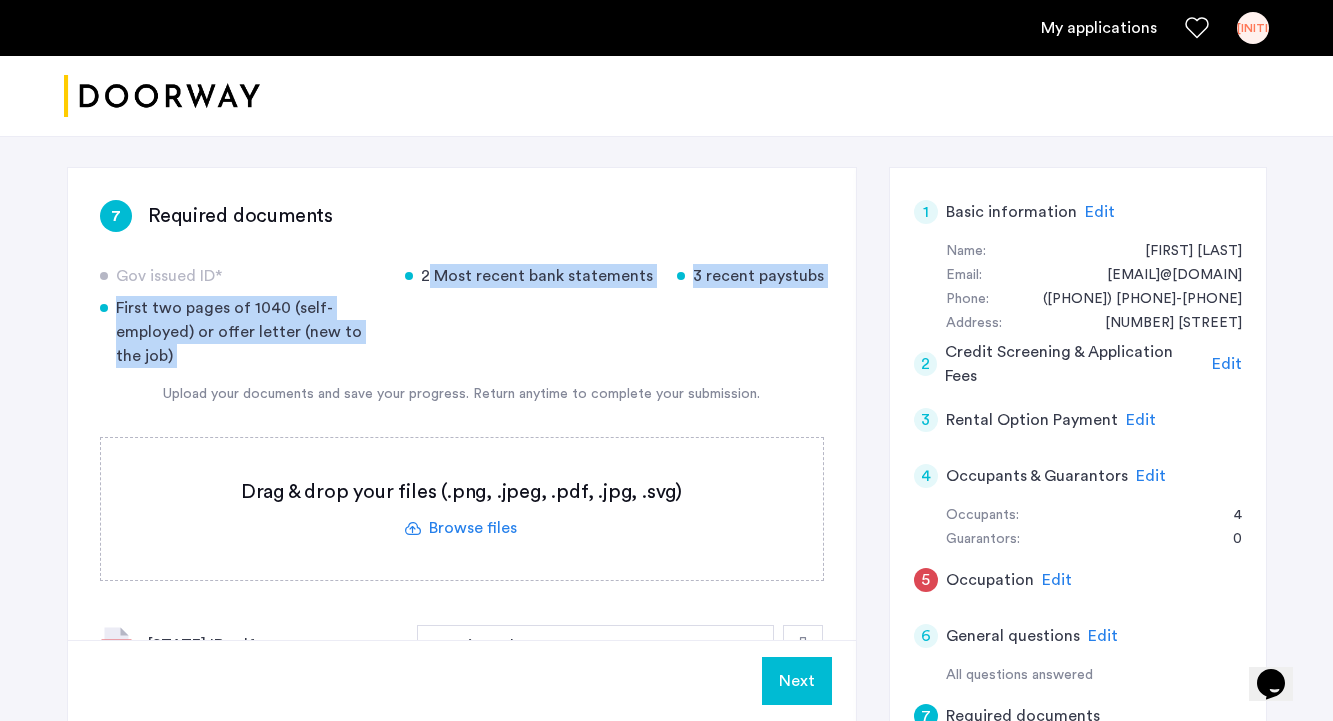 drag, startPoint x: 433, startPoint y: 270, endPoint x: 645, endPoint y: 374, distance: 236.13556 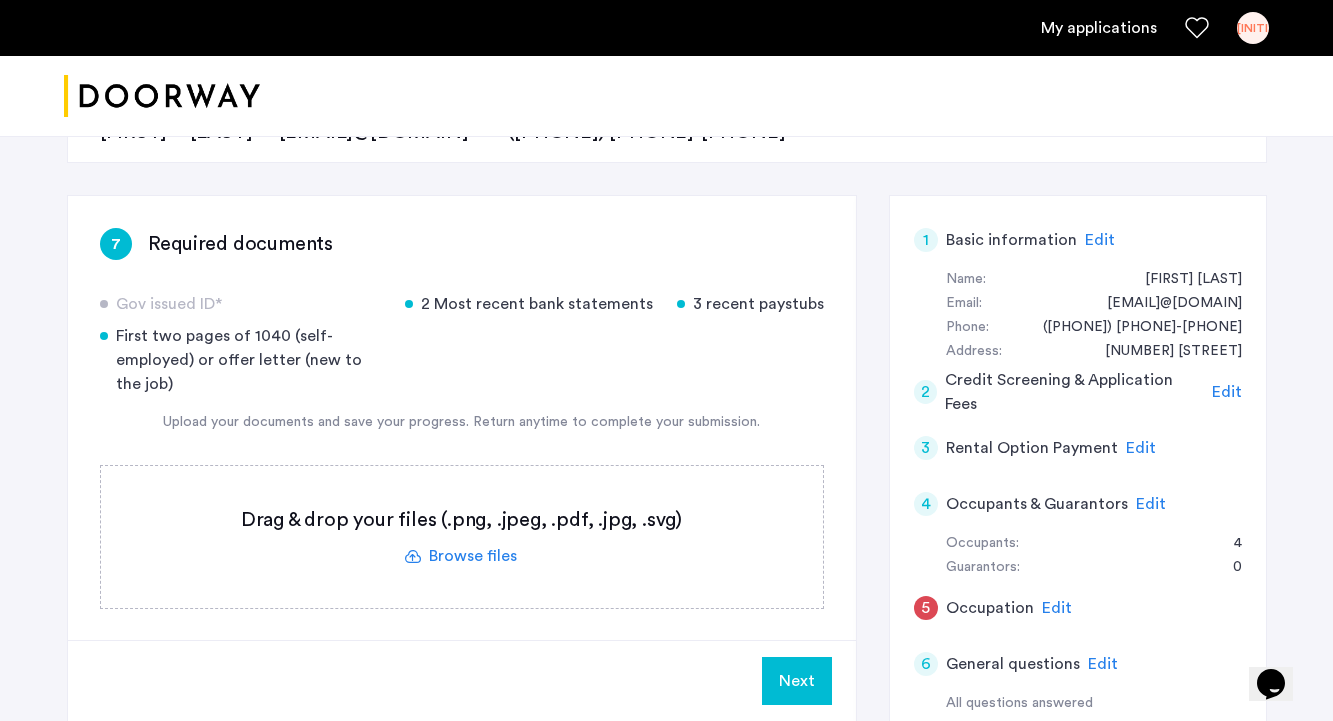 scroll, scrollTop: 283, scrollLeft: 0, axis: vertical 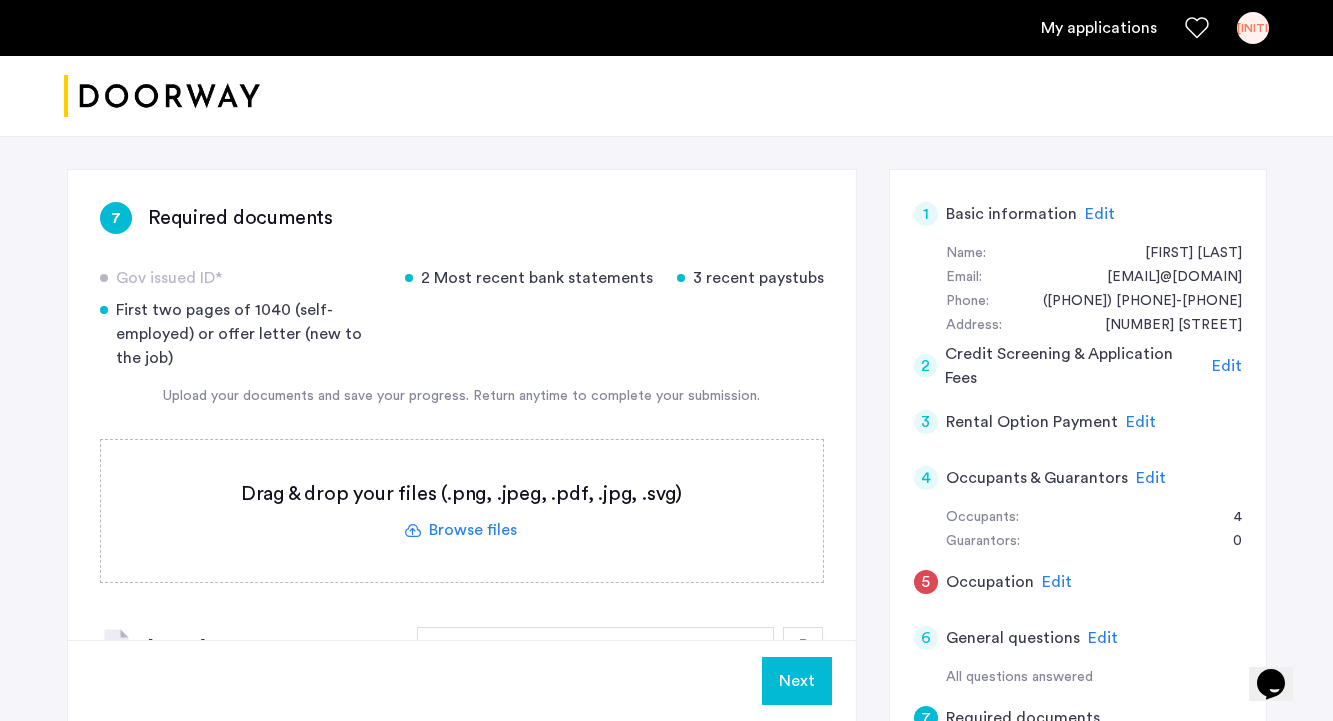 drag, startPoint x: 700, startPoint y: 277, endPoint x: 845, endPoint y: 277, distance: 145 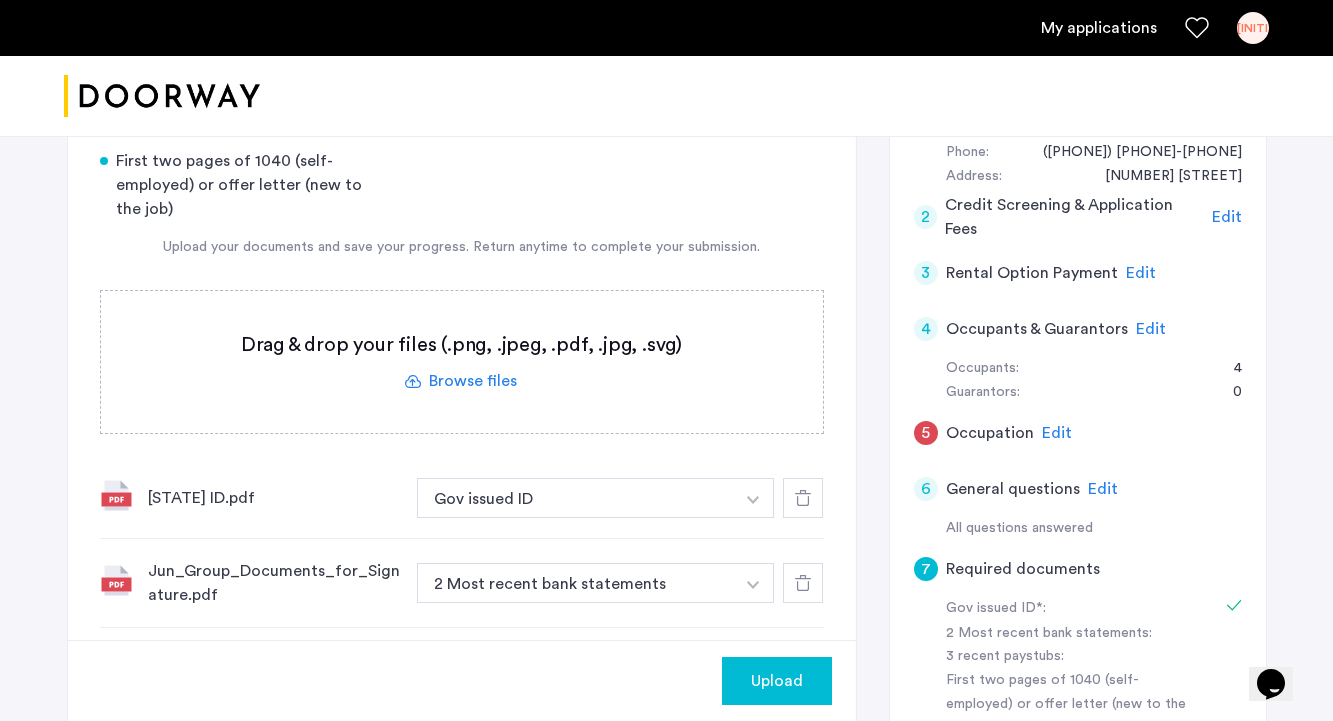 scroll, scrollTop: 535, scrollLeft: 0, axis: vertical 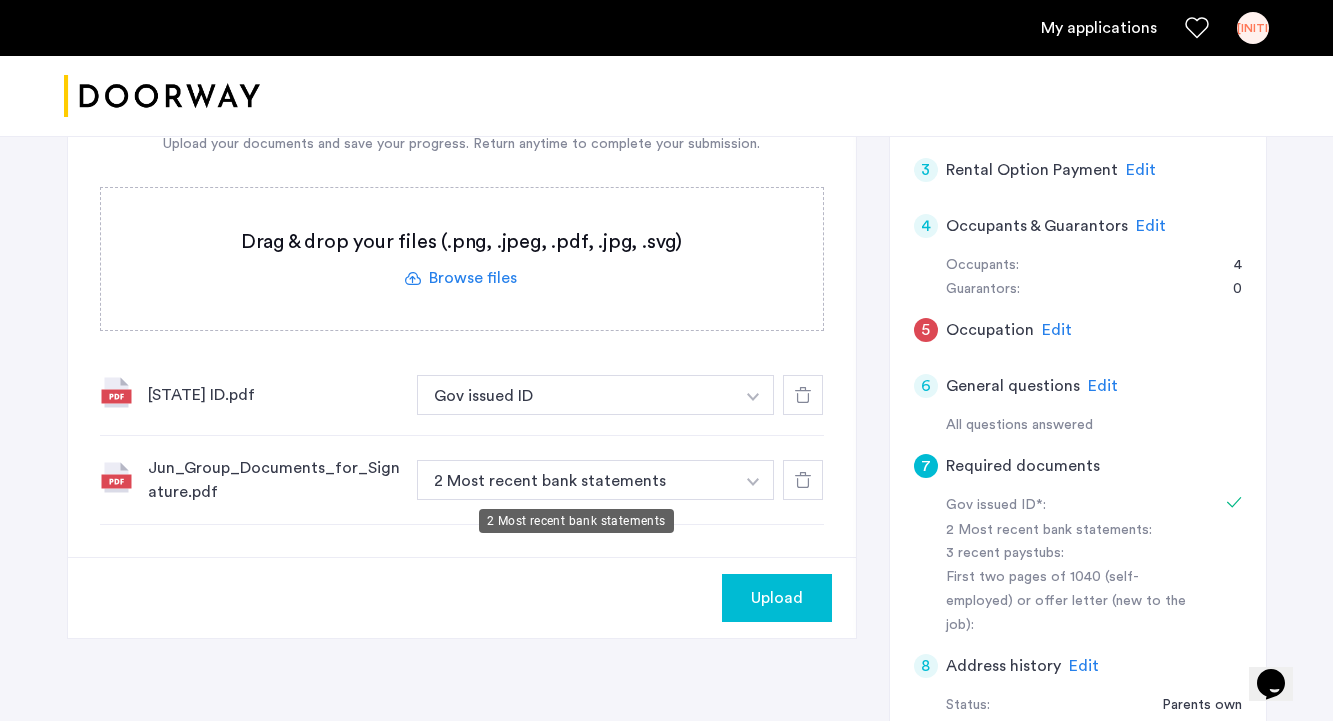 click on "2 Most recent bank statements" at bounding box center (576, 480) 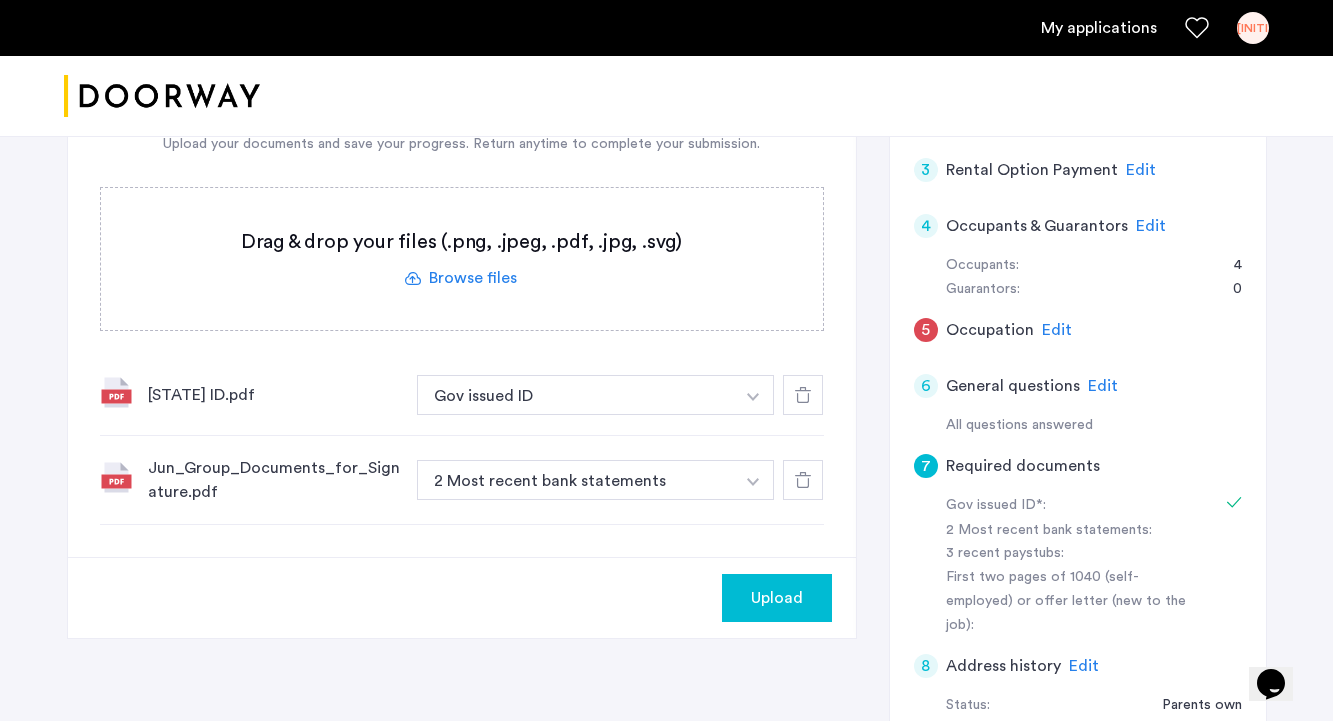 click on "2 Most recent bank statements" at bounding box center [576, 480] 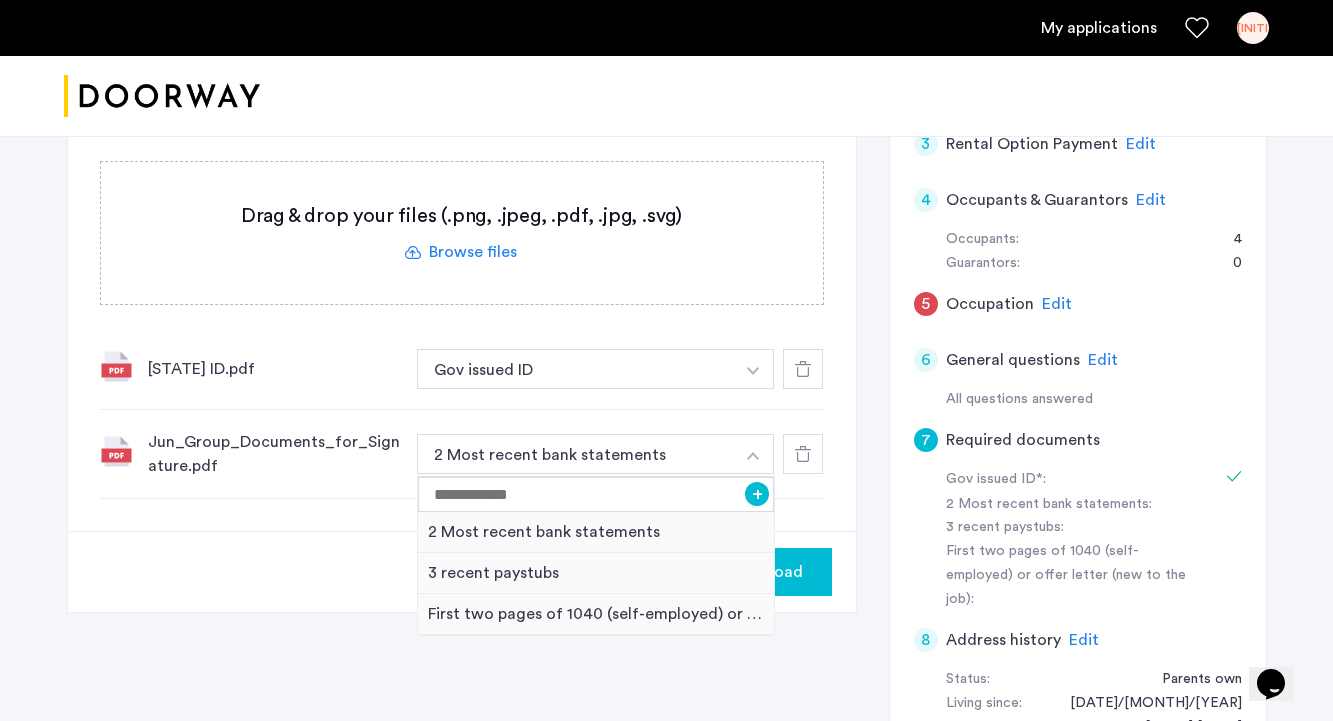 scroll, scrollTop: 566, scrollLeft: 0, axis: vertical 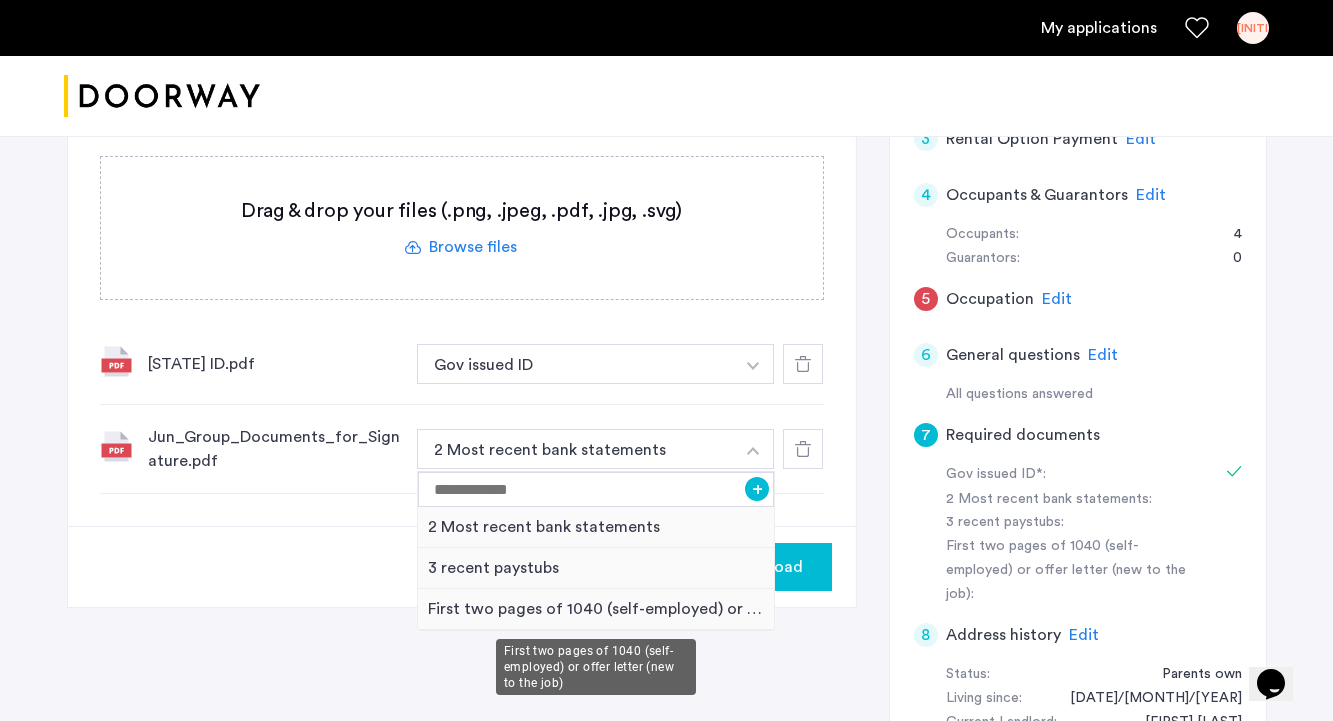 click on "First two pages of 1040 (self-employed) or offer letter (new to the job)" at bounding box center [596, 609] 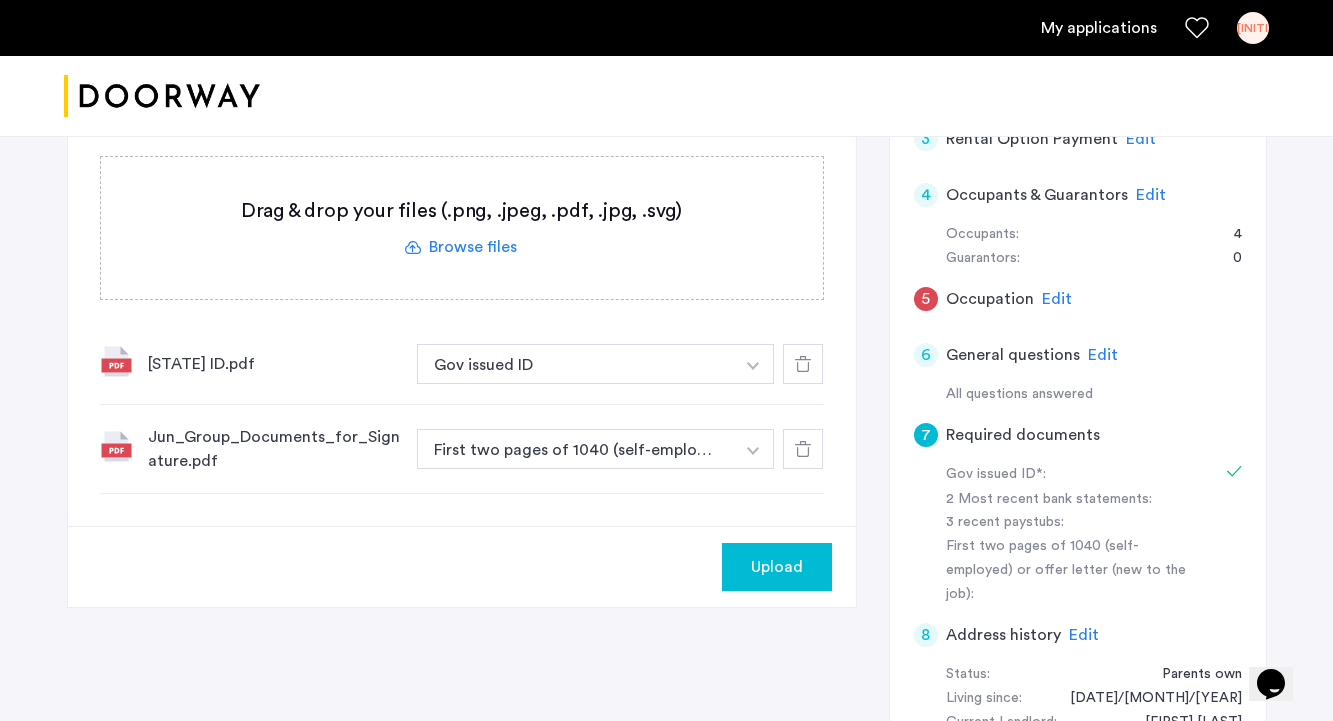click on "Upload" 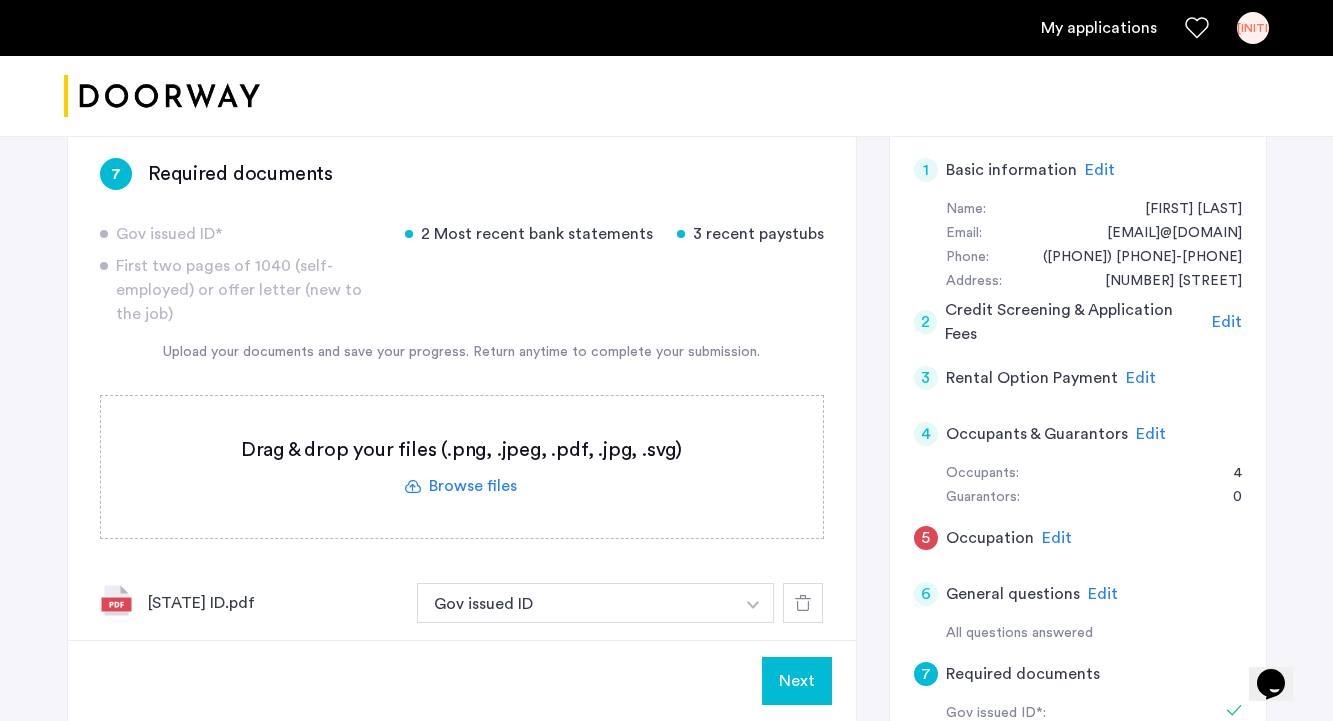 scroll, scrollTop: 404, scrollLeft: 0, axis: vertical 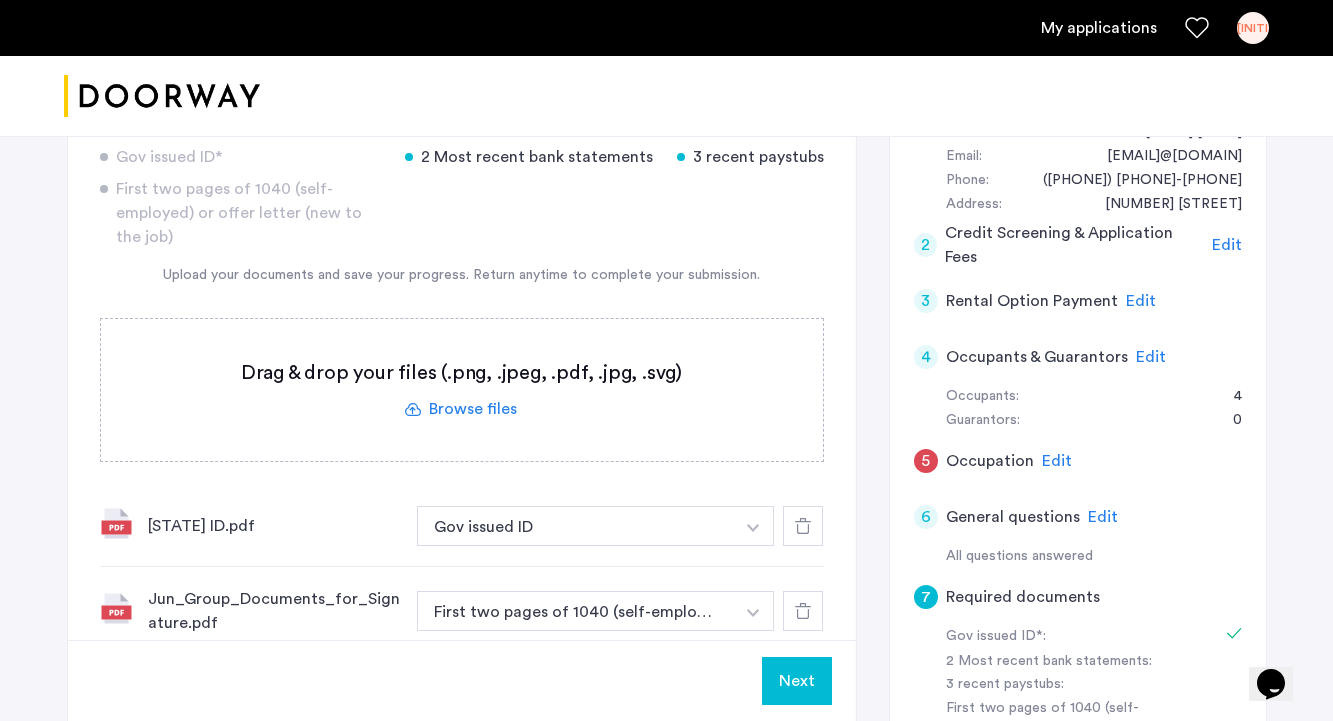 click on "Edit" 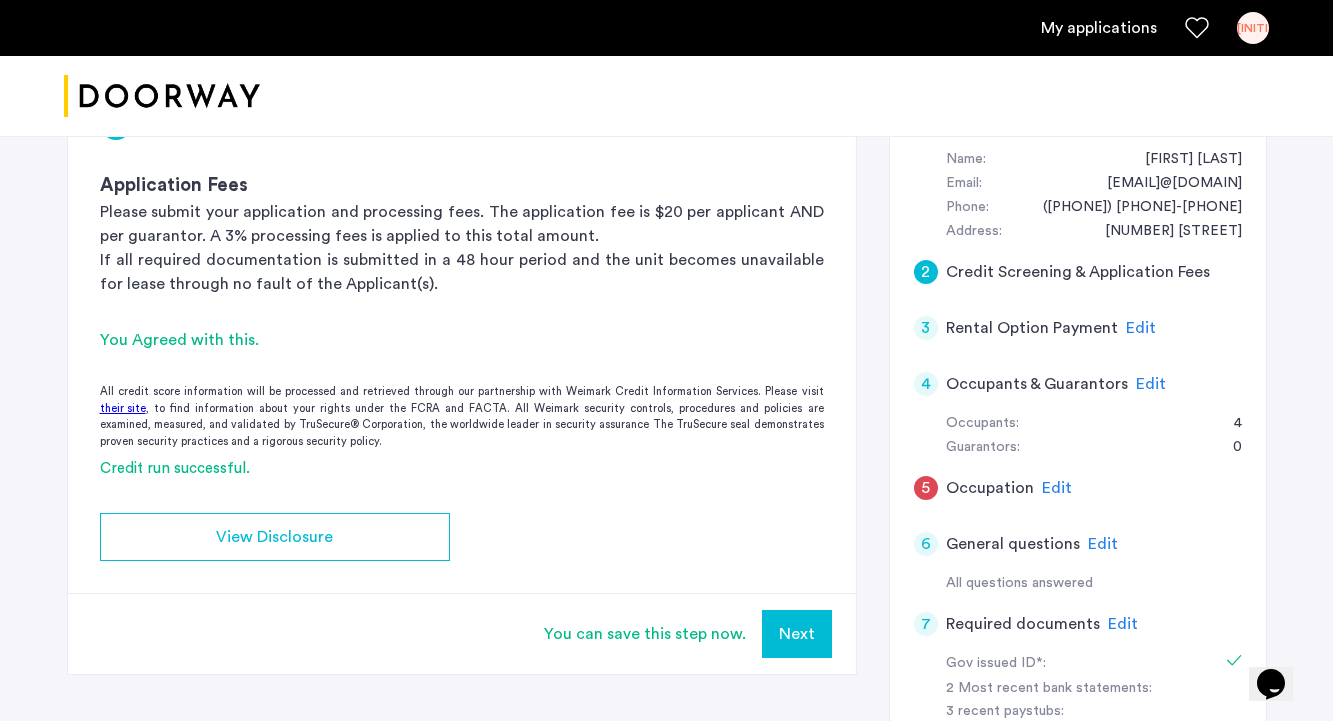 scroll, scrollTop: 372, scrollLeft: 0, axis: vertical 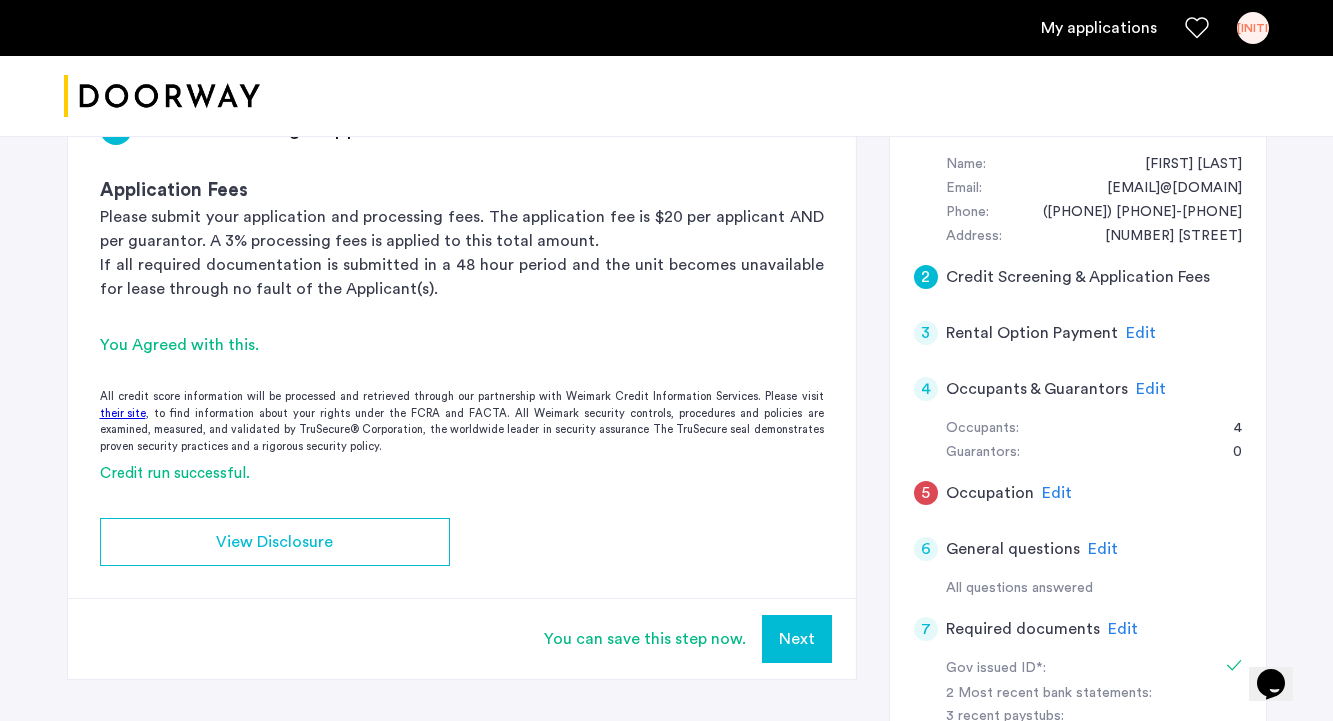 click on "Edit" 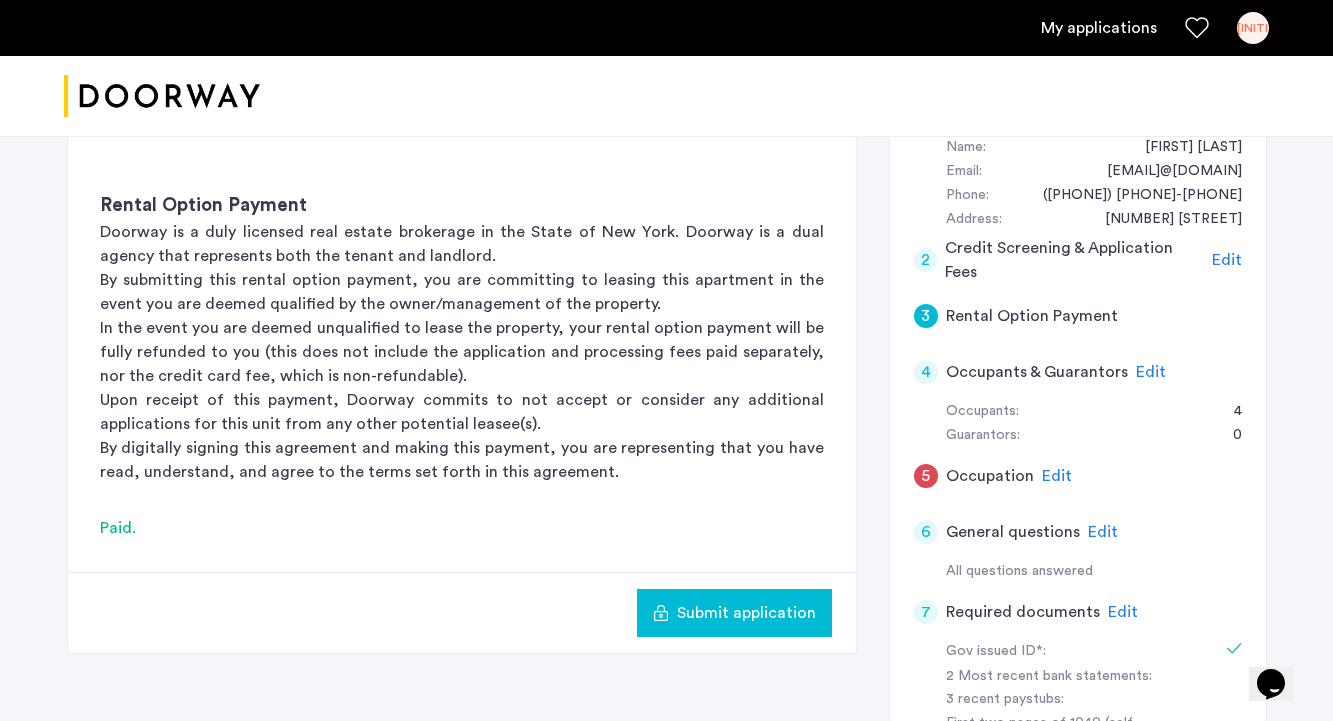 scroll, scrollTop: 390, scrollLeft: 0, axis: vertical 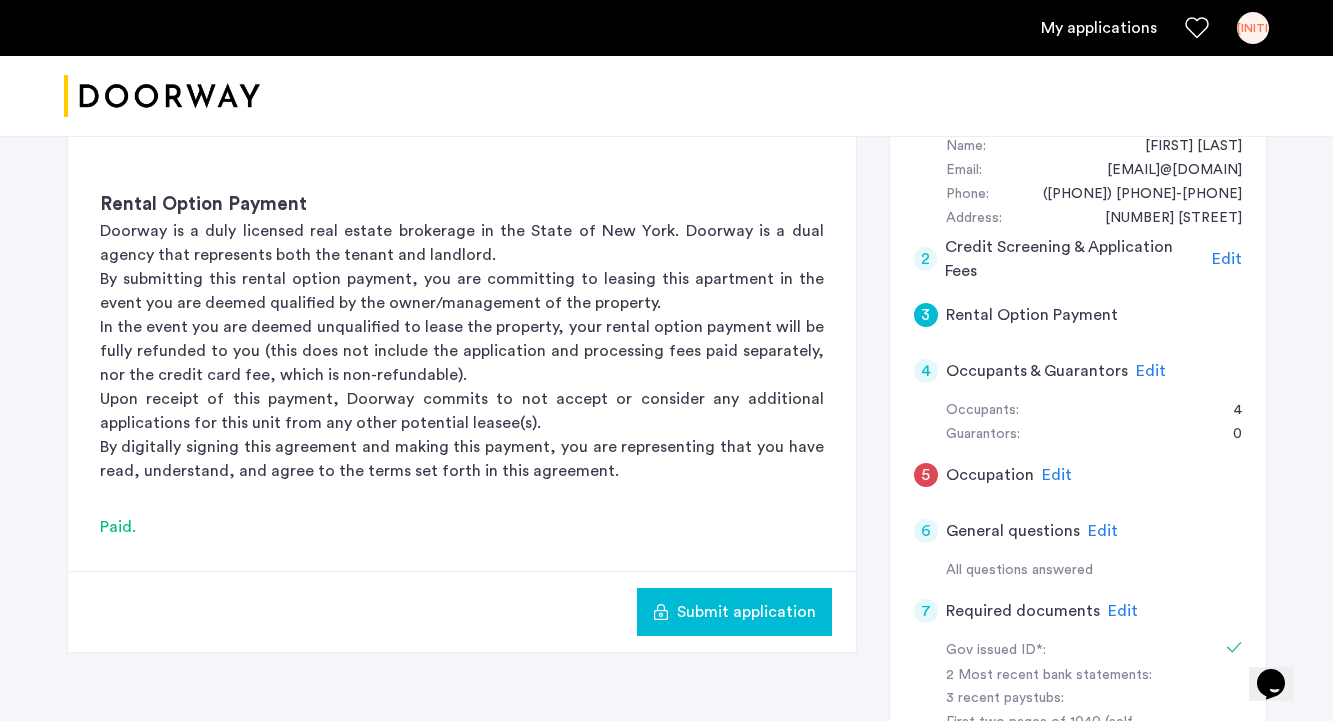 click on "Edit" 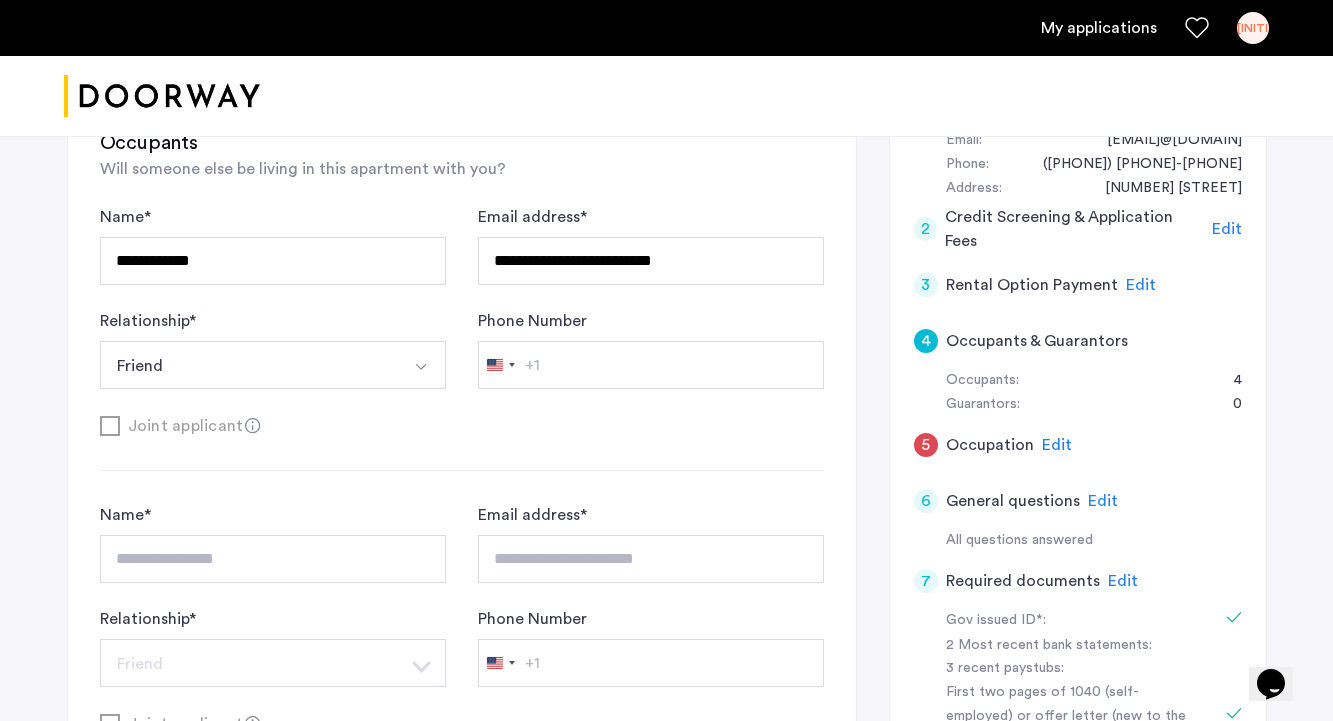 scroll, scrollTop: 452, scrollLeft: 0, axis: vertical 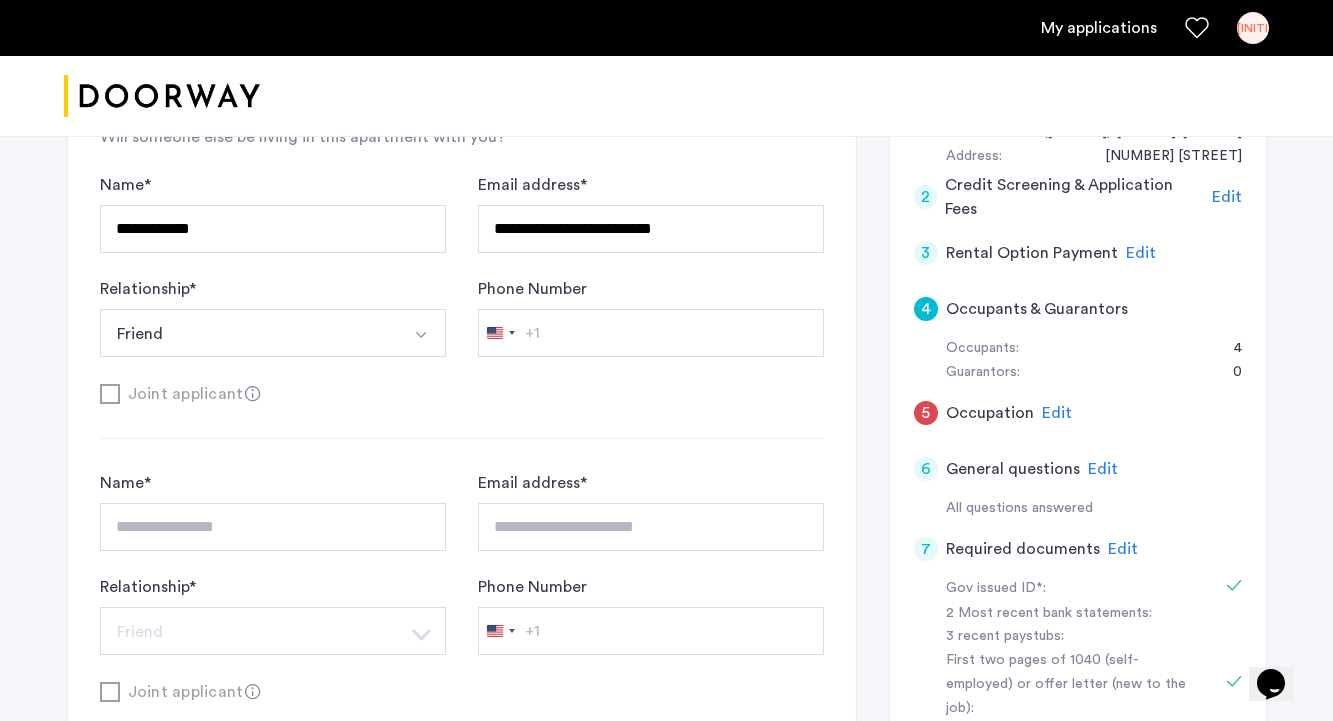 click on "Edit" 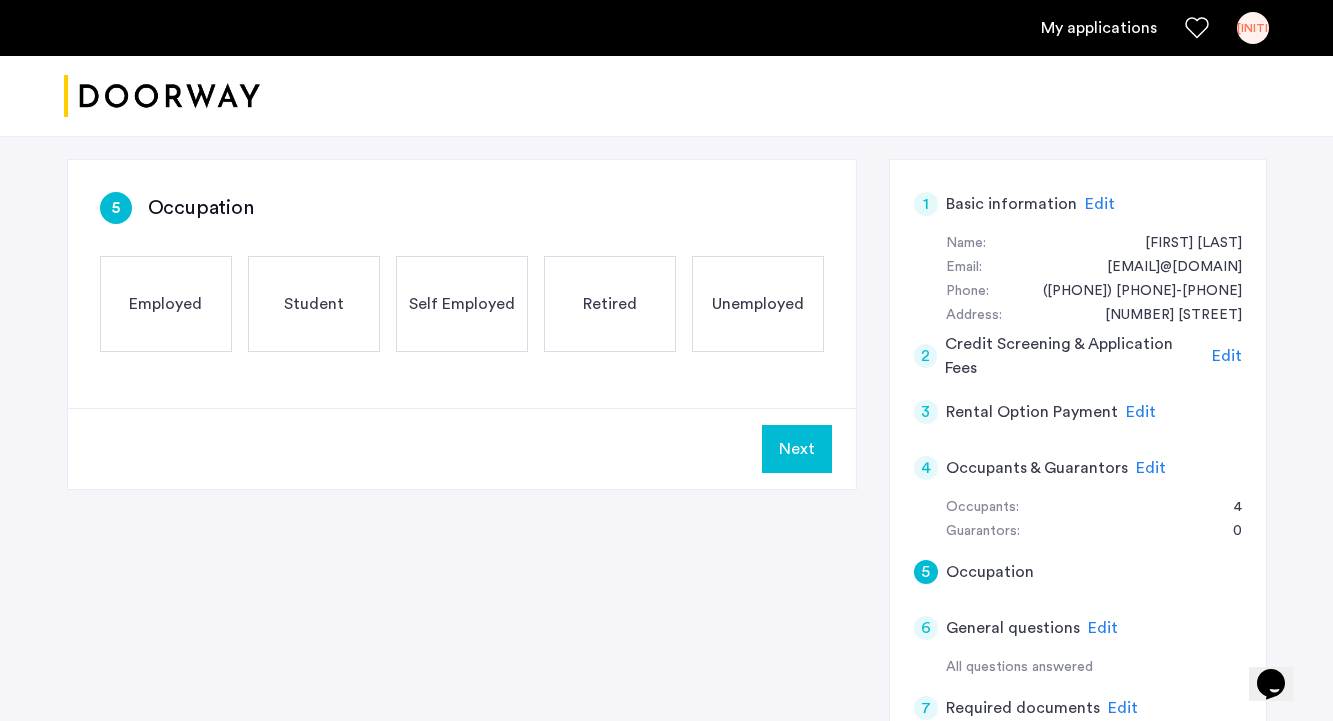 scroll, scrollTop: 296, scrollLeft: 0, axis: vertical 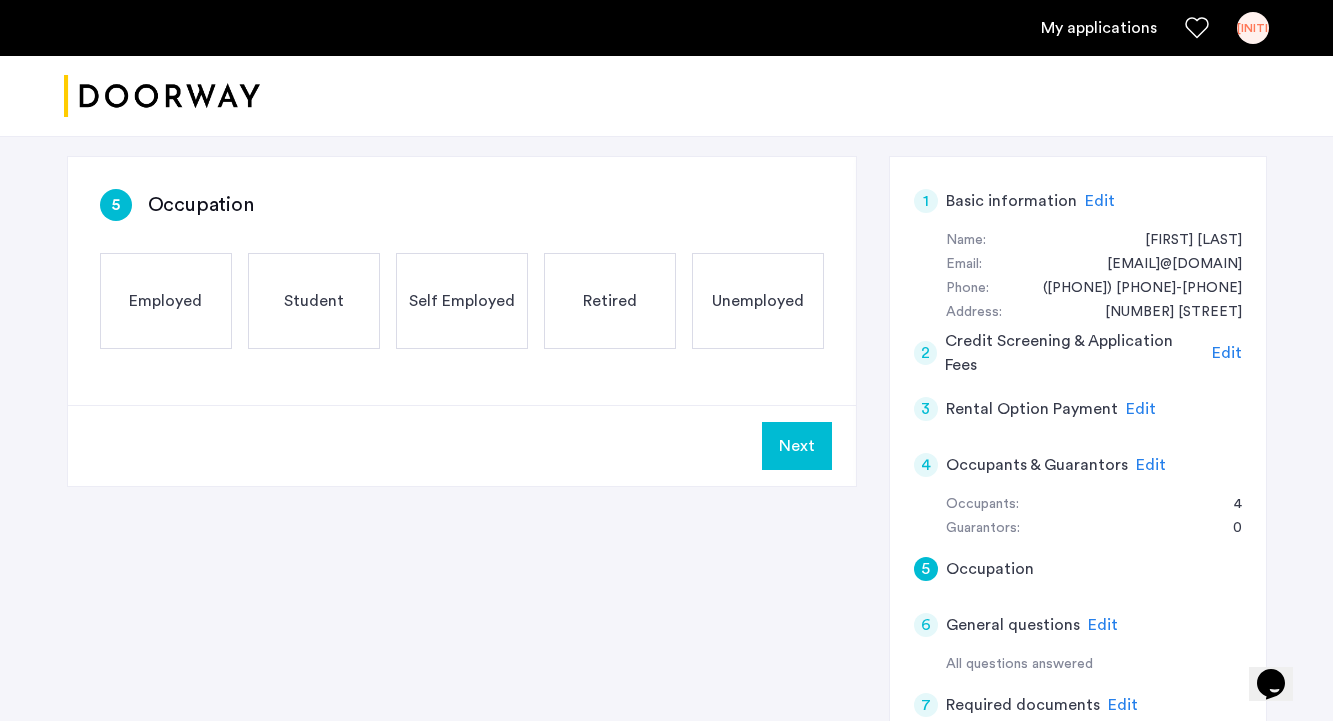 click on "Employed" 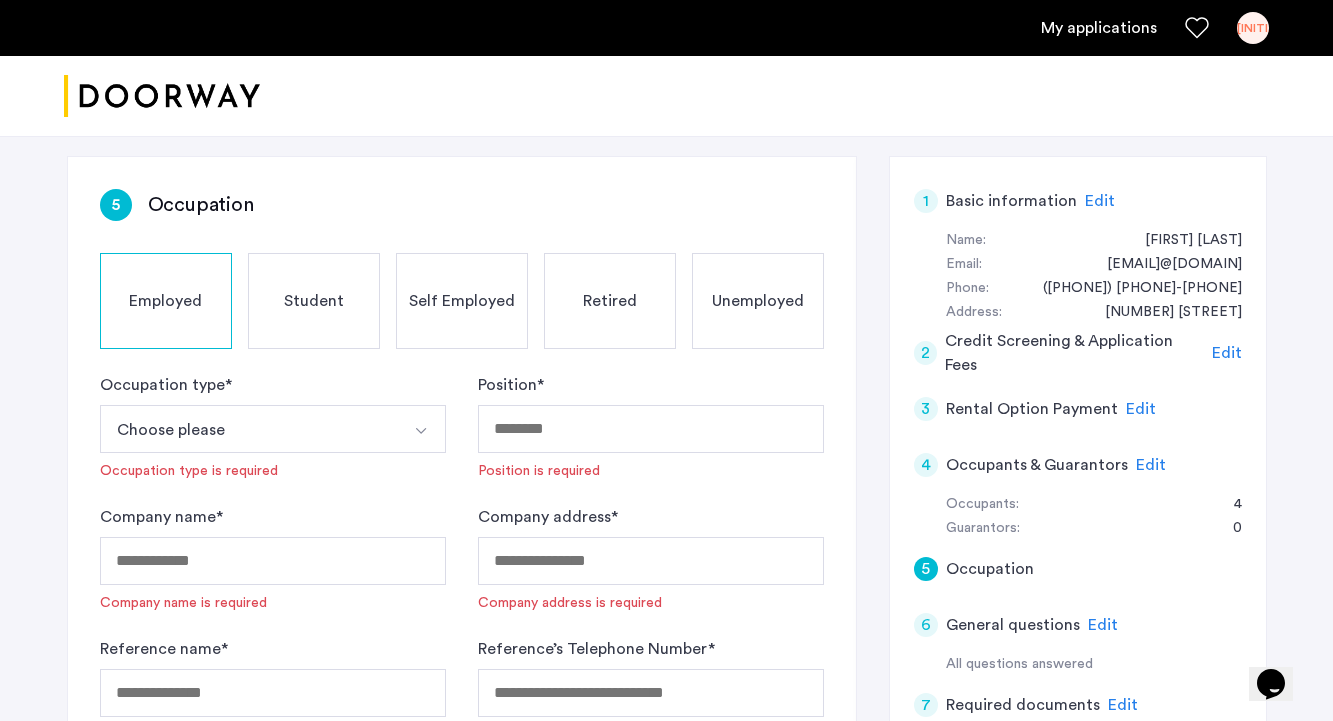 click on "Choose please" at bounding box center (249, 429) 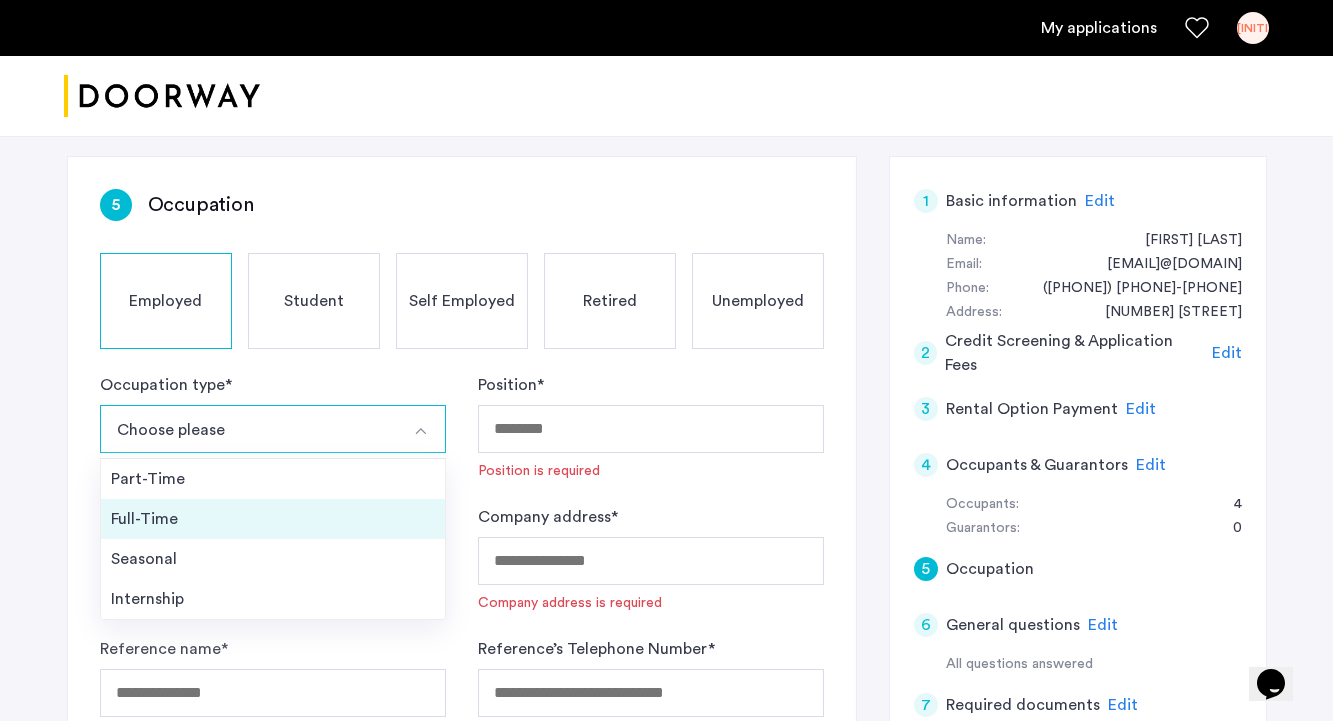 click on "Full-Time" at bounding box center [273, 519] 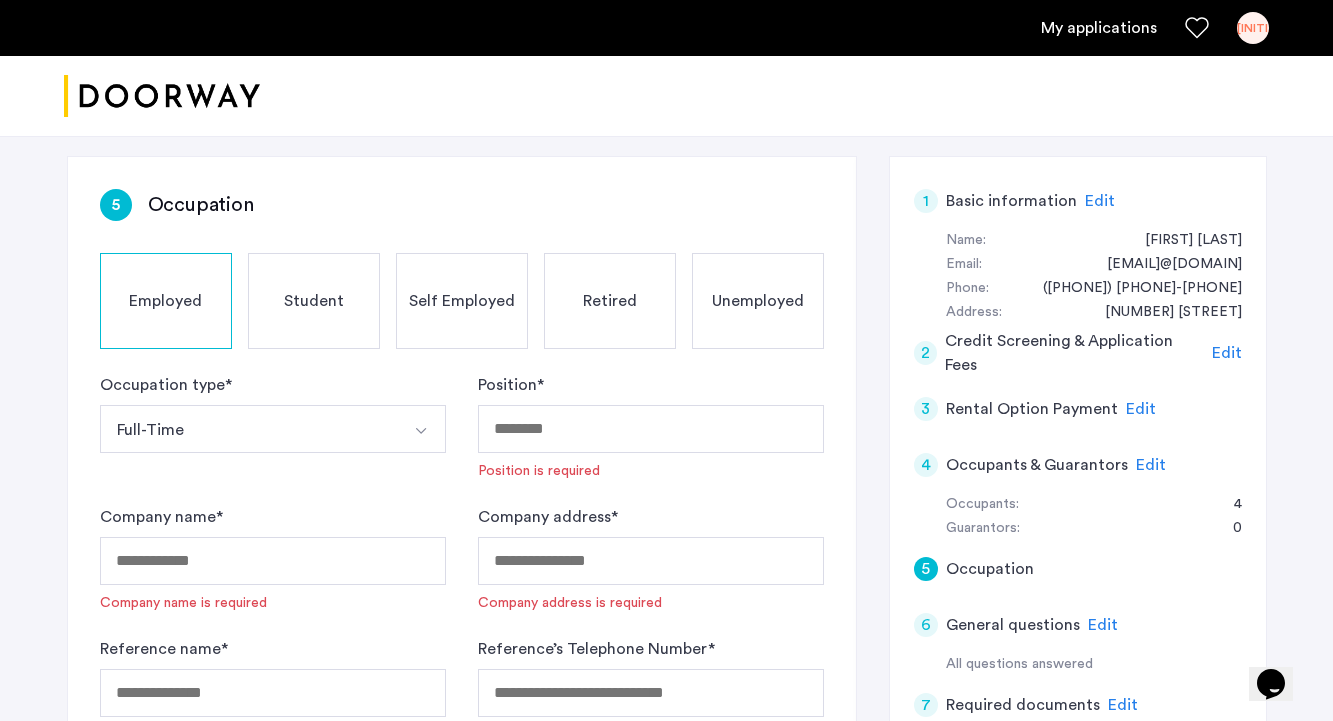 click on "Position  *  Position is required" 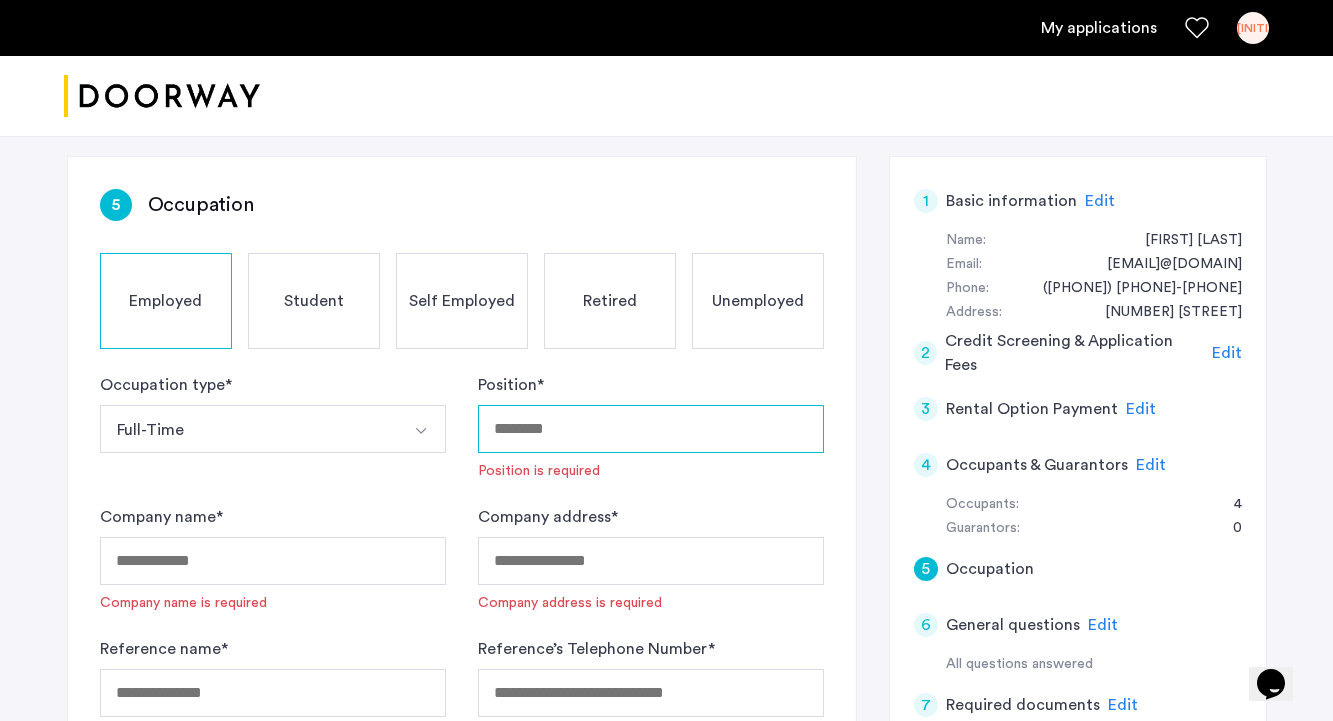 click on "Position  *" at bounding box center [651, 429] 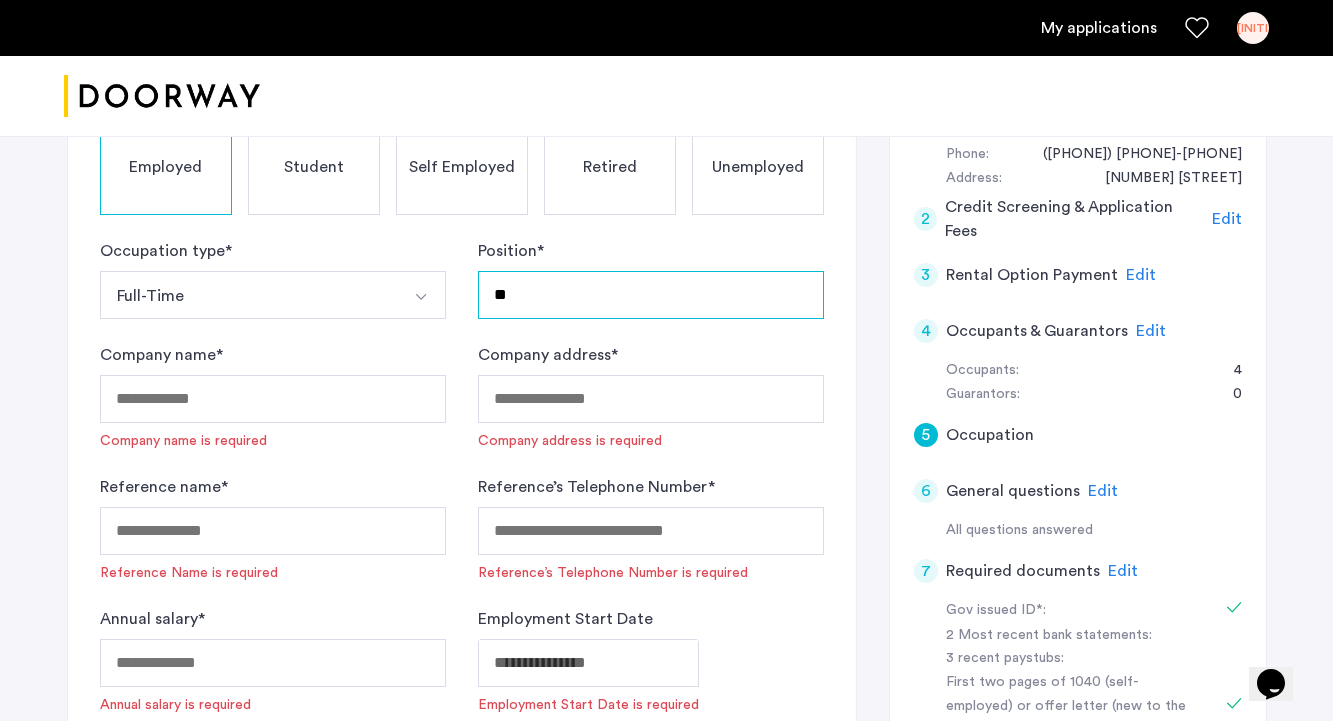 scroll, scrollTop: 443, scrollLeft: 0, axis: vertical 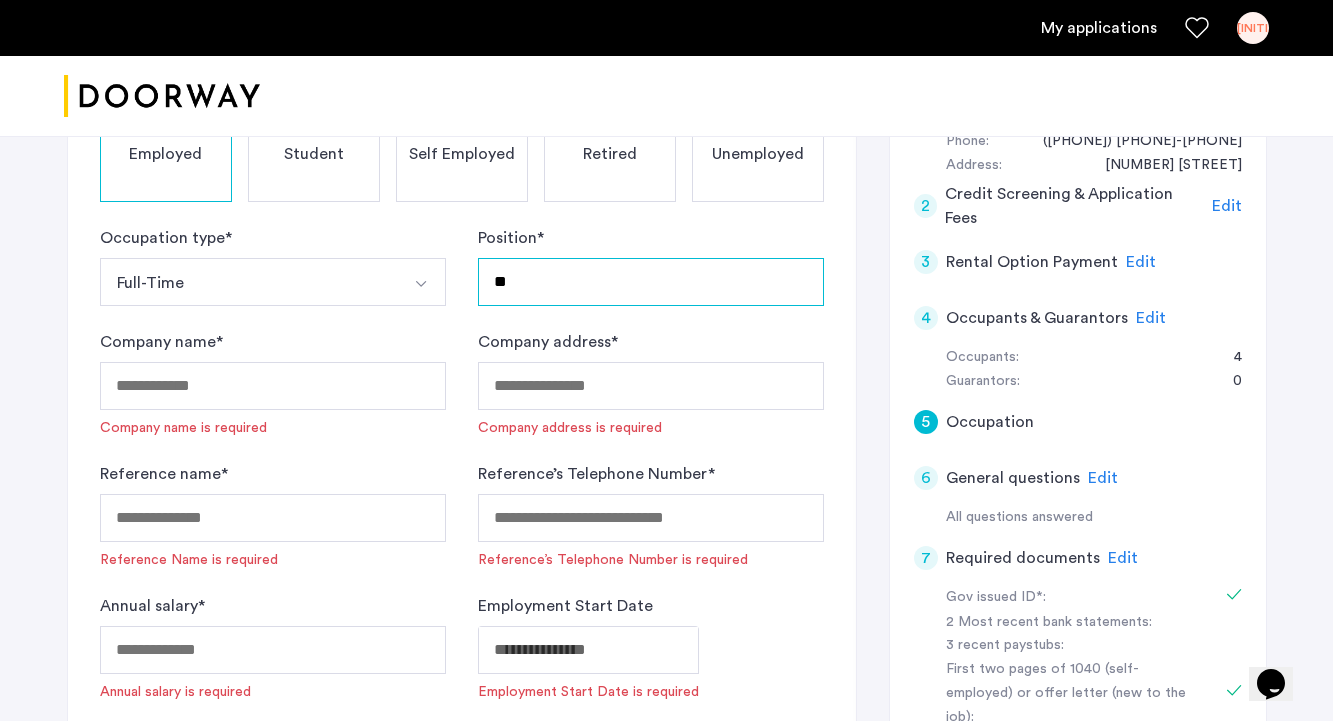 type on "**" 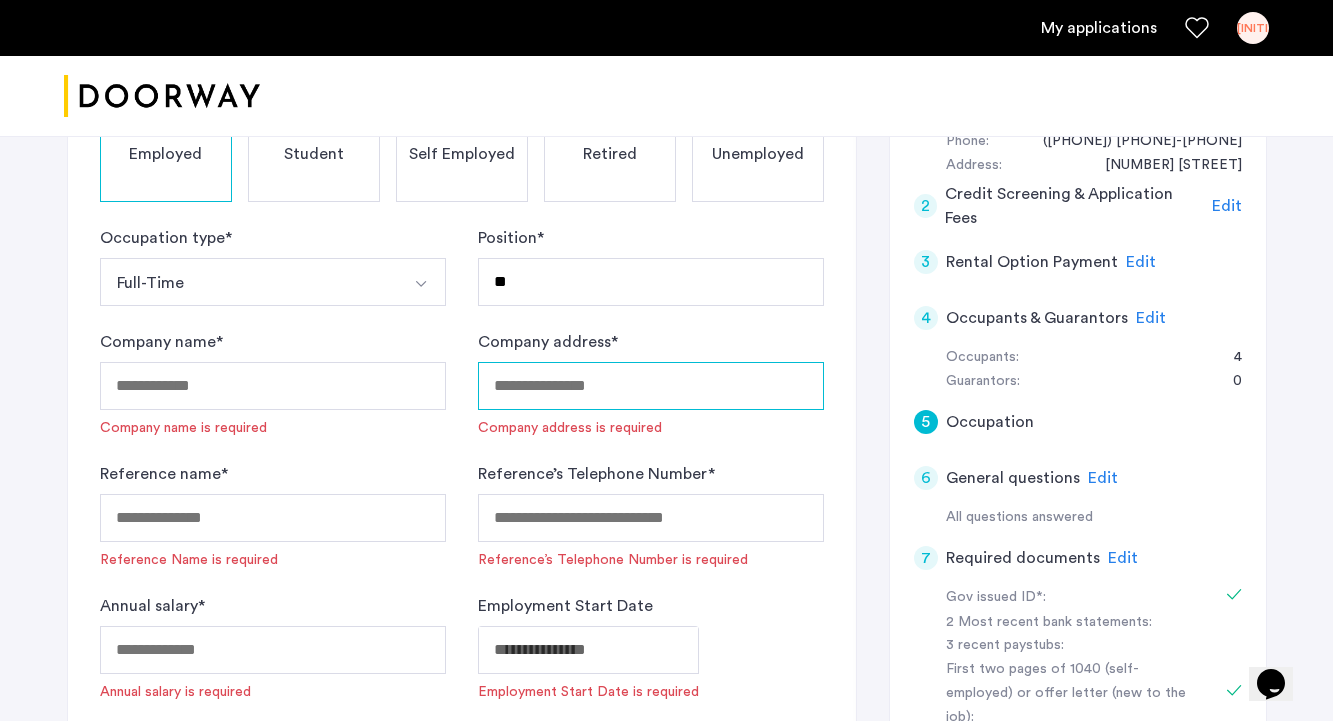 click on "Company address  *" at bounding box center (651, 386) 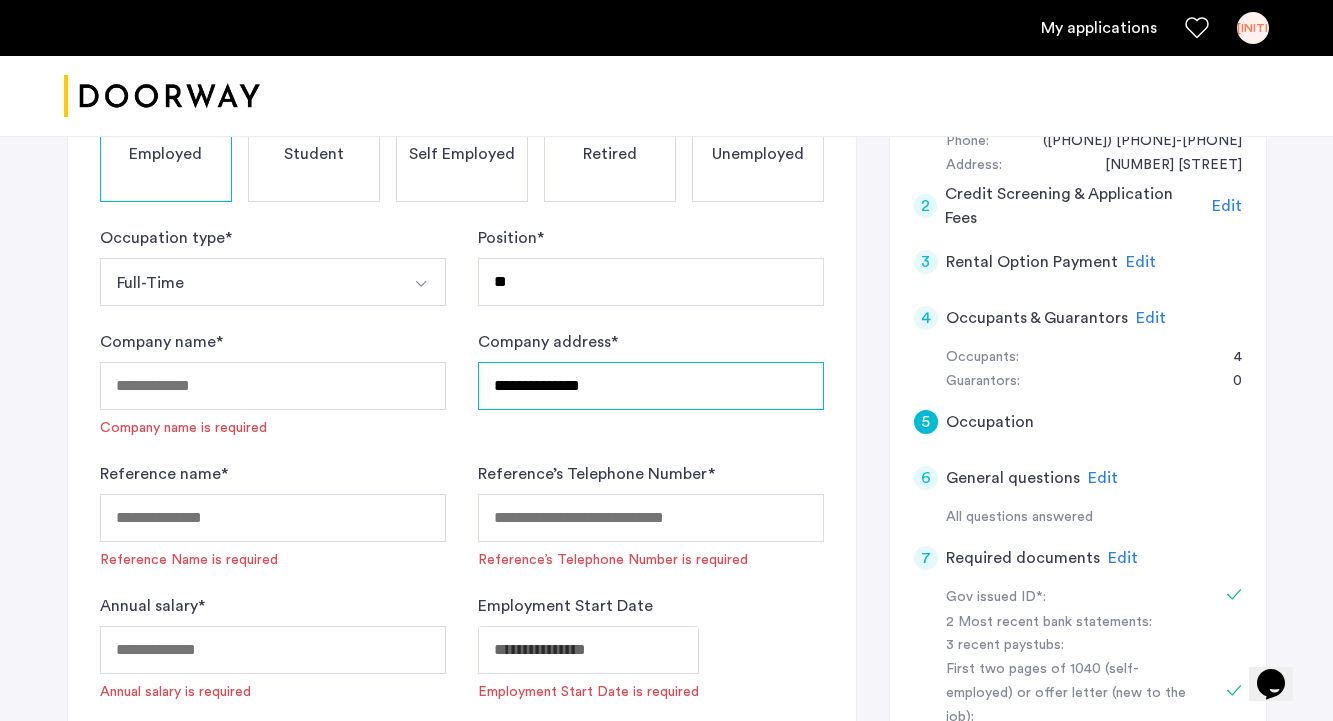 type on "**********" 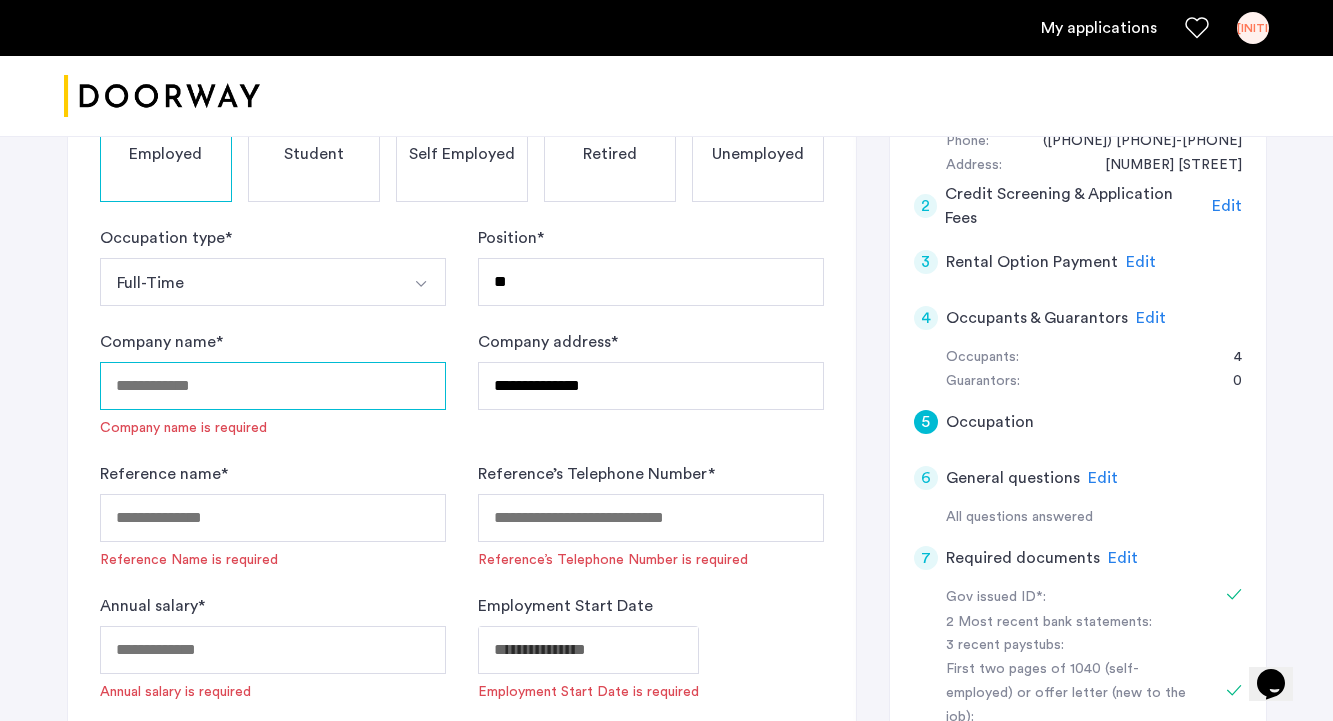 click on "Company name  *" at bounding box center (273, 386) 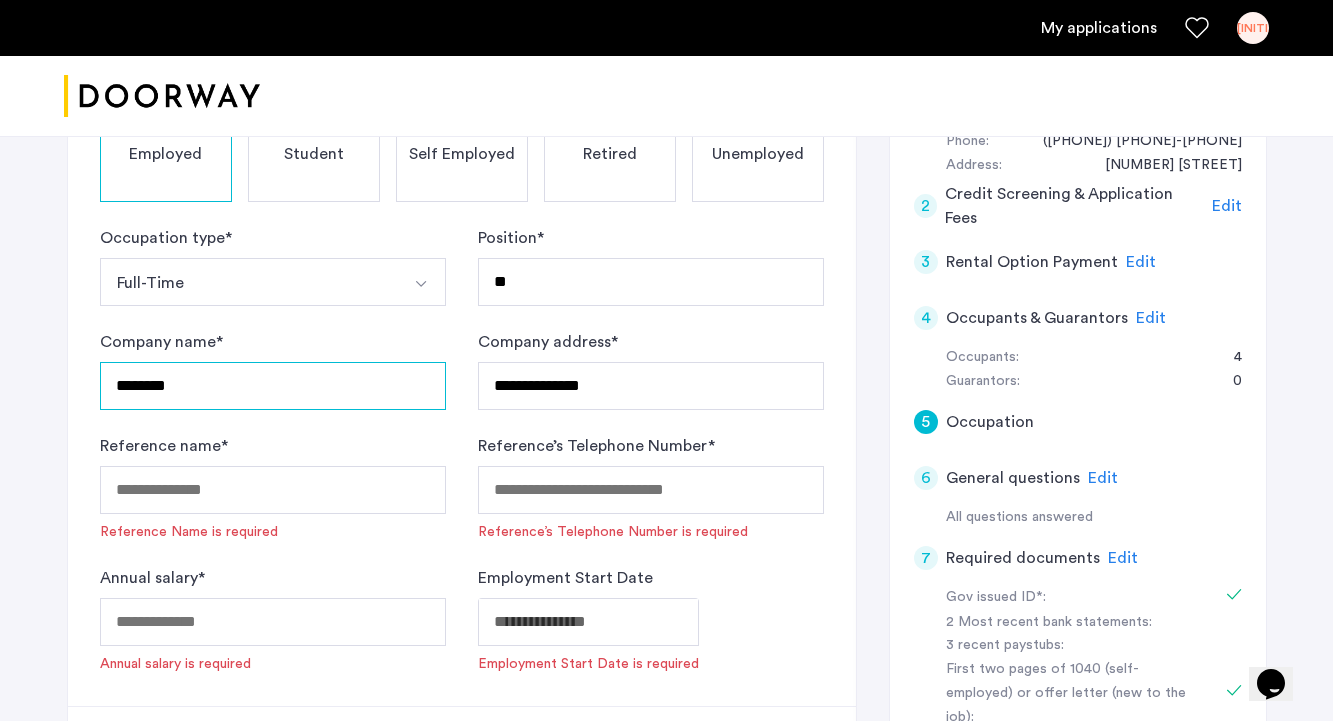 type on "********" 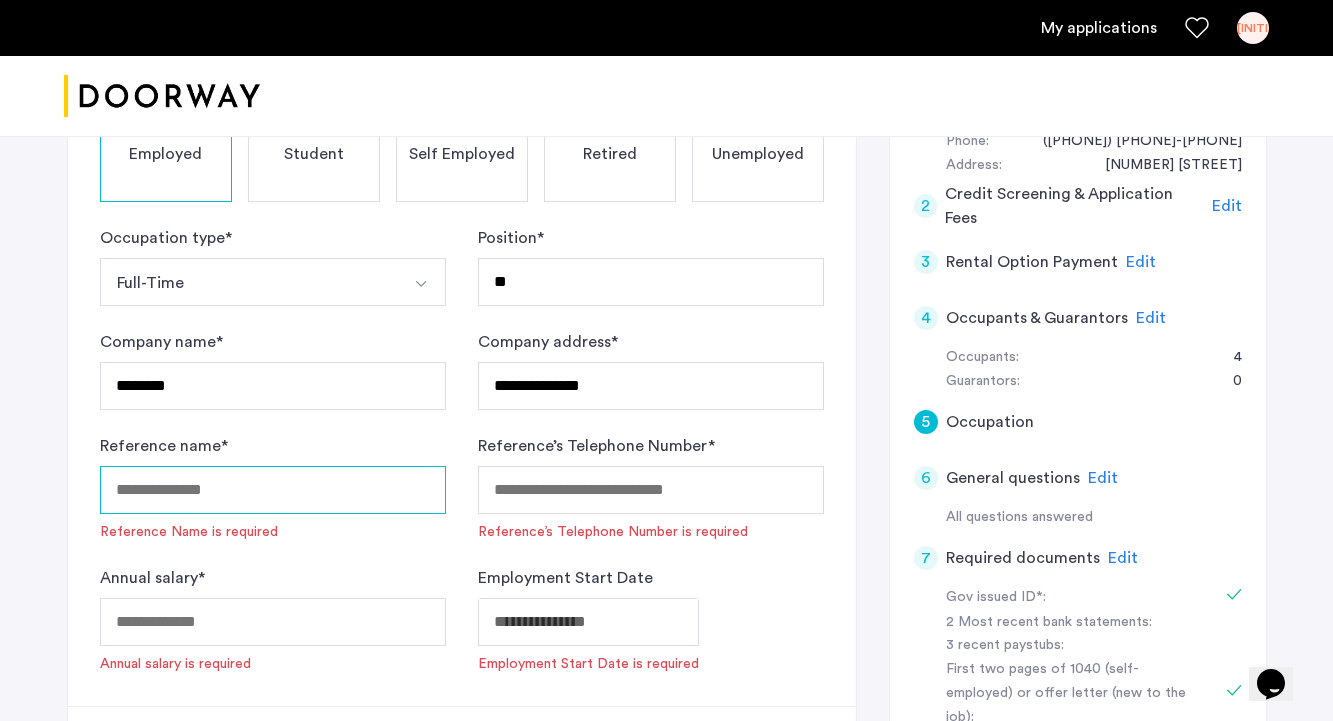 click on "Reference name  *" at bounding box center (273, 490) 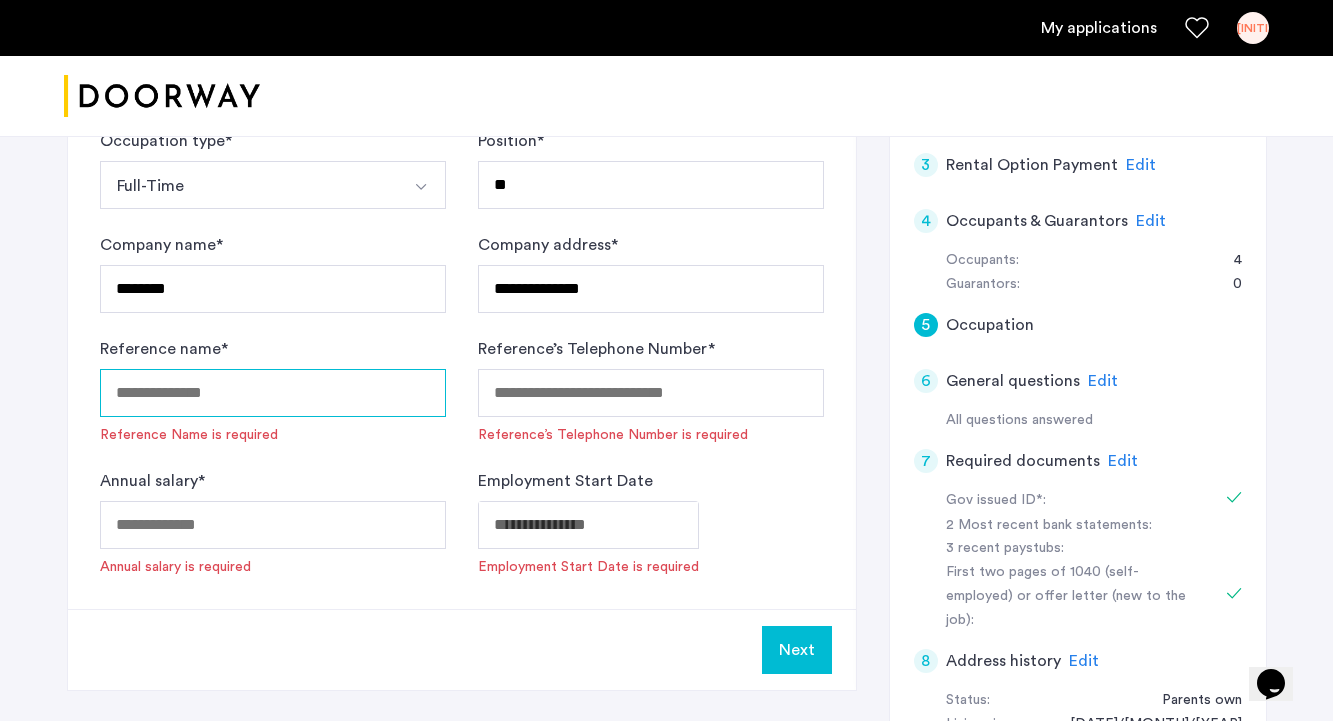 scroll, scrollTop: 541, scrollLeft: 0, axis: vertical 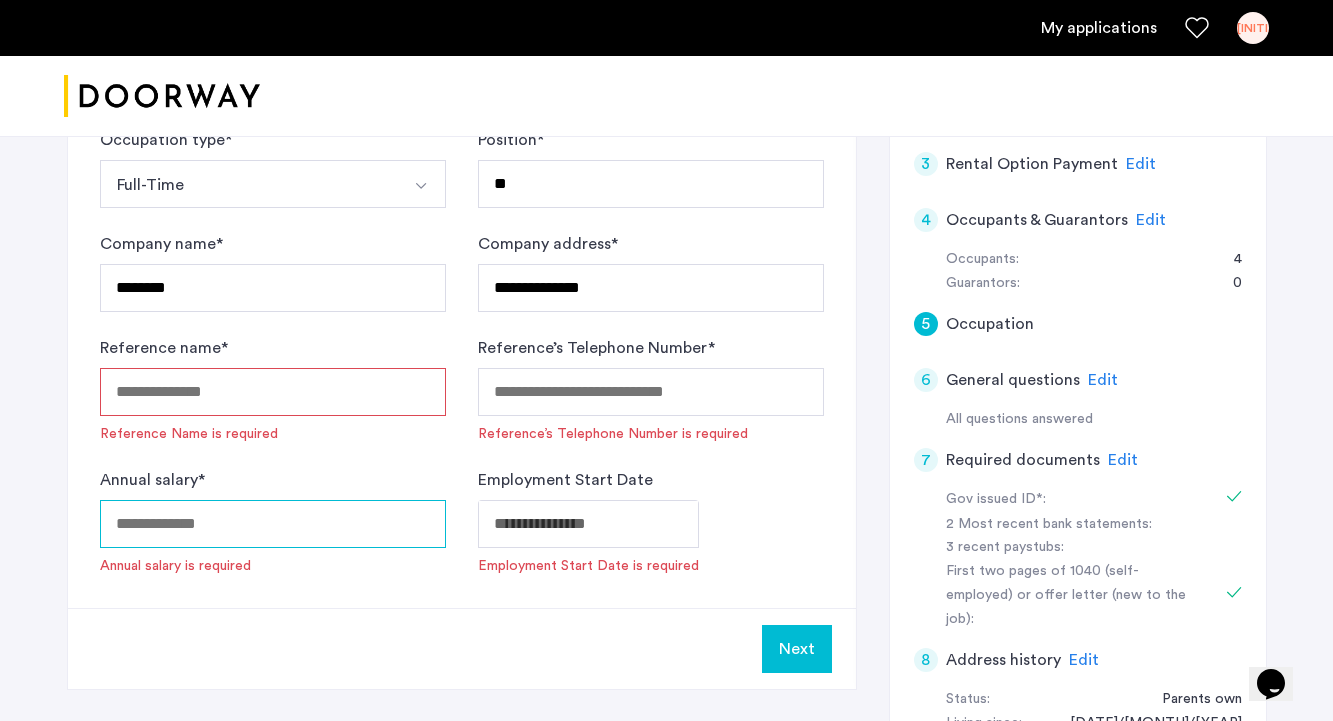 click on "Annual salary  *" at bounding box center [273, 524] 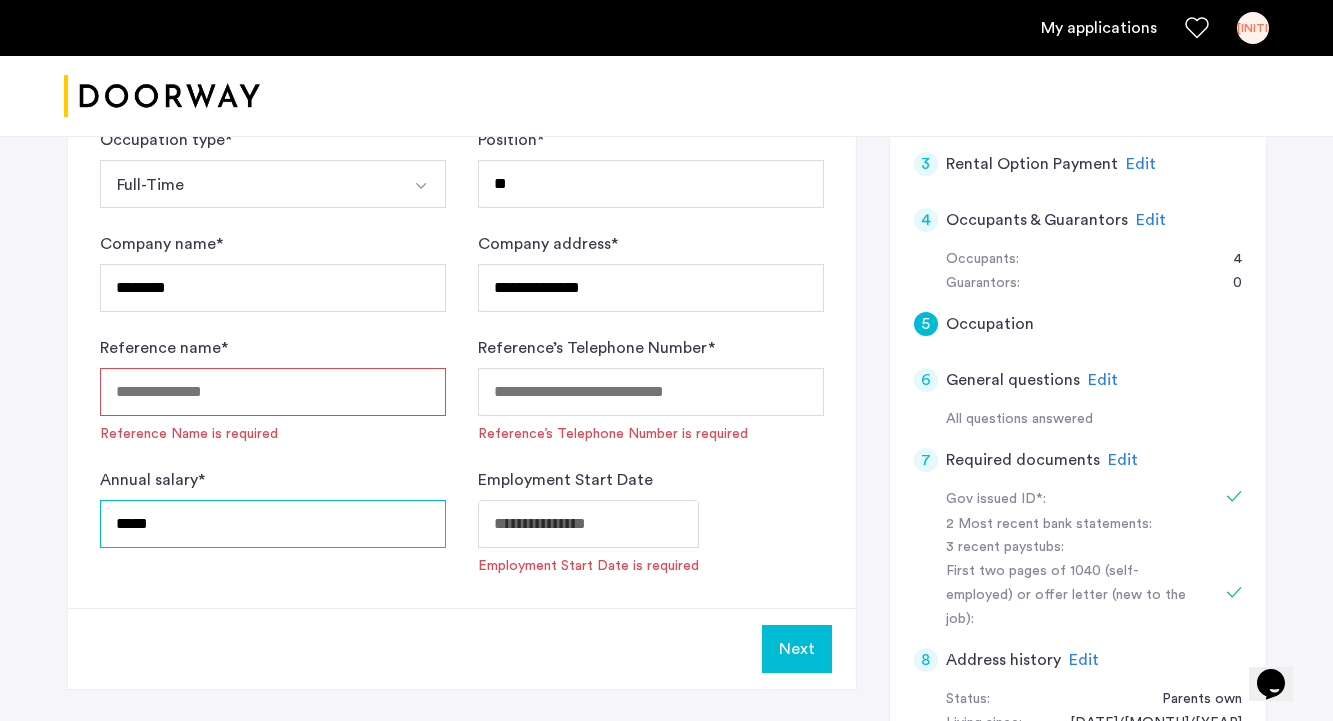 type on "*****" 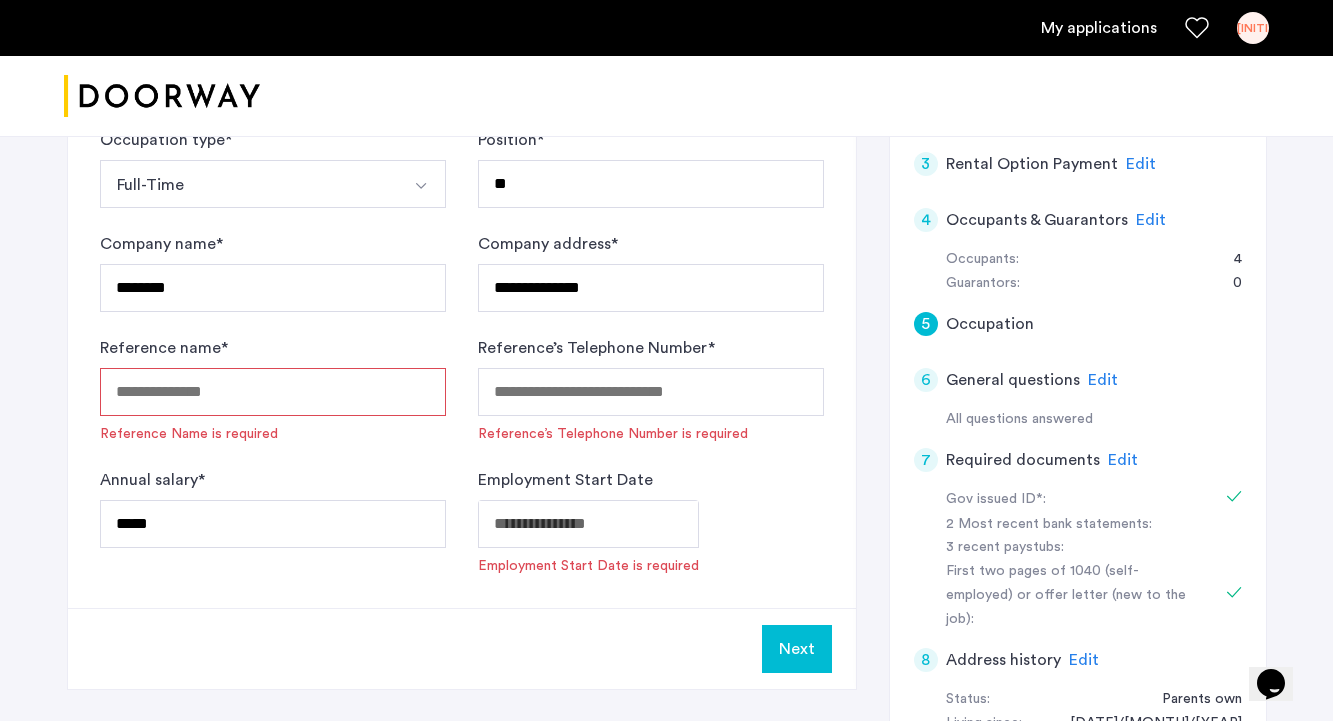 click on "**********" at bounding box center [666, -181] 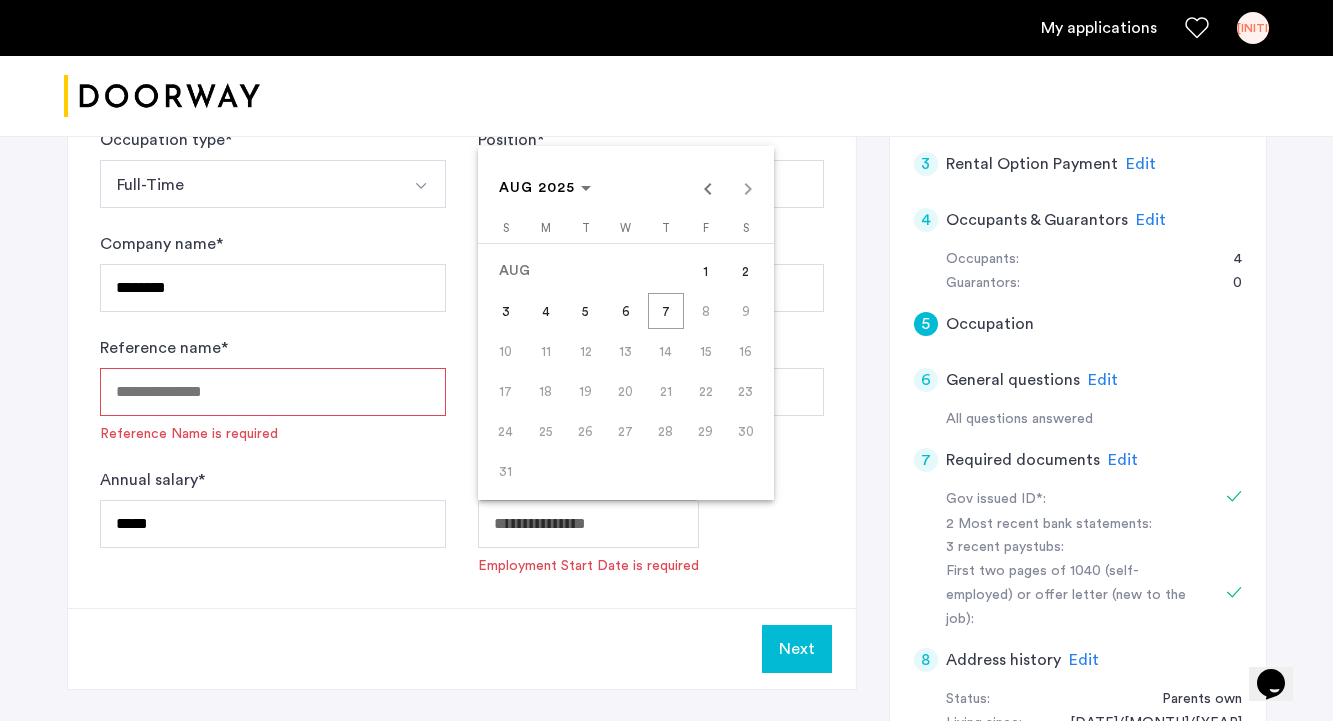 click on "20" at bounding box center (626, 391) 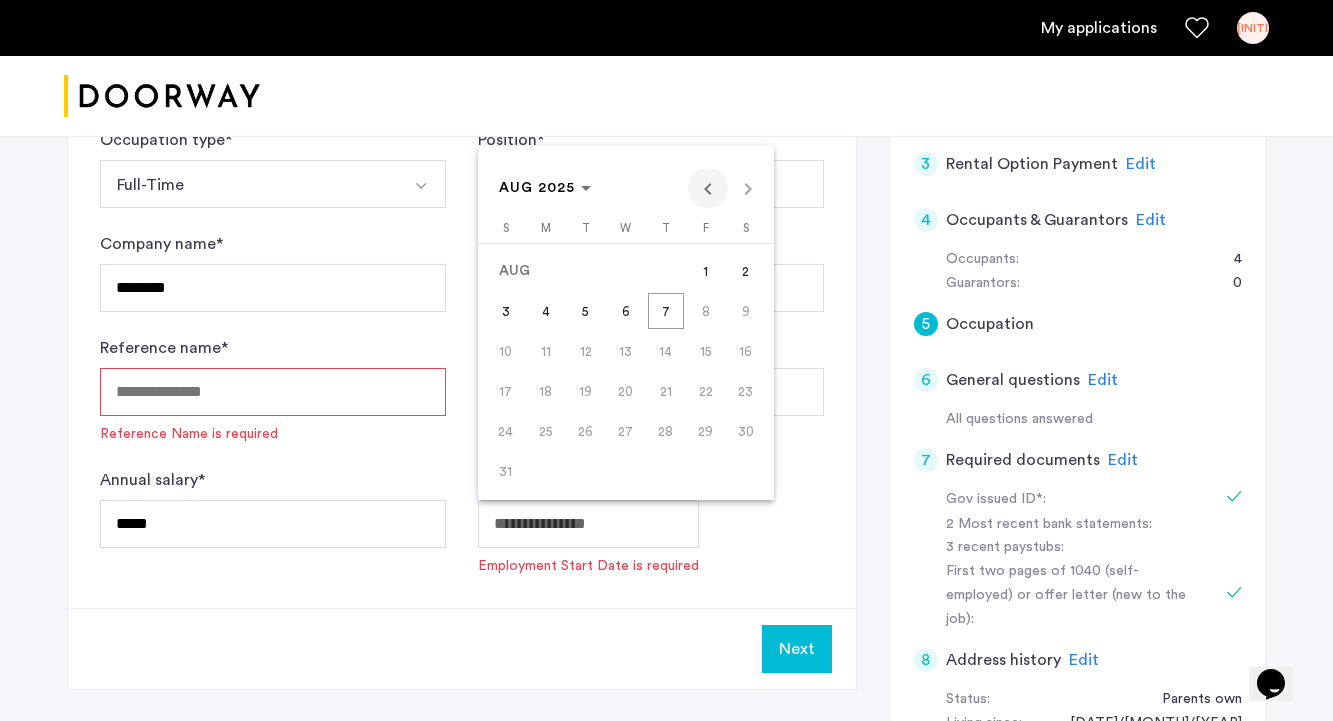 click at bounding box center (708, 188) 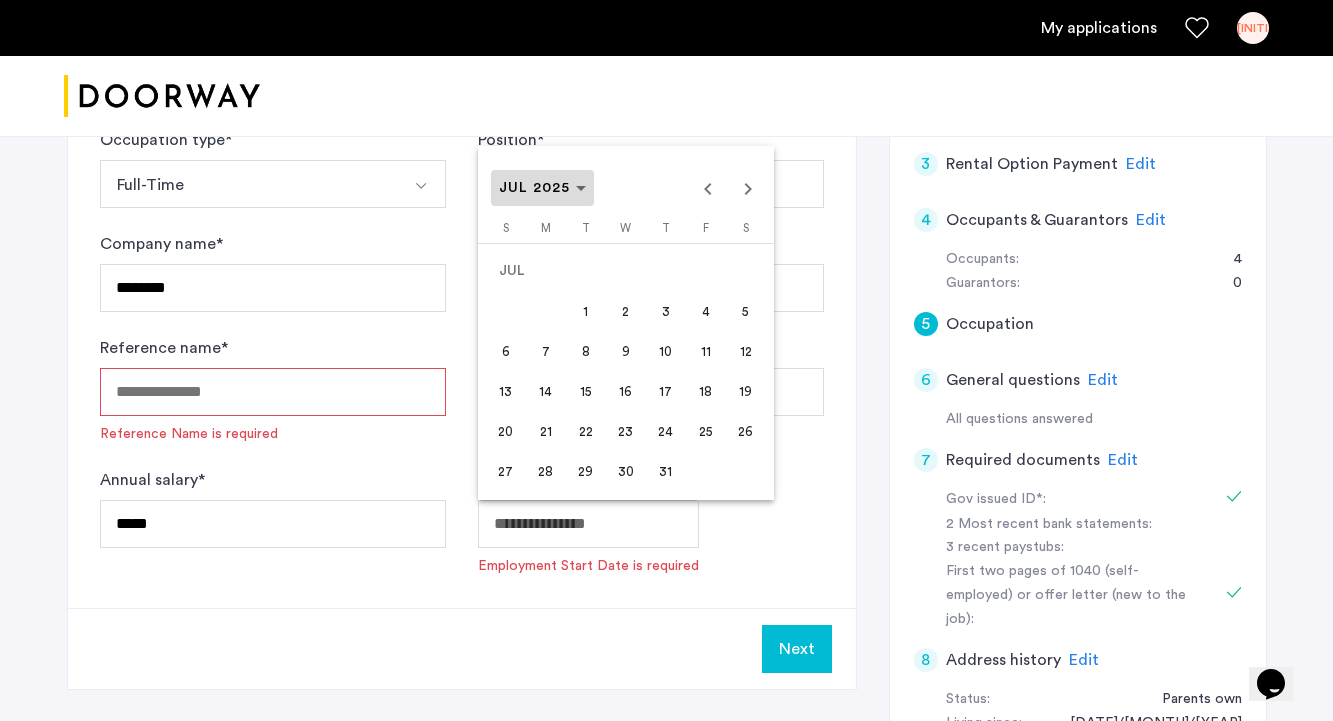 click at bounding box center (542, 188) 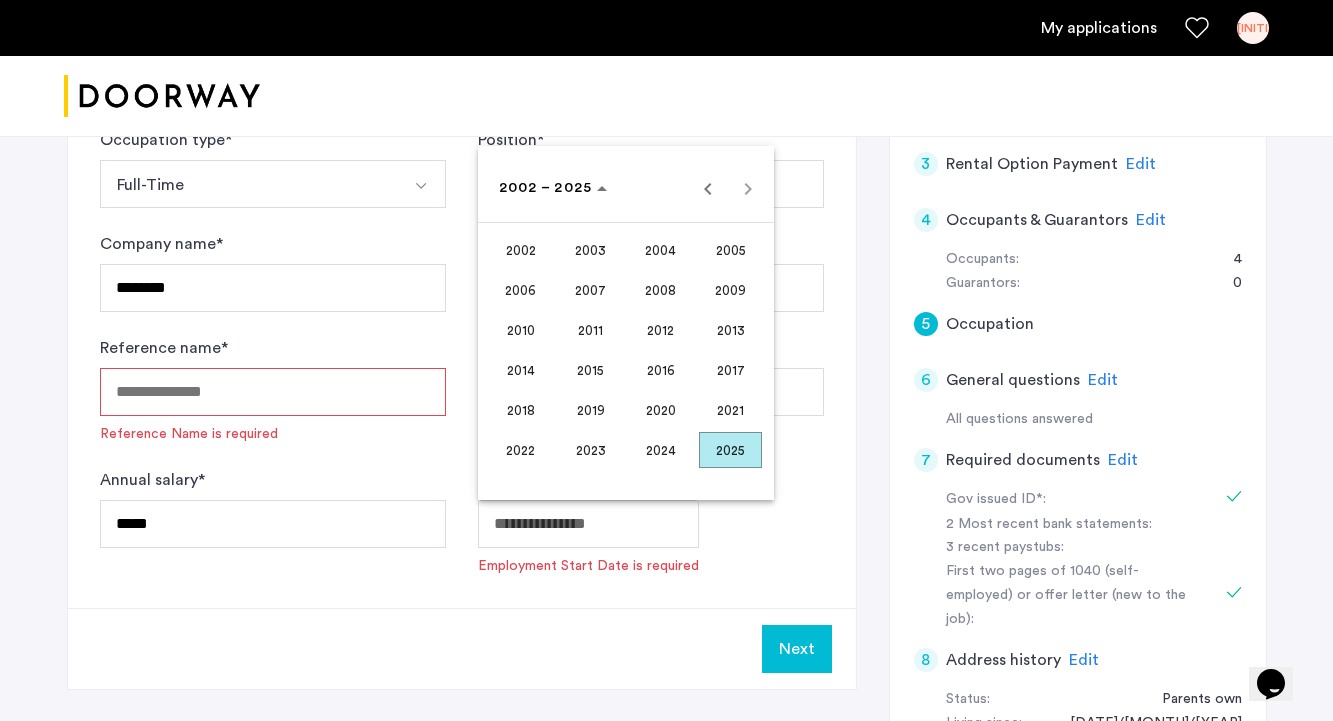 click on "2025" at bounding box center (730, 450) 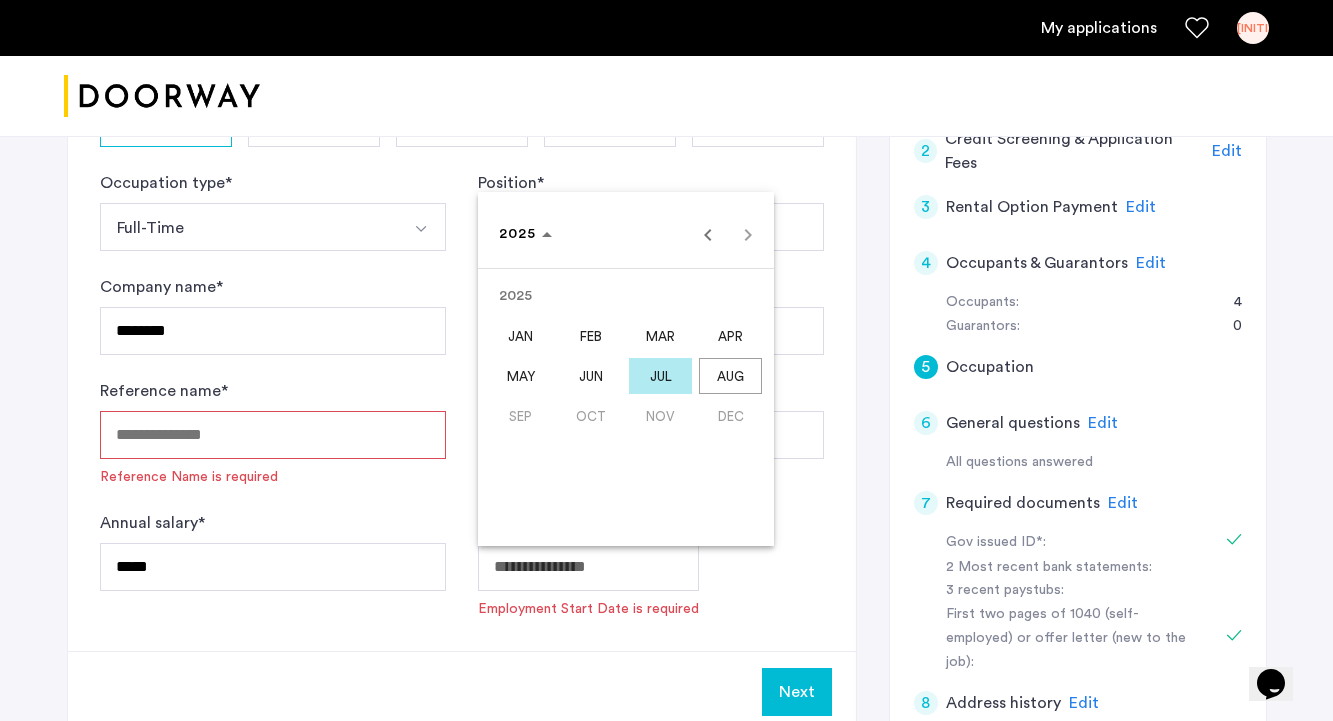 scroll, scrollTop: 489, scrollLeft: 0, axis: vertical 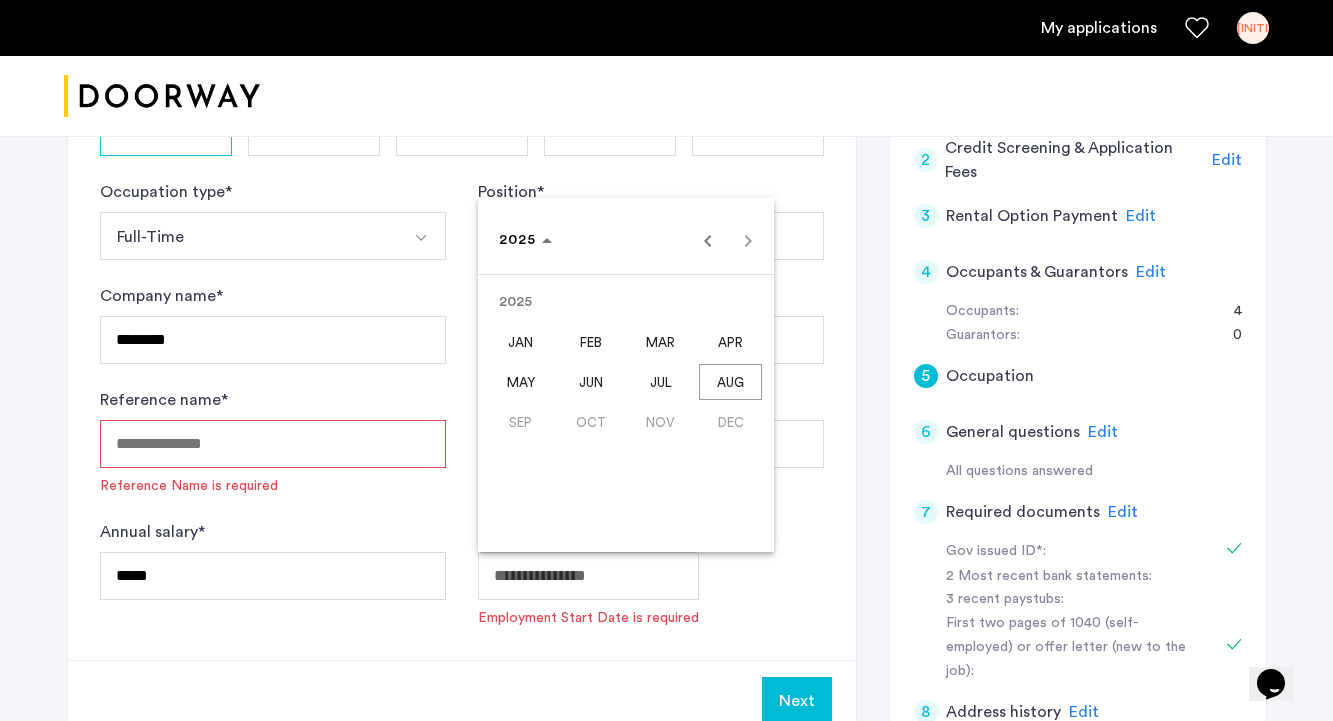 click at bounding box center (666, 360) 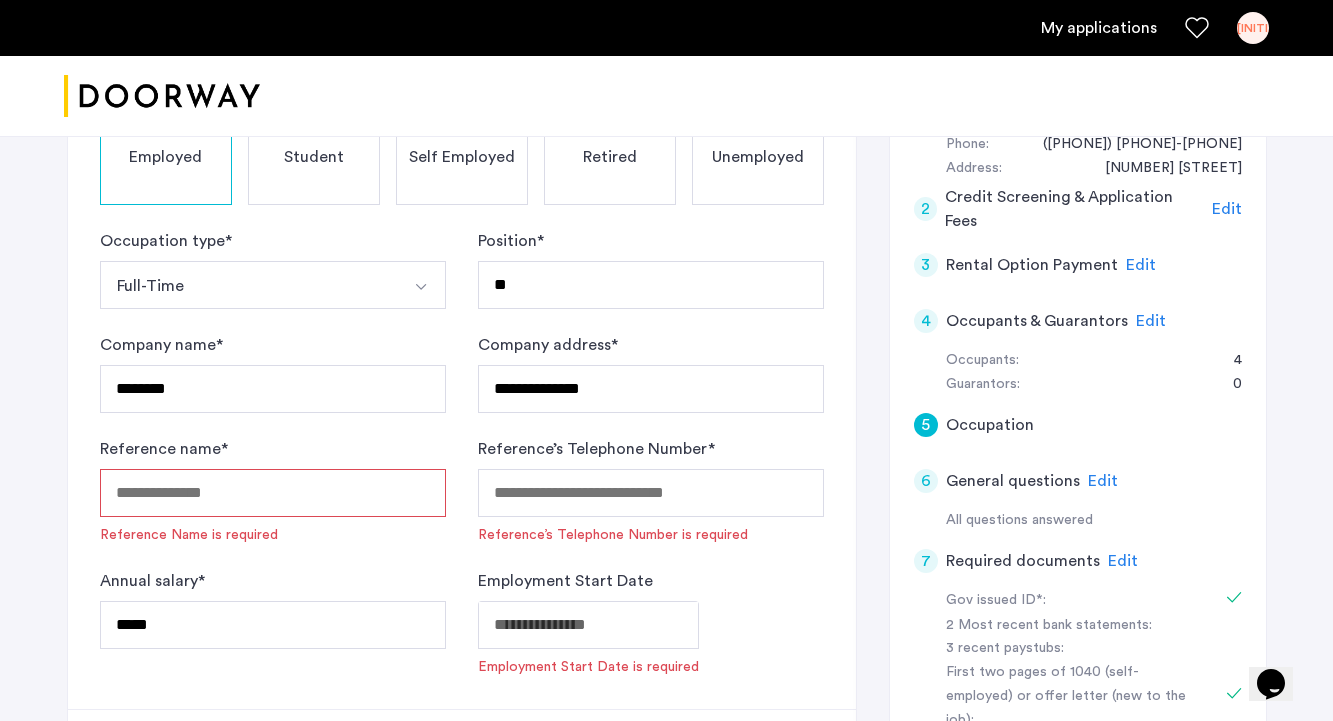 scroll, scrollTop: 431, scrollLeft: 0, axis: vertical 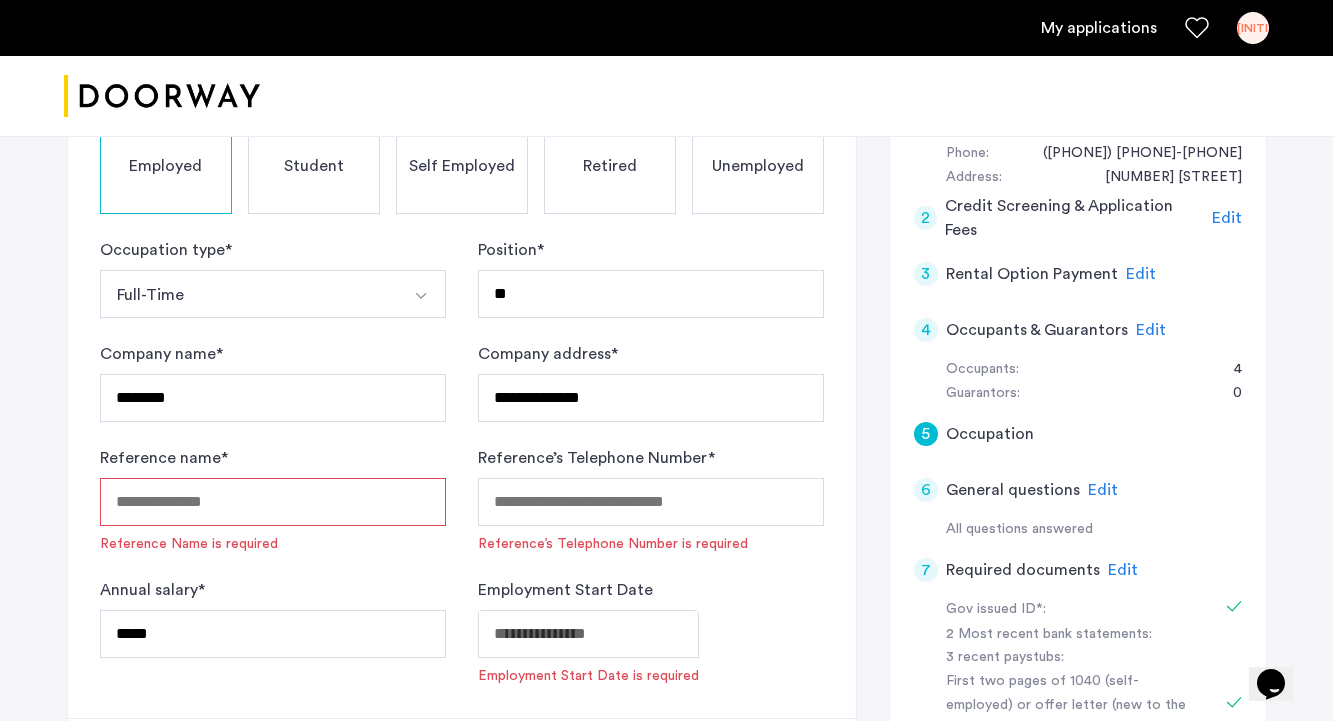 click on "**********" at bounding box center (666, -71) 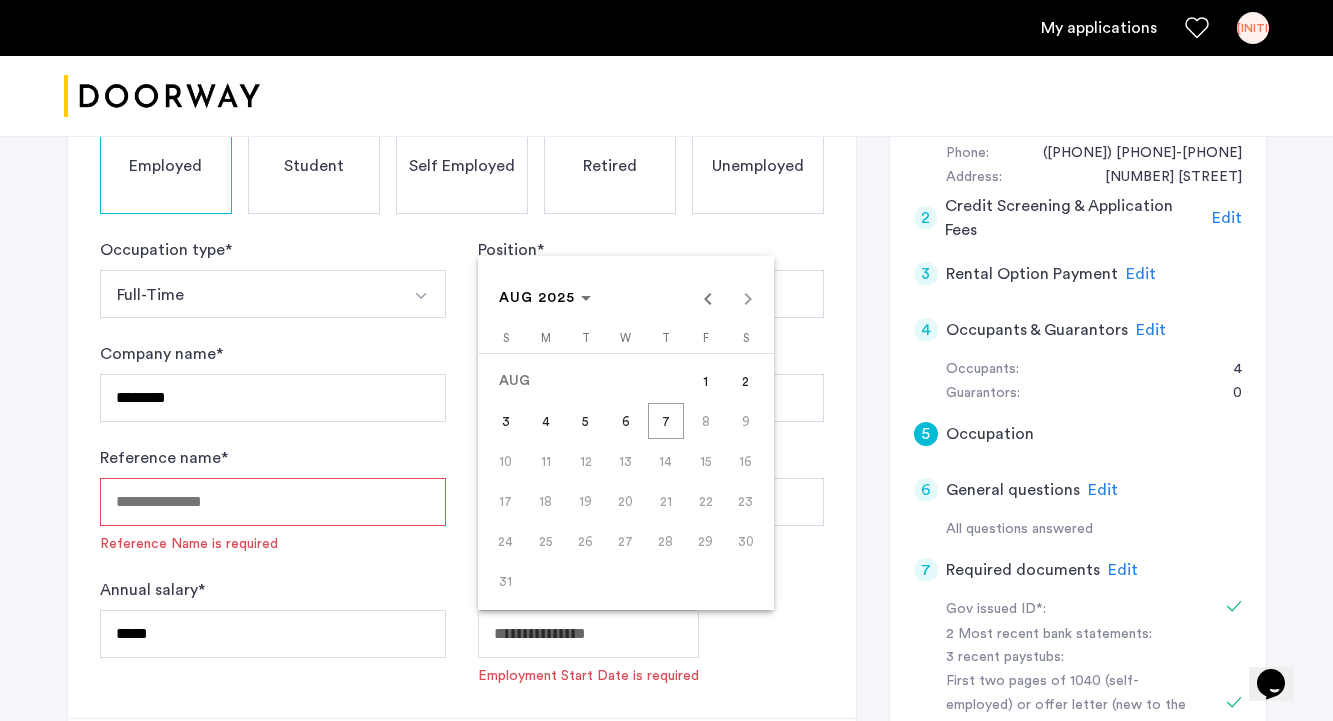 click on "7" at bounding box center (666, 421) 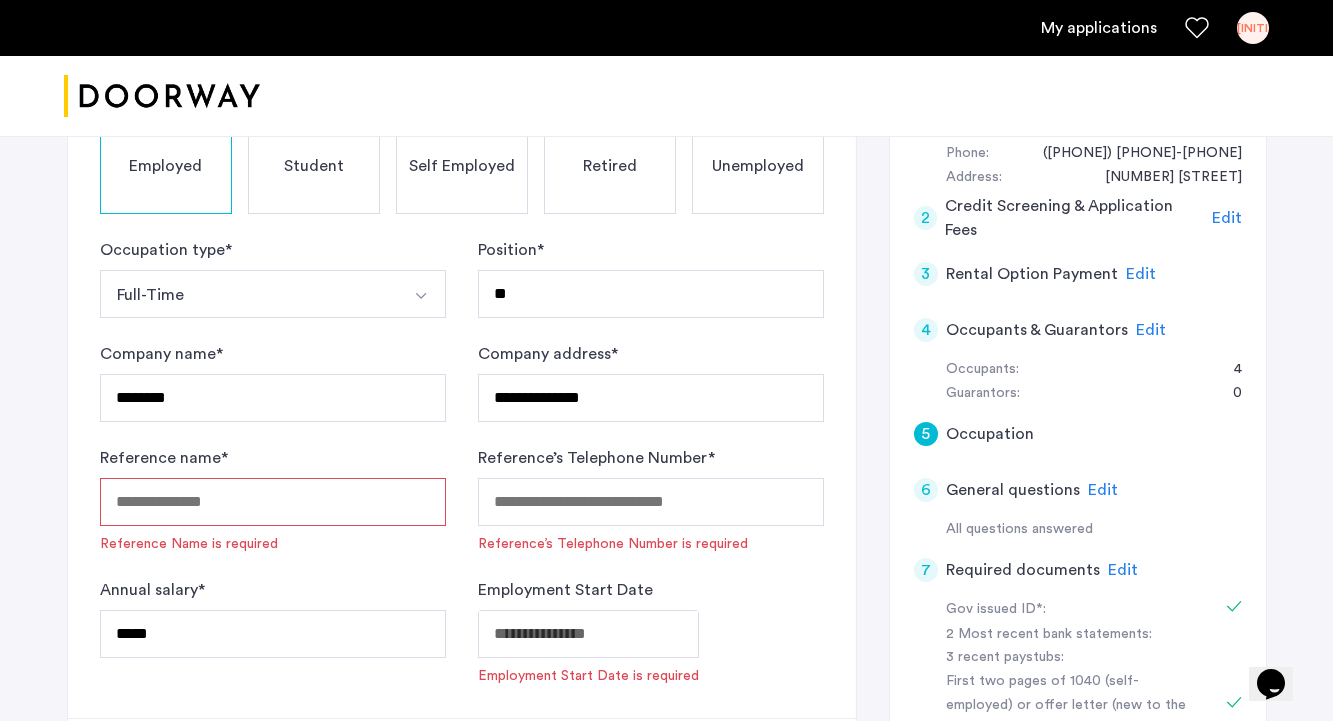 type on "**********" 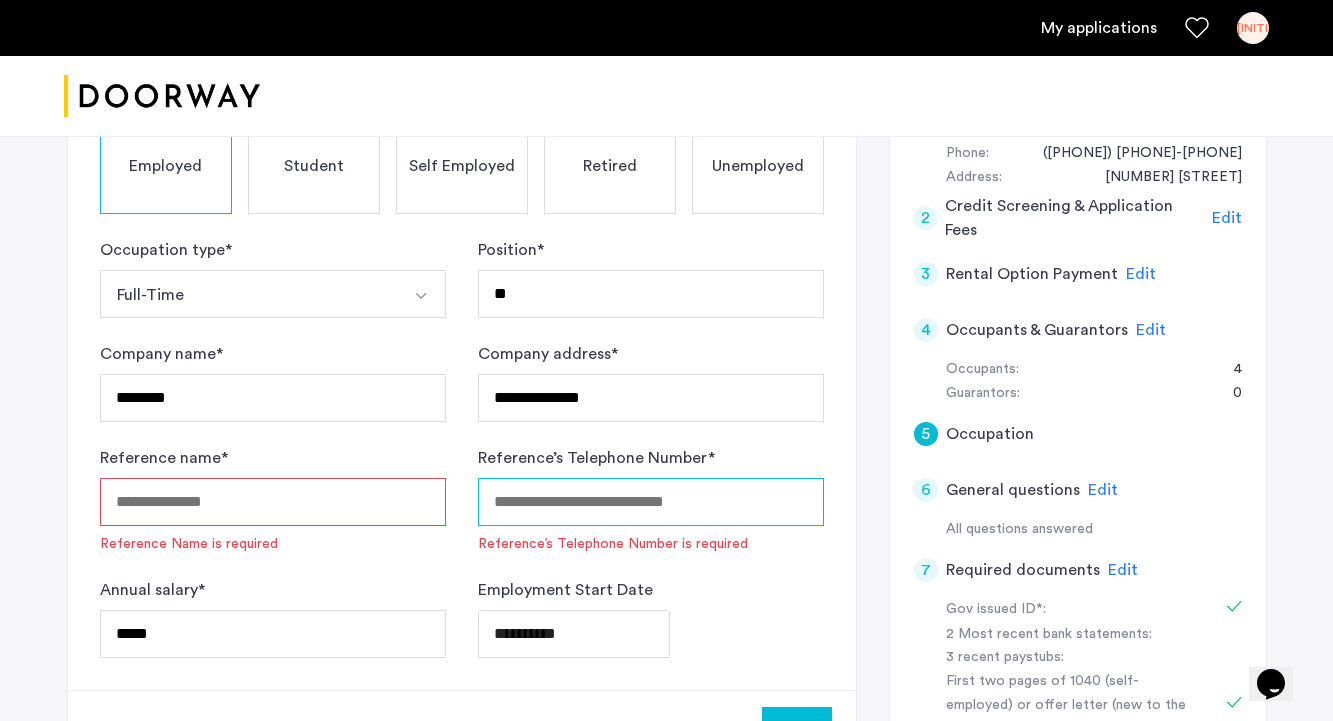 click on "Reference’s Telephone Number  *" at bounding box center [651, 502] 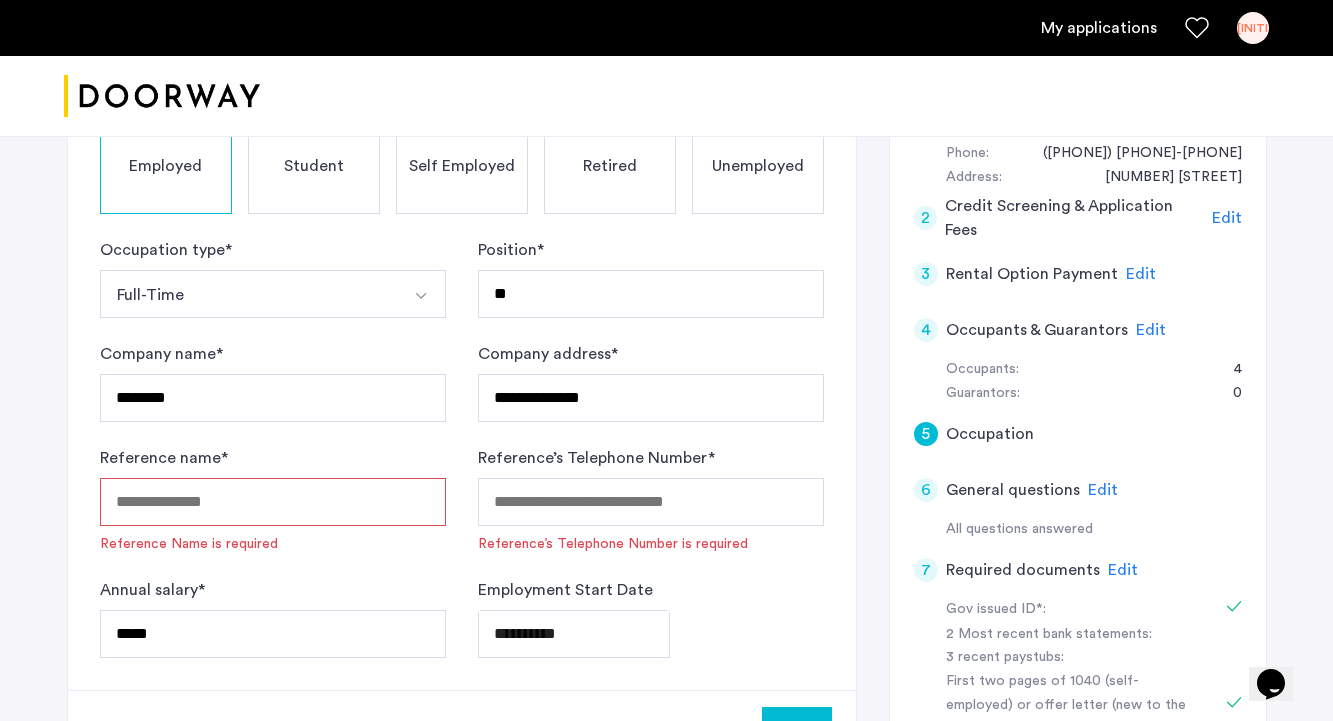 click on "Reference name  *" at bounding box center (273, 502) 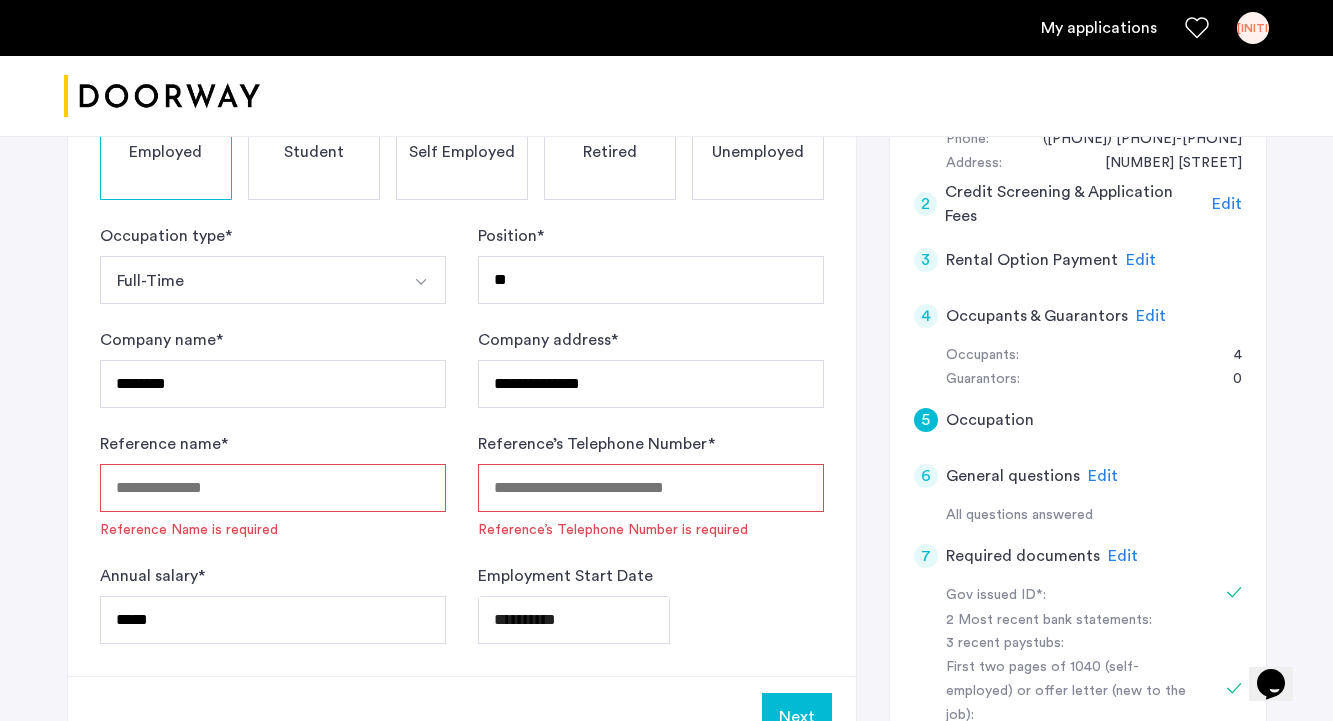 scroll, scrollTop: 456, scrollLeft: 0, axis: vertical 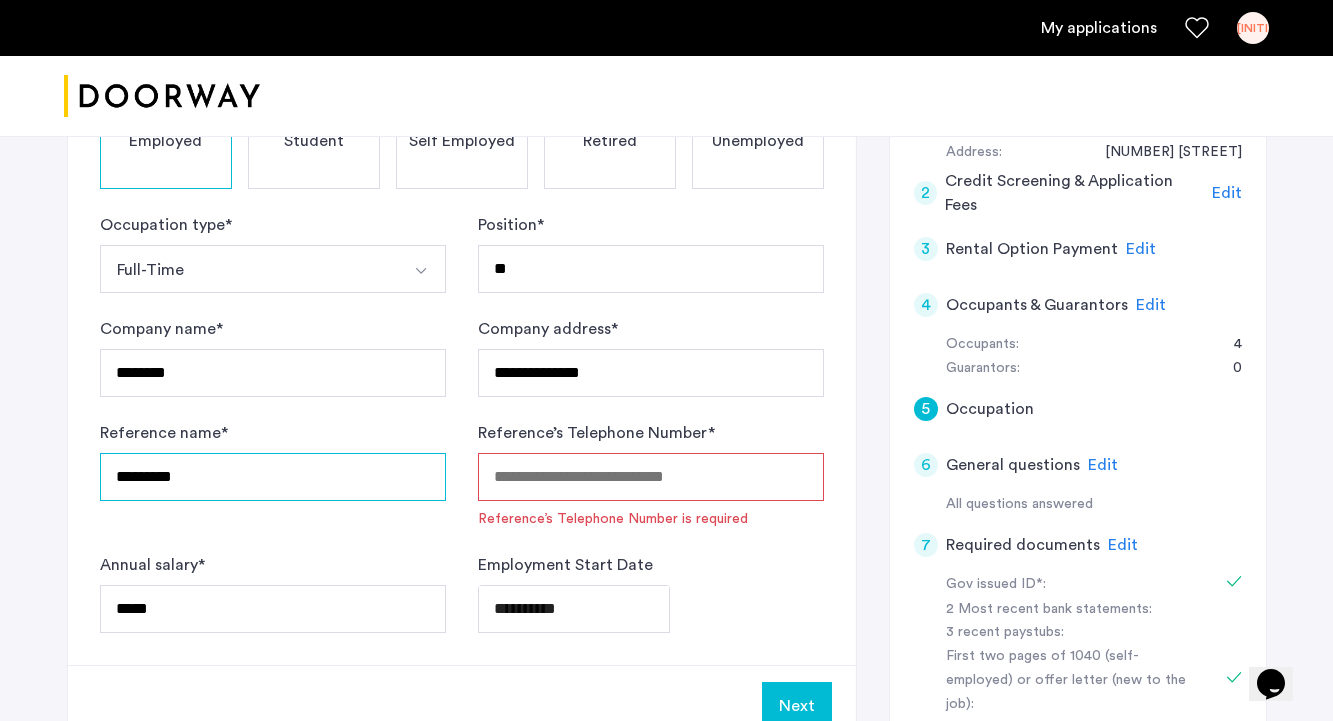 type on "*********" 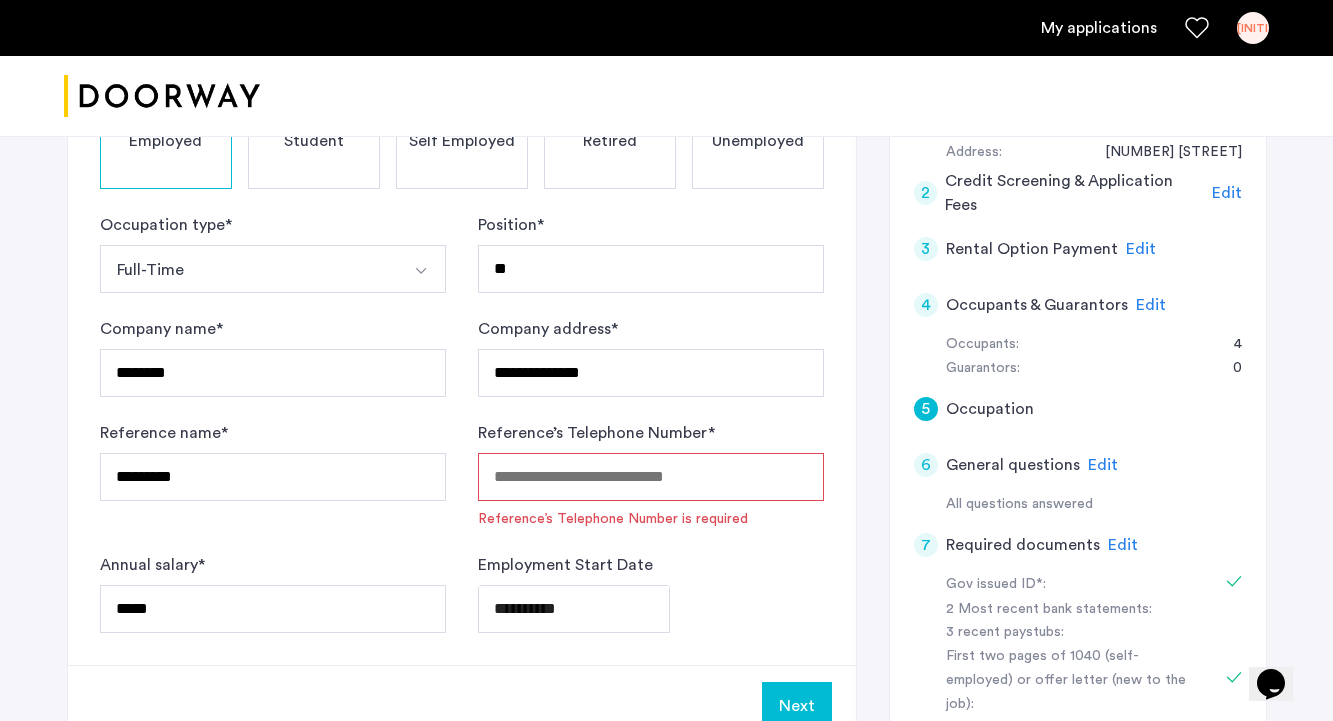 click on "Reference’s Telephone Number  *" at bounding box center (651, 477) 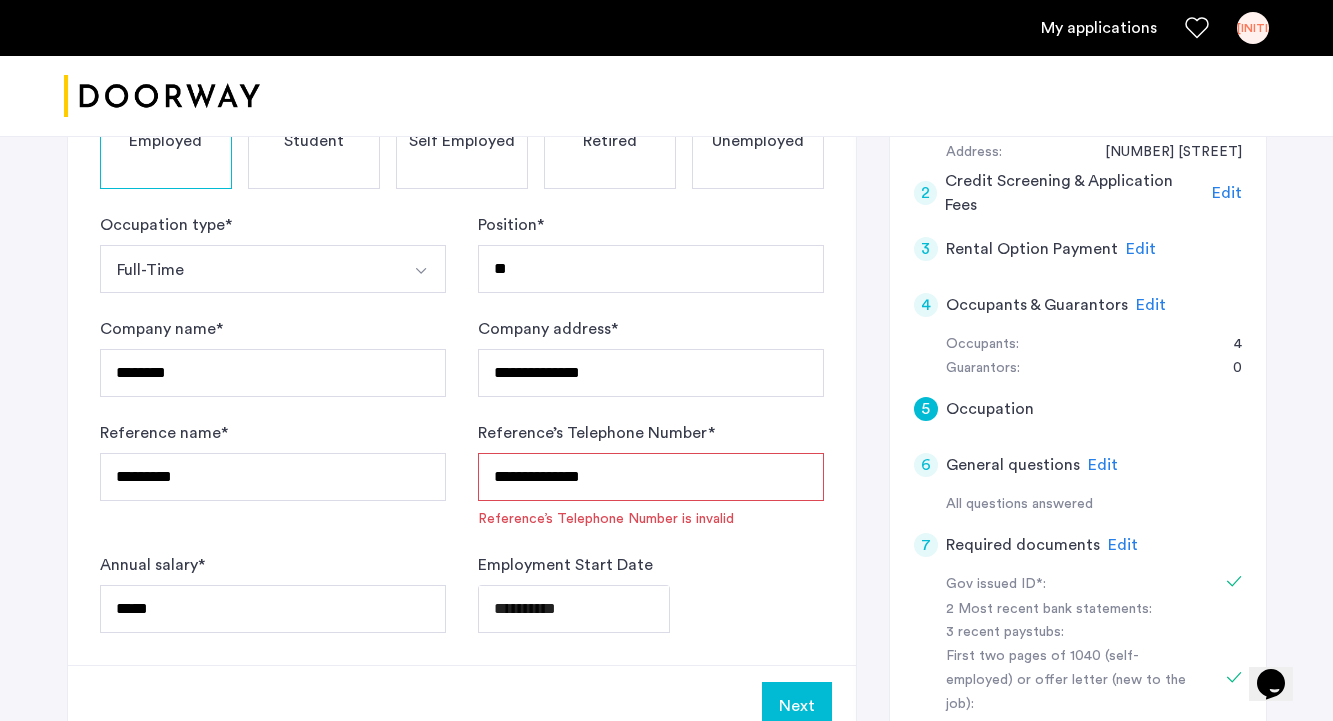 click on "**********" 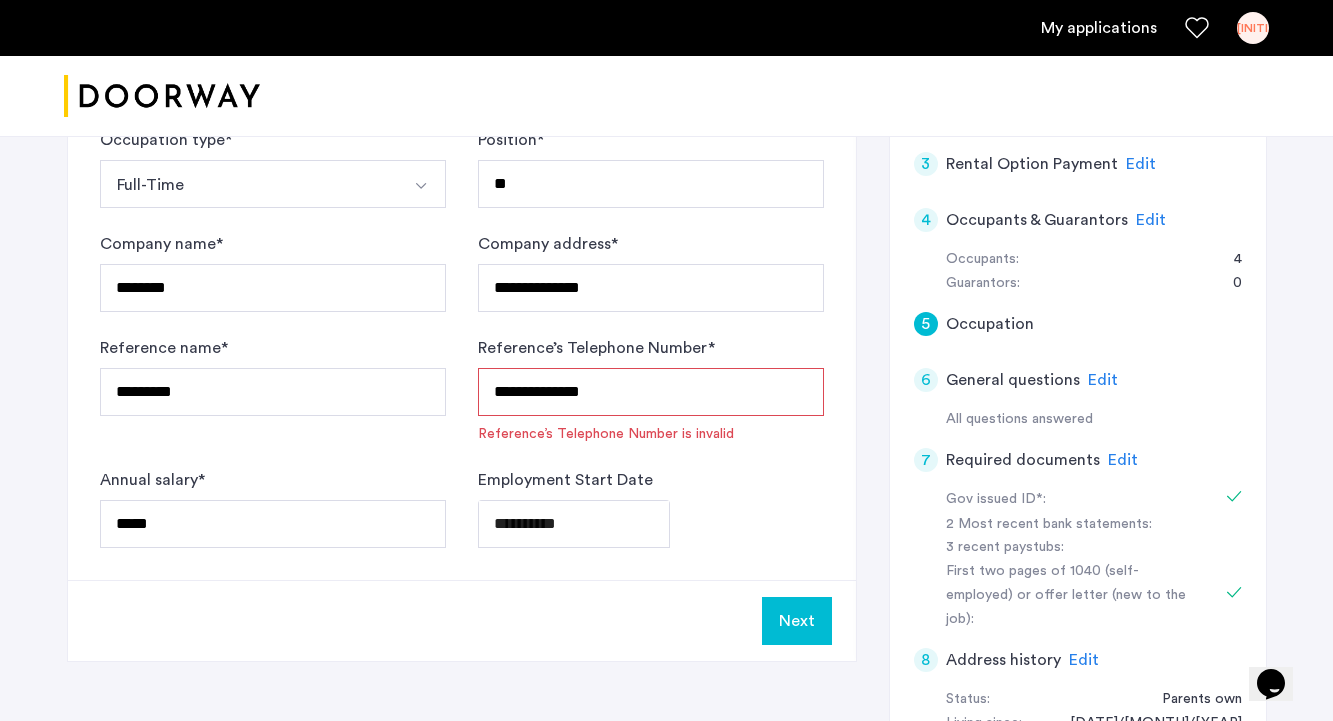 scroll, scrollTop: 551, scrollLeft: 0, axis: vertical 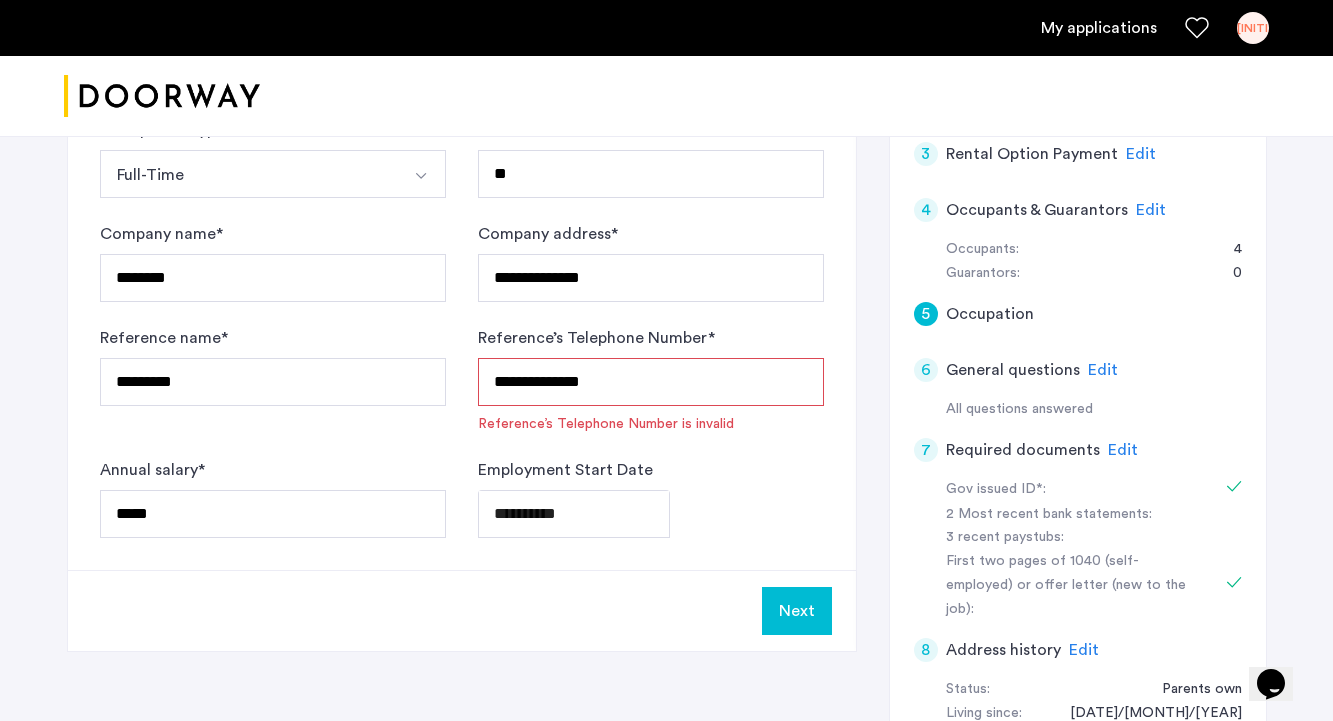 click on "**********" at bounding box center [651, 382] 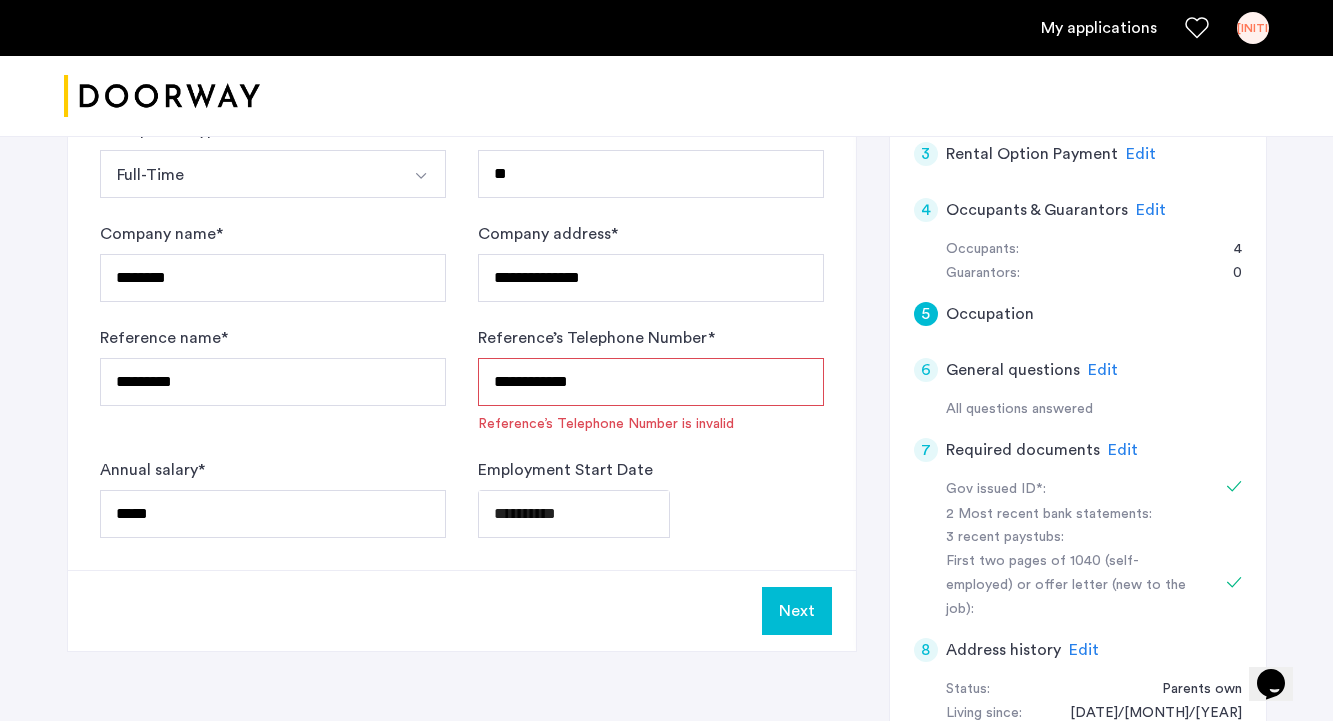 click on "**********" at bounding box center [651, 382] 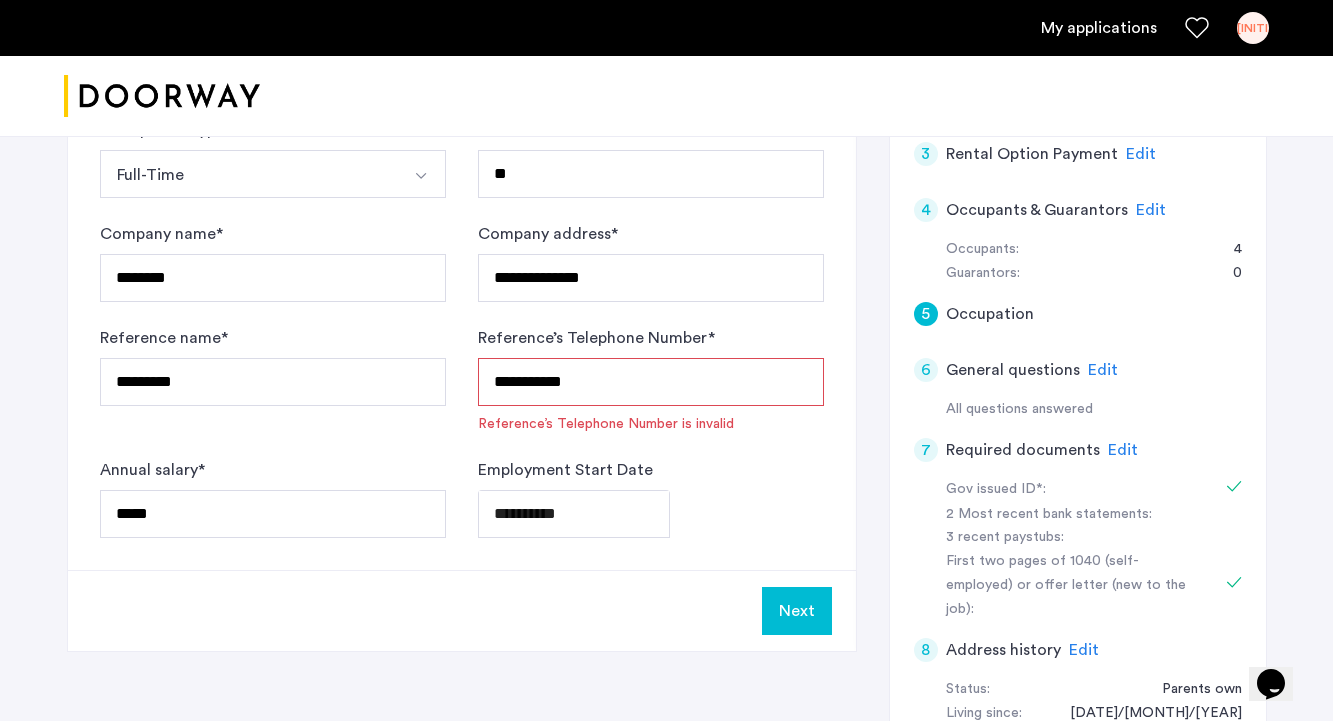 click on "**********" at bounding box center (651, 382) 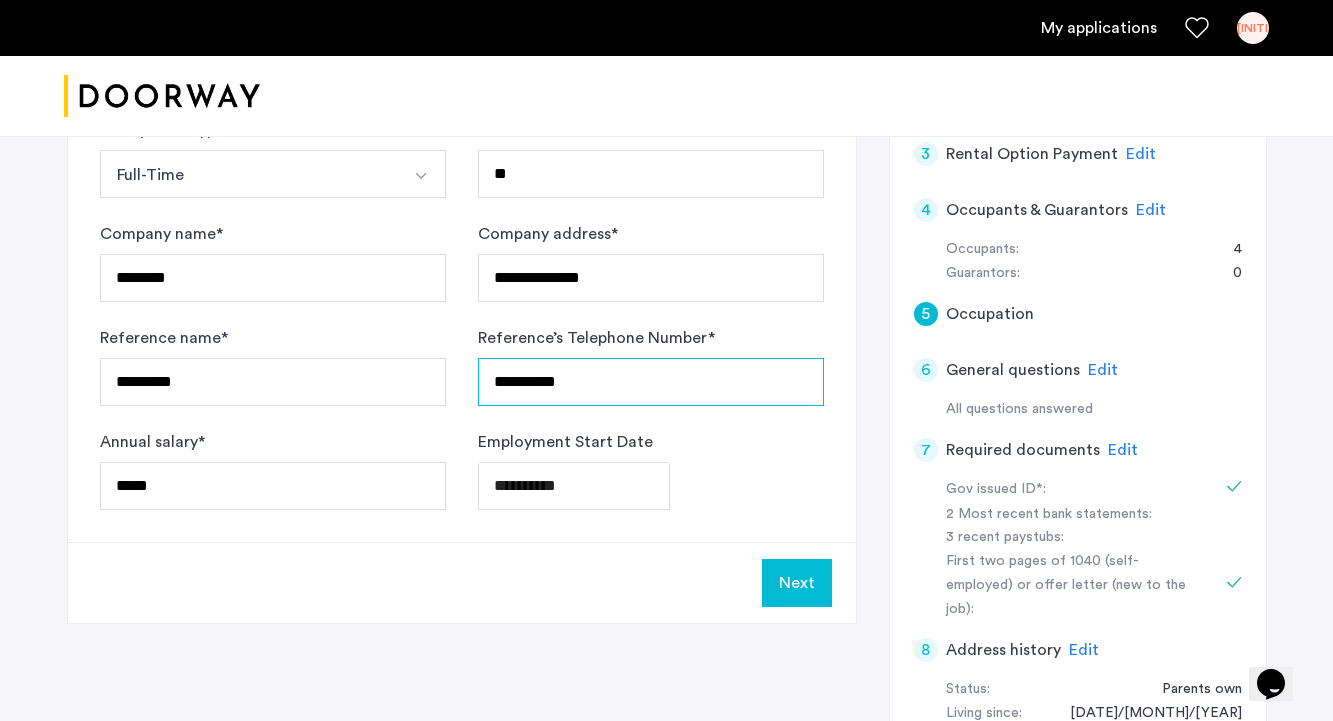 type on "**********" 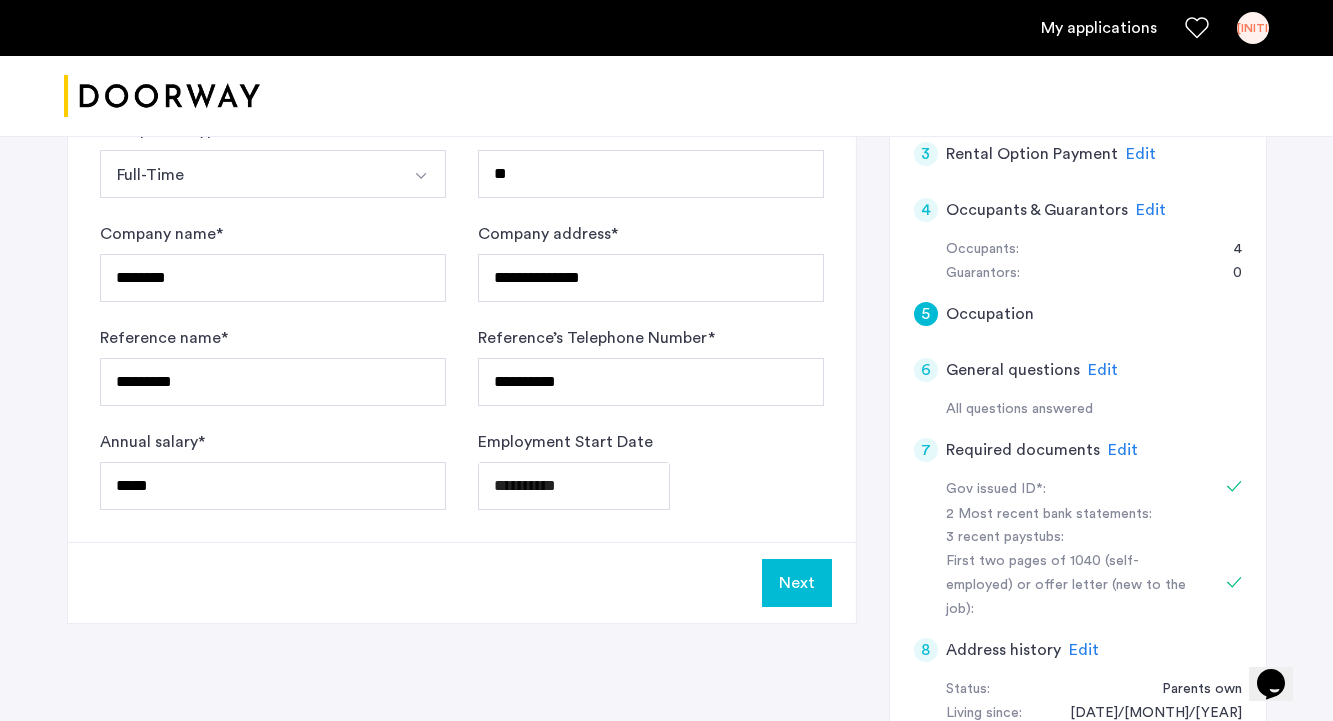 click on "**********" 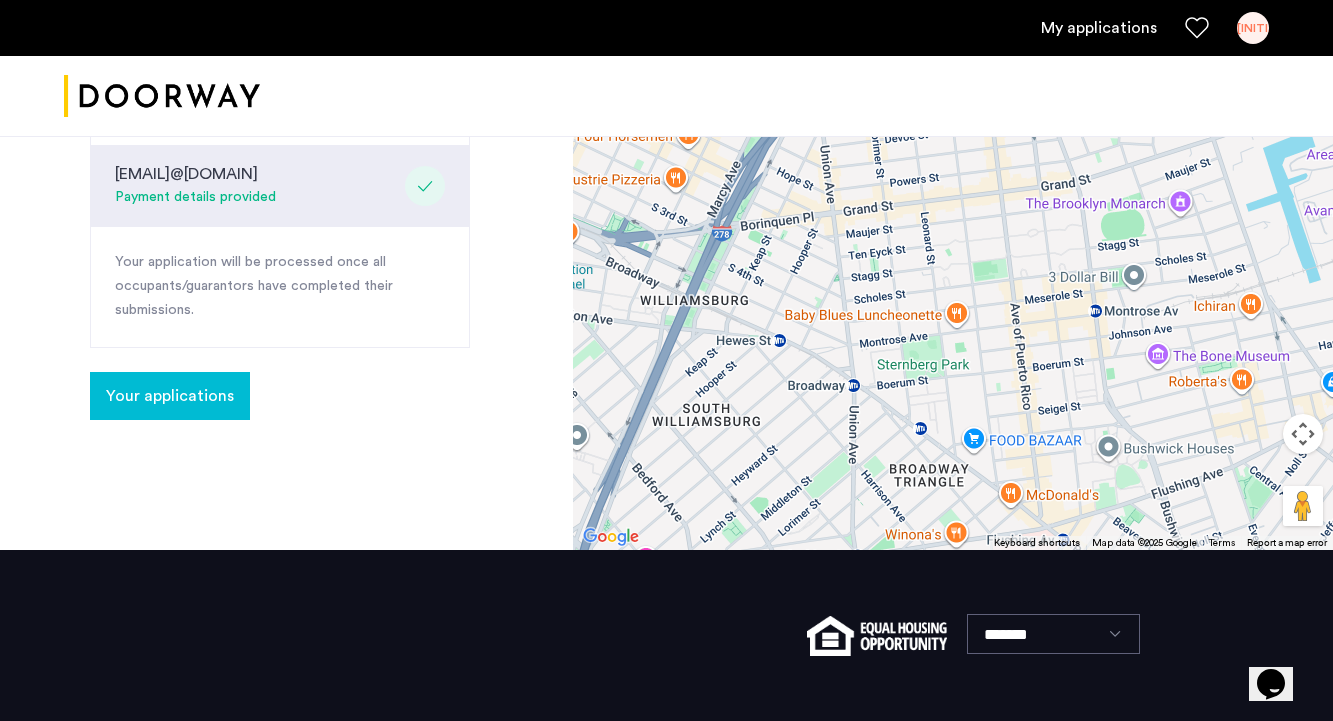 scroll, scrollTop: 788, scrollLeft: 0, axis: vertical 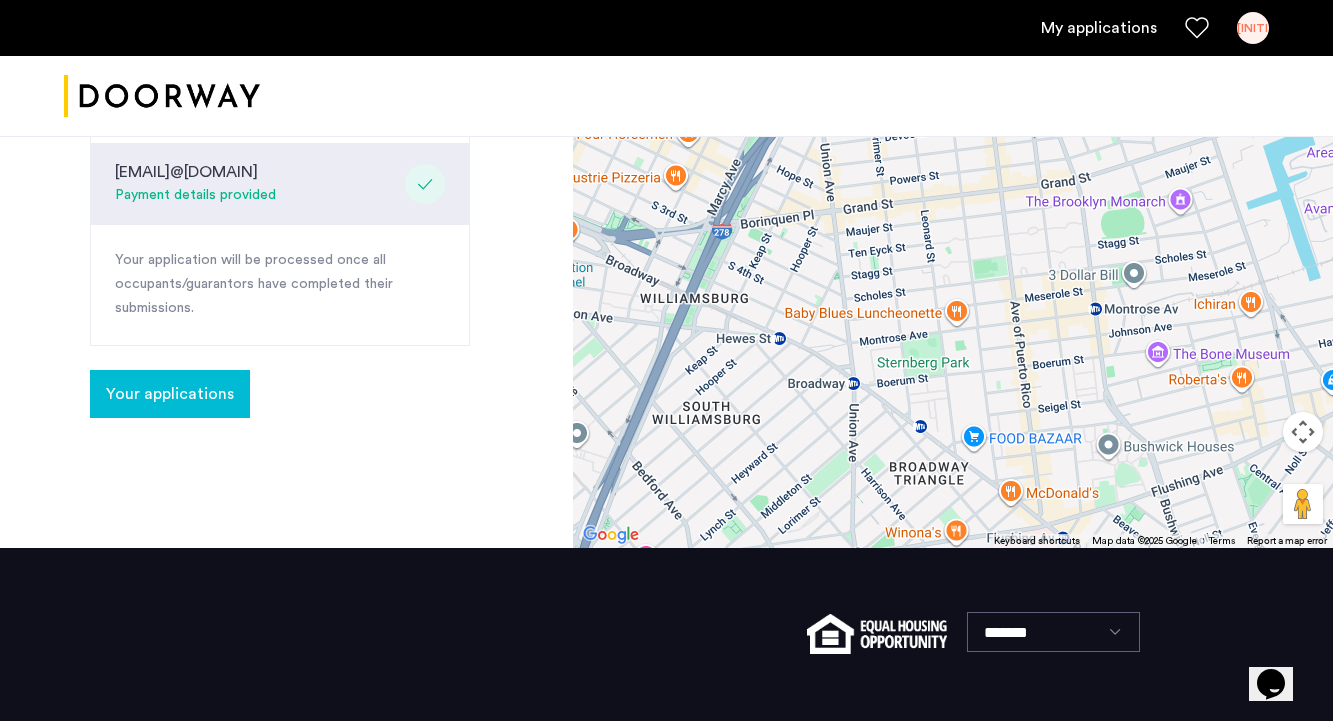 click on "Your applications" 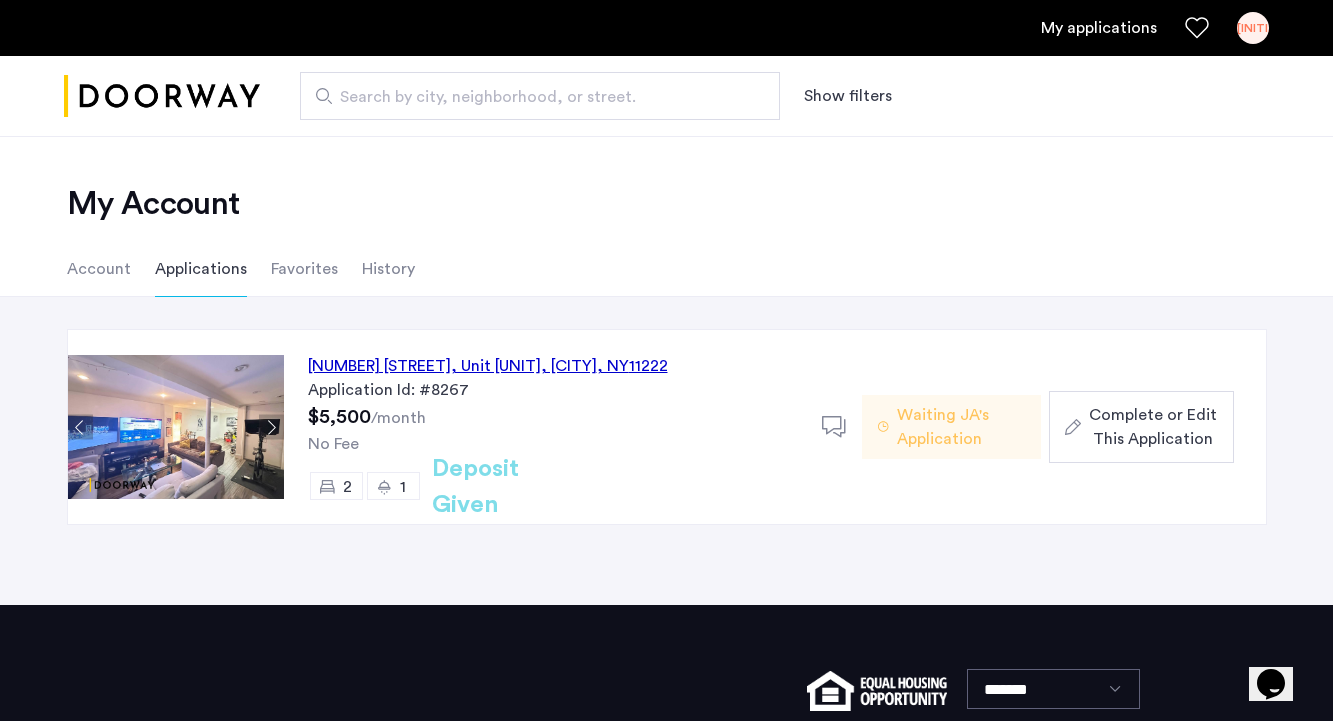 click on "Complete or Edit This Application" 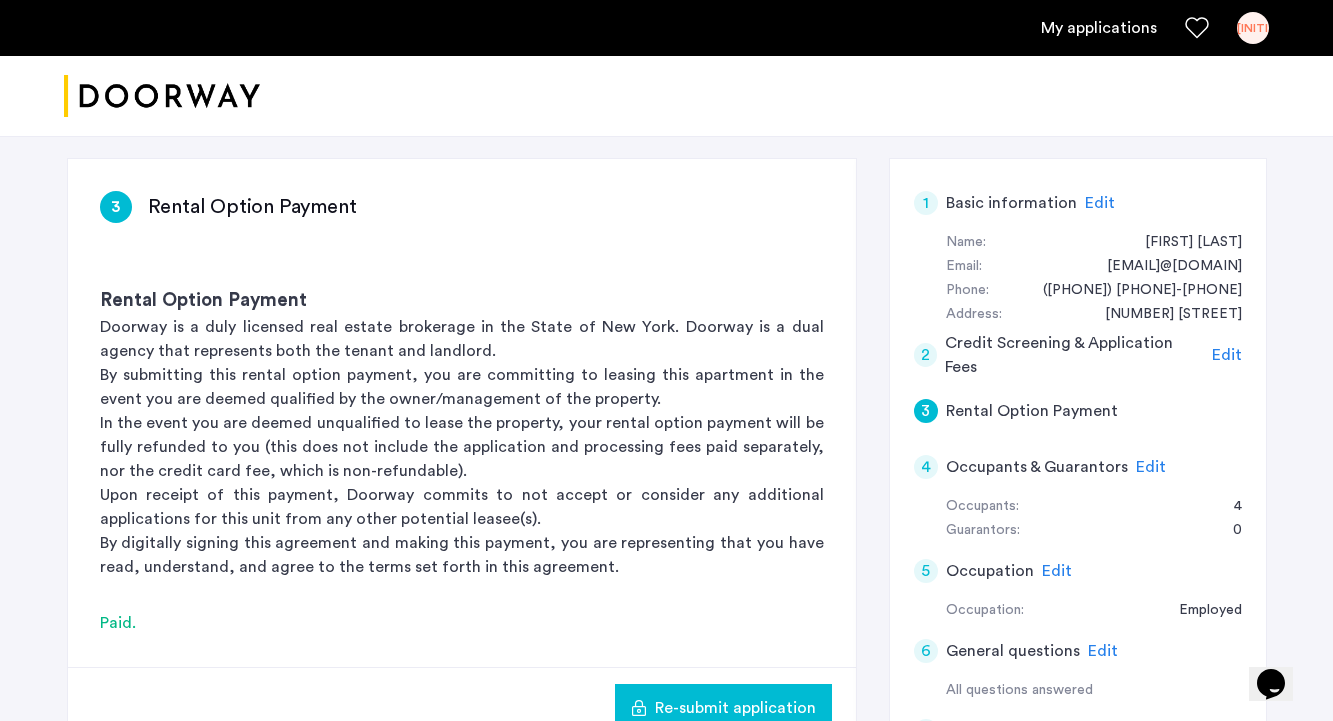 scroll, scrollTop: 295, scrollLeft: 0, axis: vertical 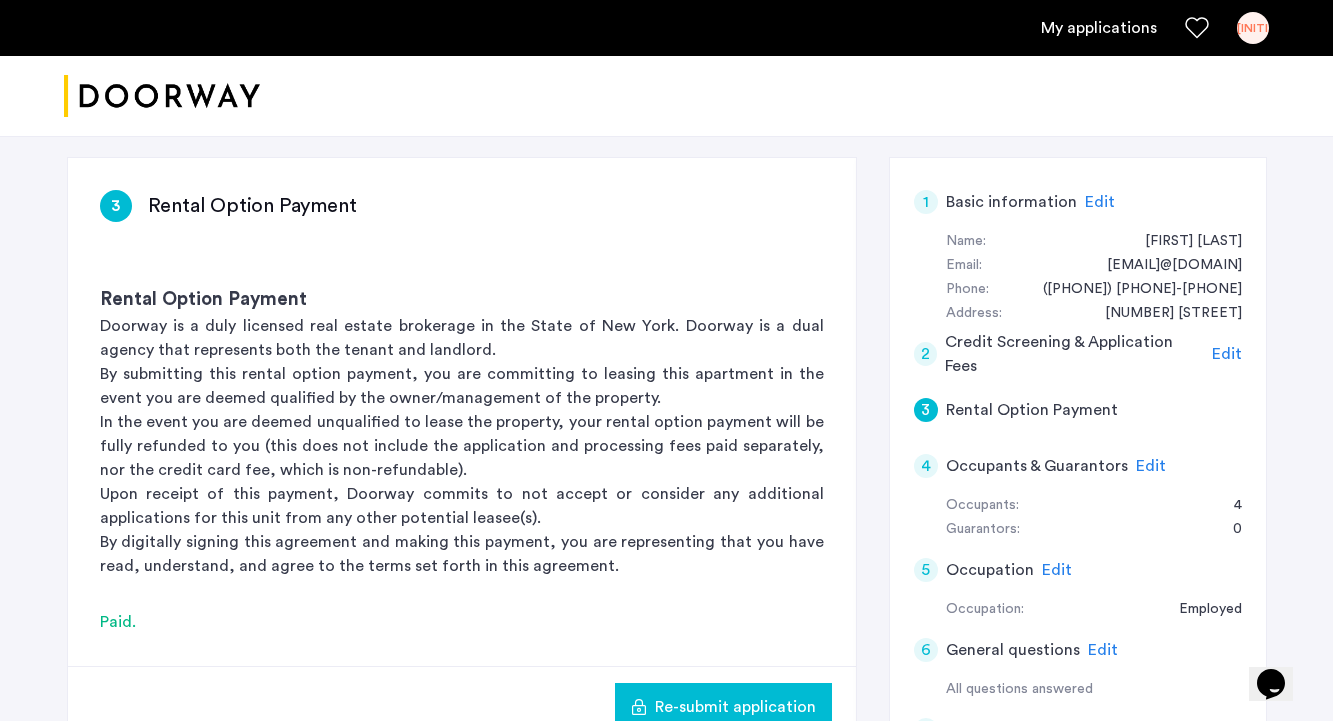 click on "Edit" 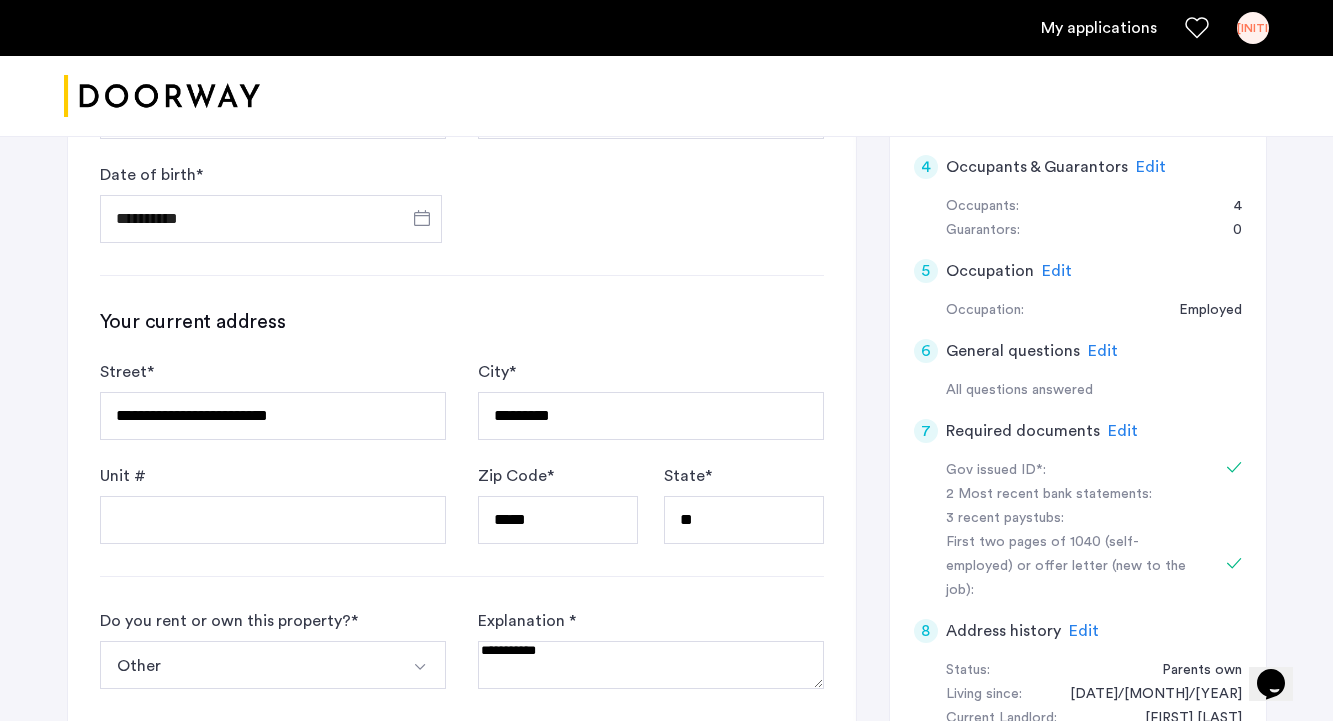 scroll, scrollTop: 586, scrollLeft: 0, axis: vertical 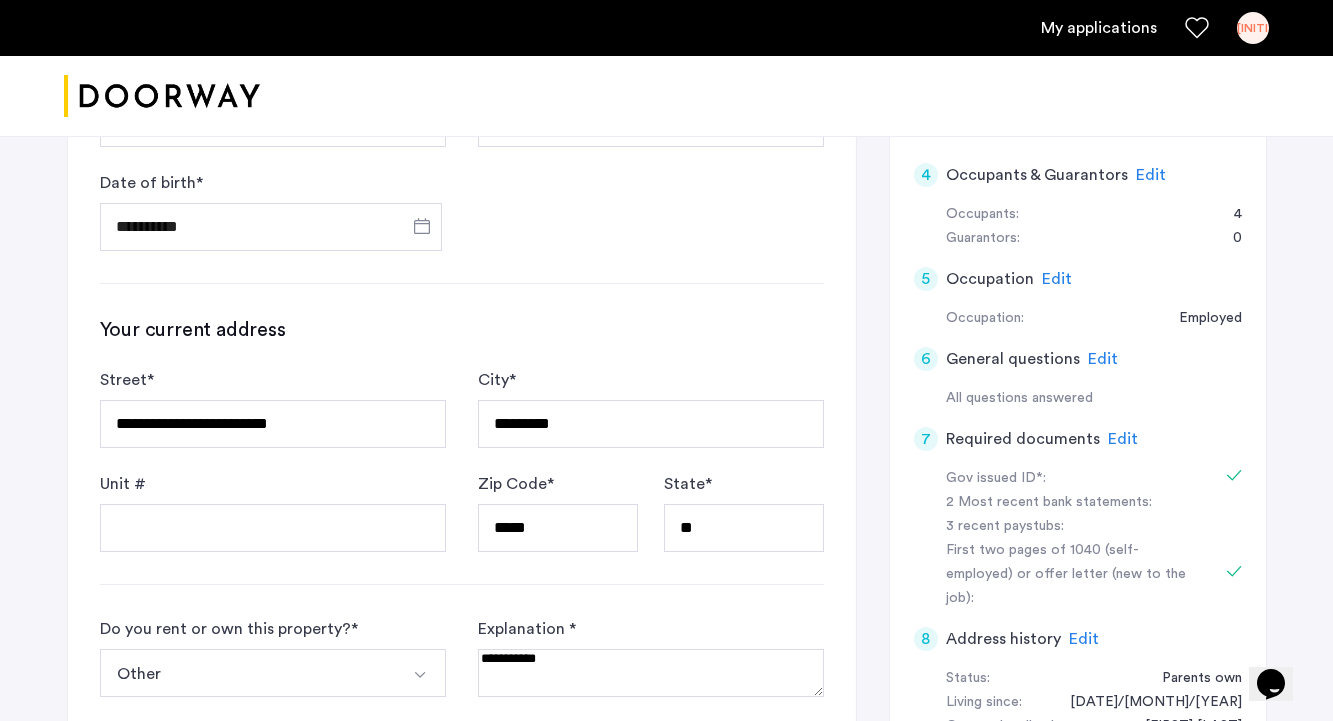 click on "Edit" 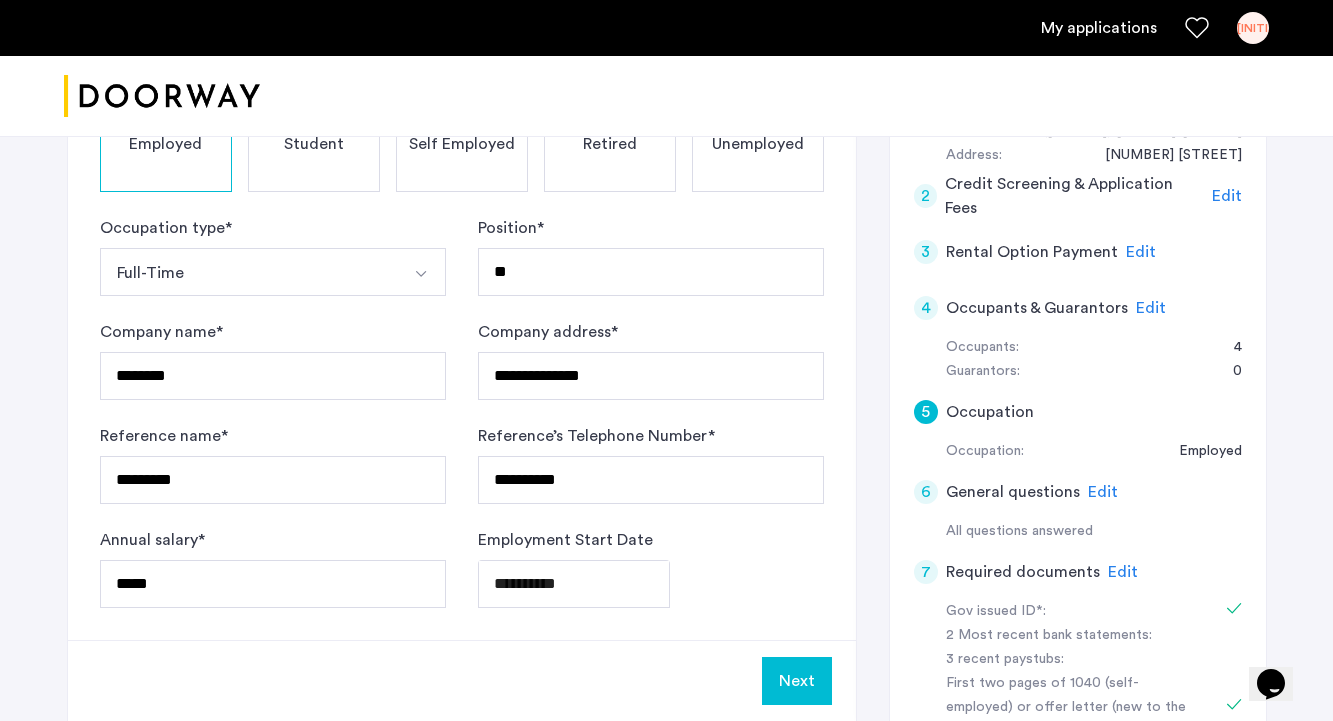 scroll, scrollTop: 273, scrollLeft: 0, axis: vertical 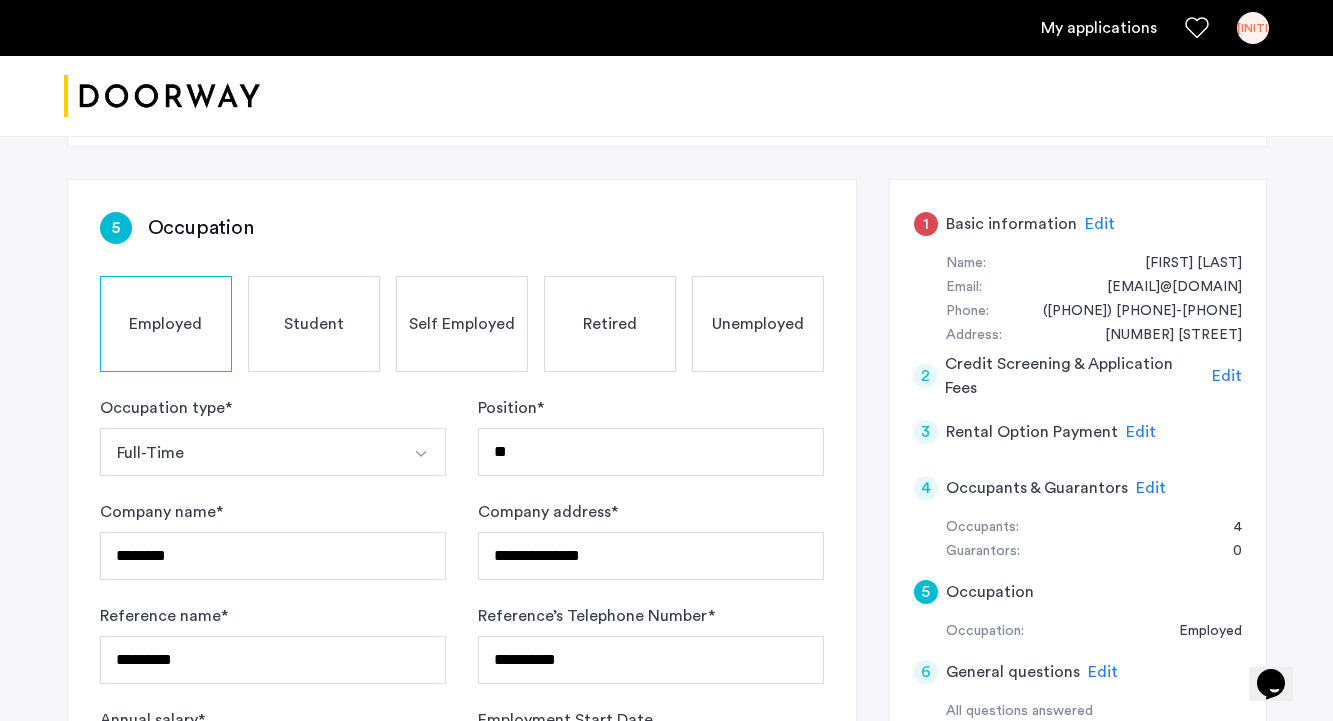 click on "Edit" 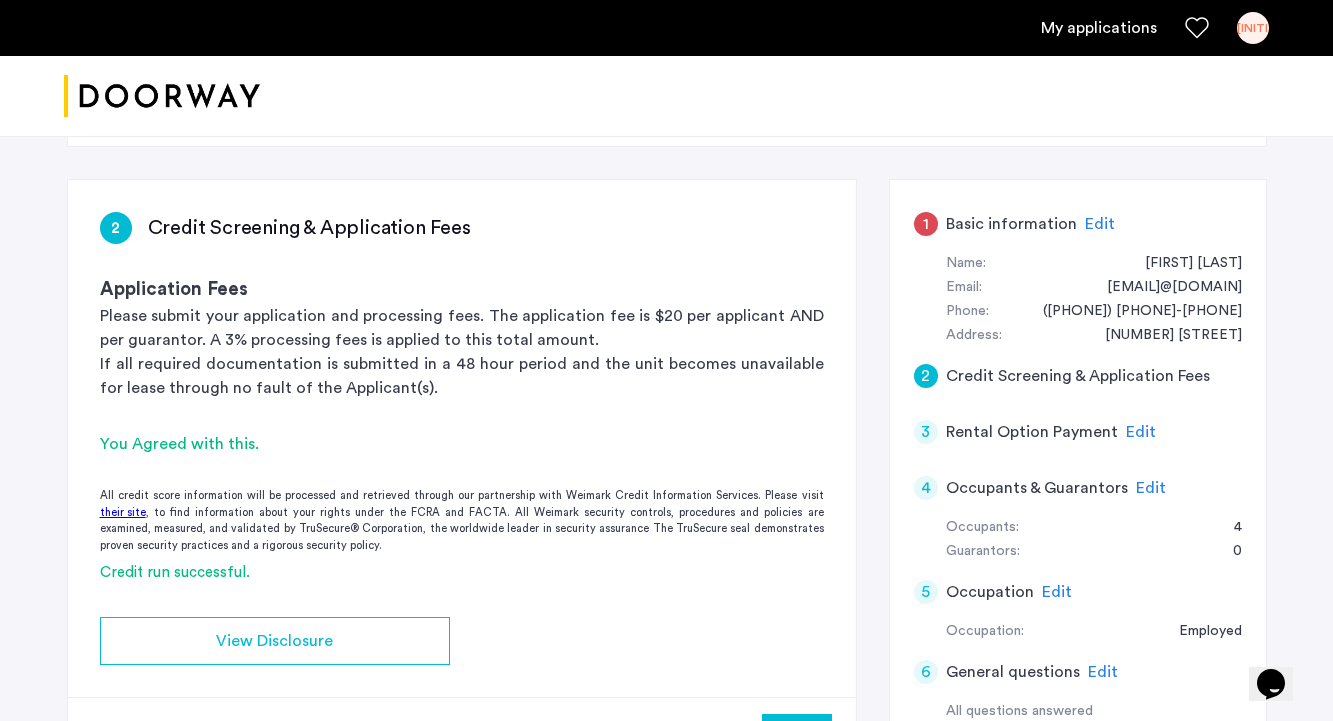 click on "Edit" 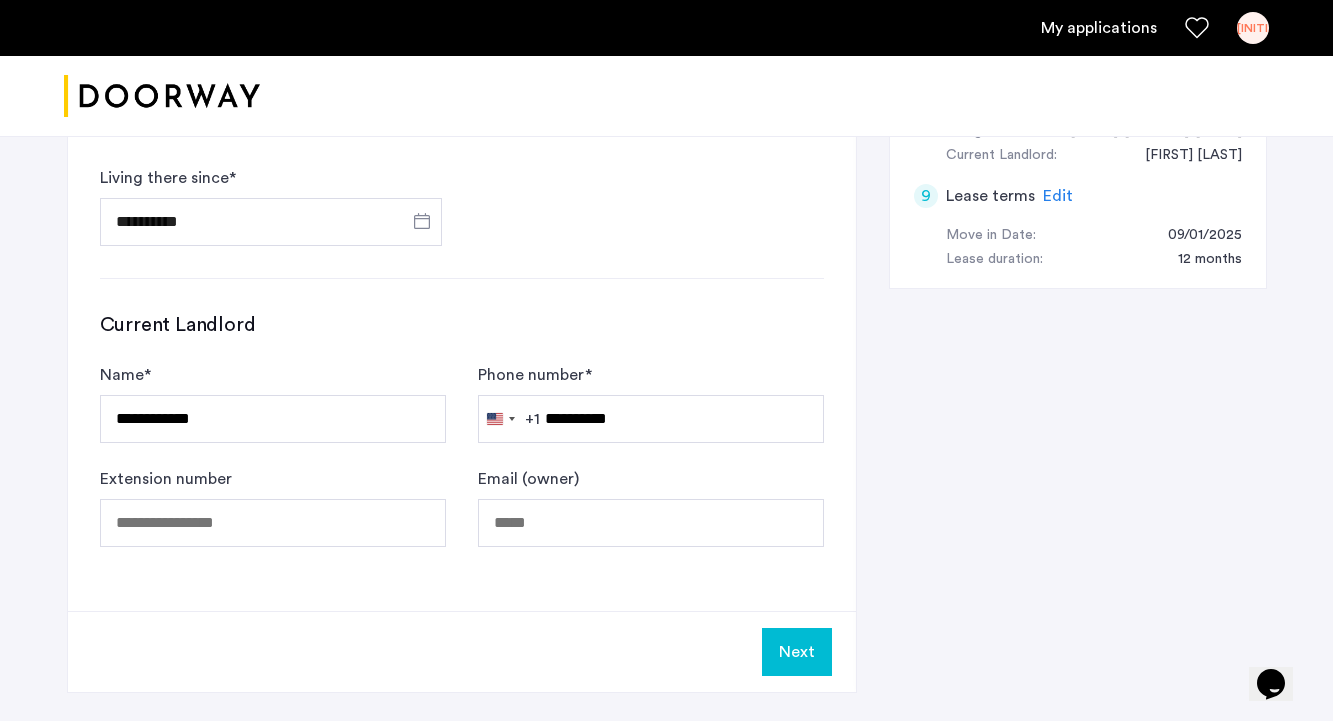 scroll, scrollTop: 1156, scrollLeft: 0, axis: vertical 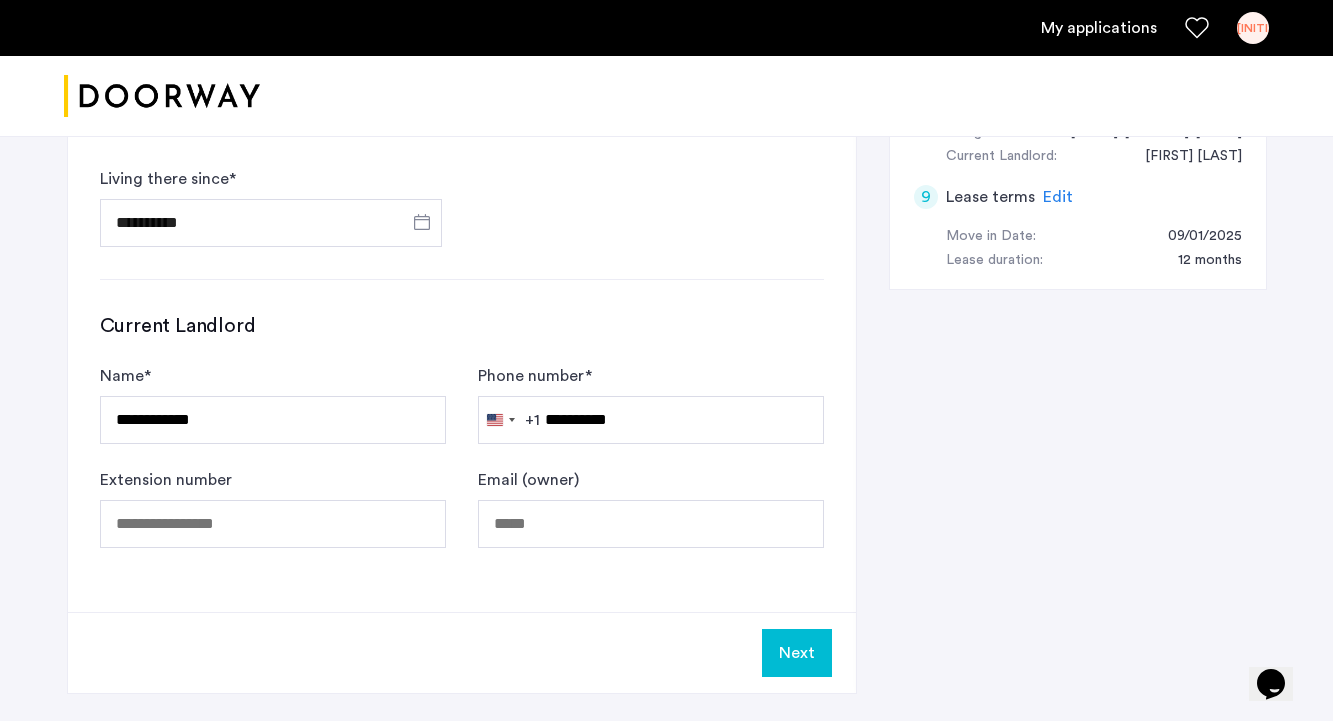 click on "Next" 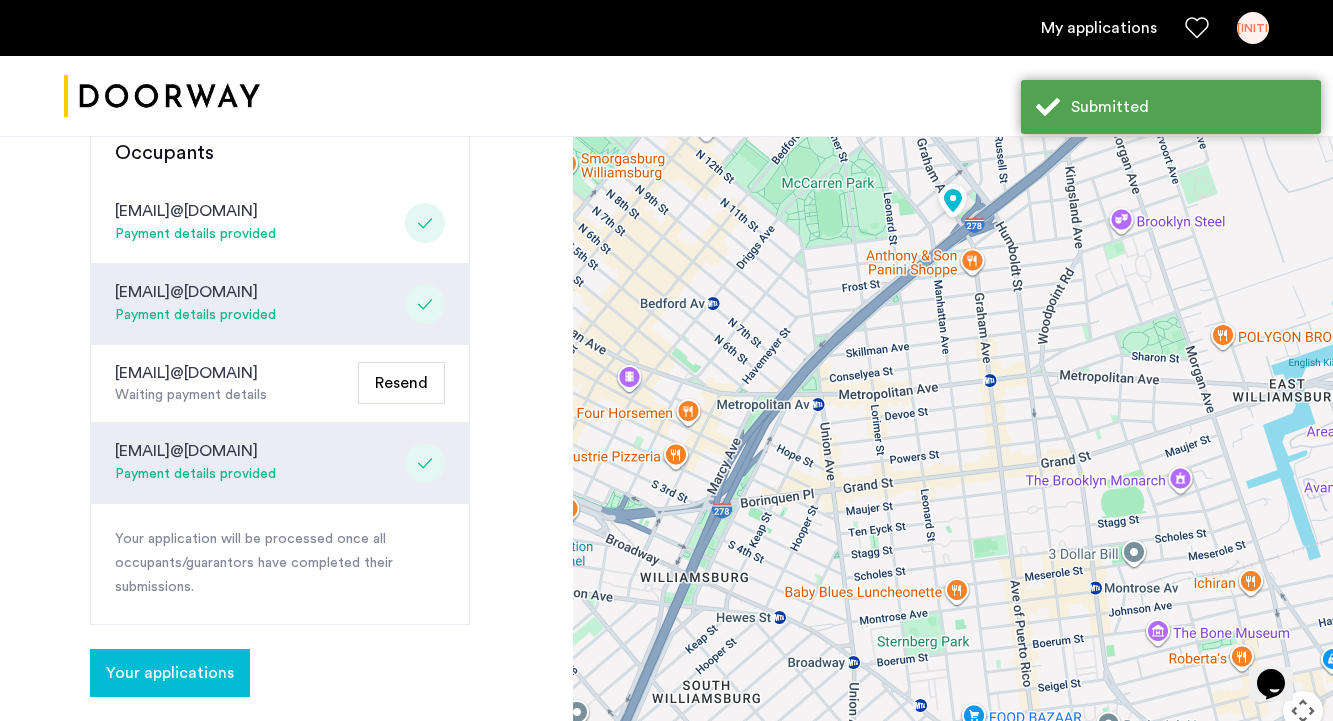 scroll, scrollTop: 505, scrollLeft: 0, axis: vertical 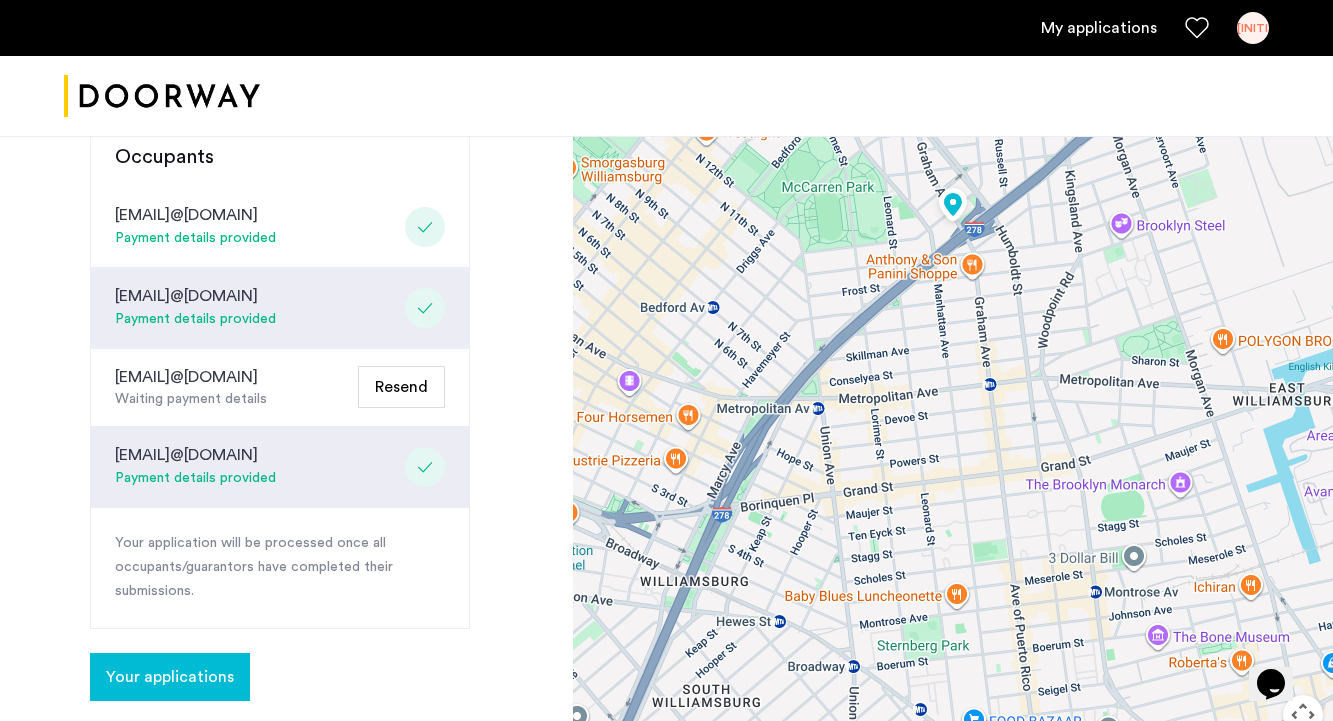 click on "Your applications" 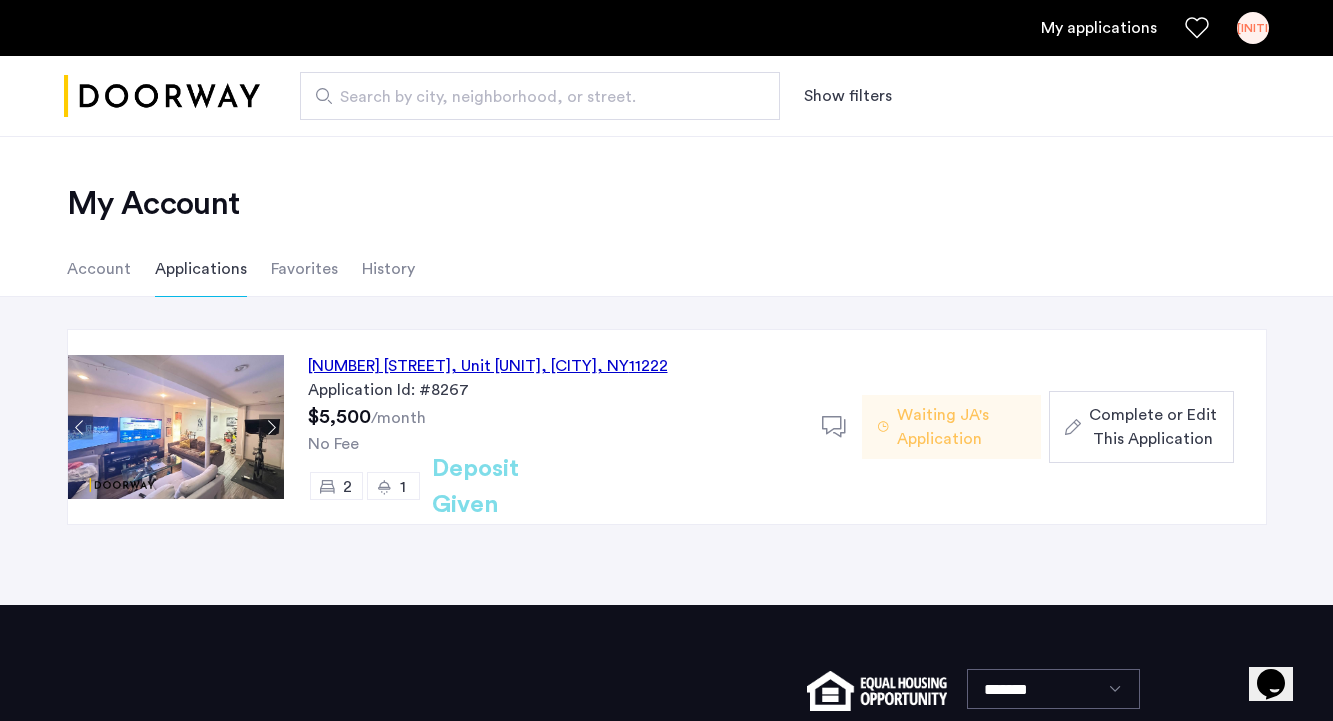 click on "Complete or Edit This Application" 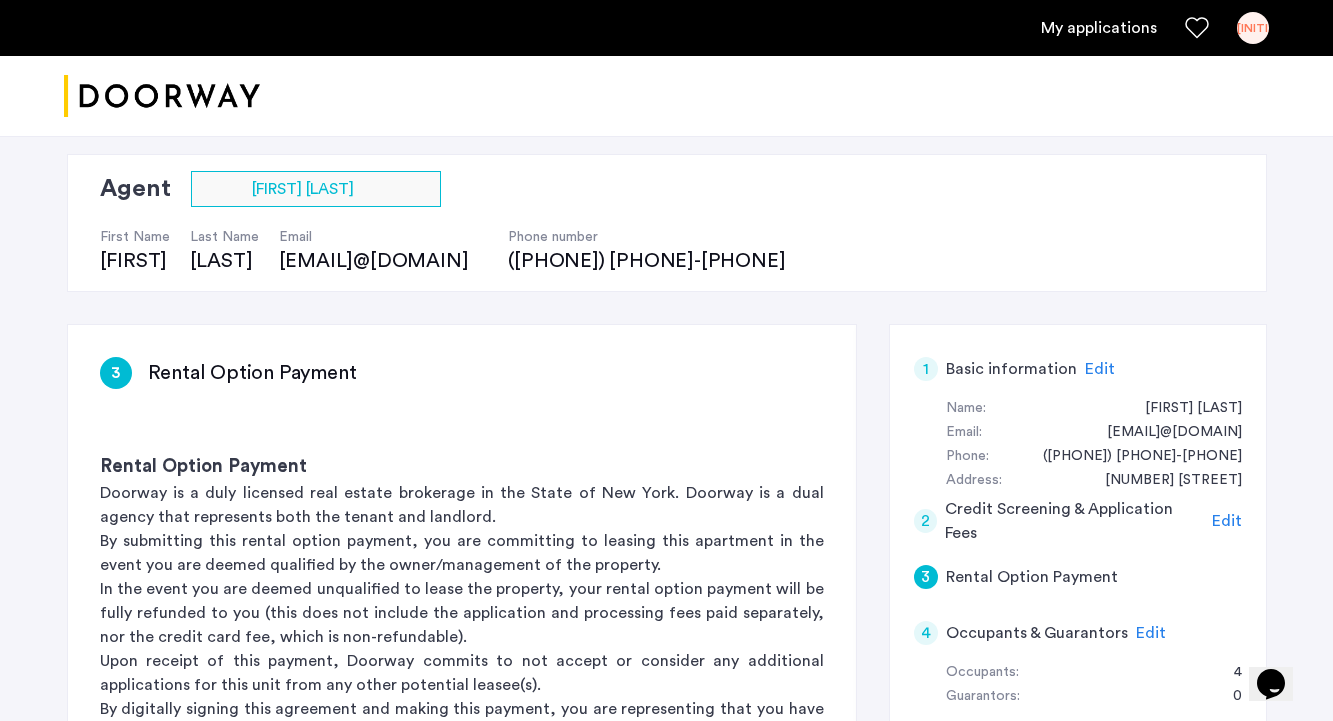 scroll, scrollTop: 108, scrollLeft: 0, axis: vertical 